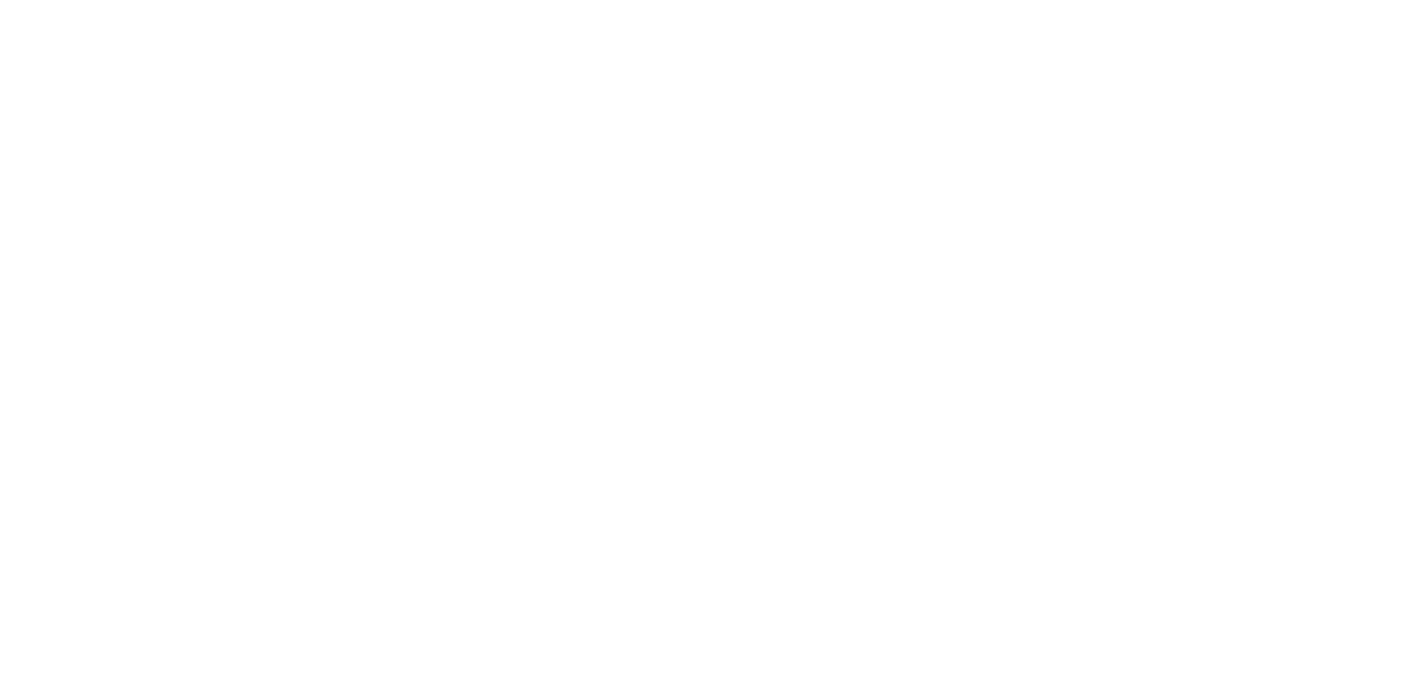 scroll, scrollTop: 0, scrollLeft: 0, axis: both 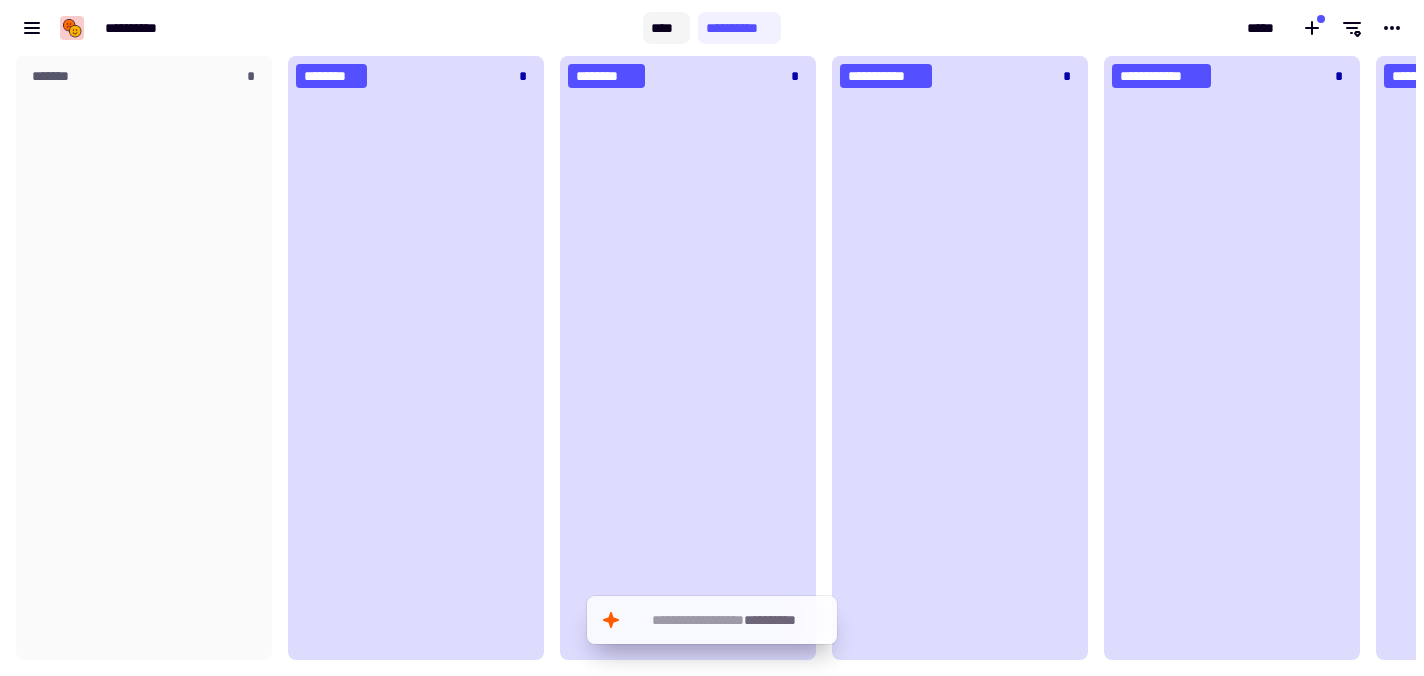 click on "****" 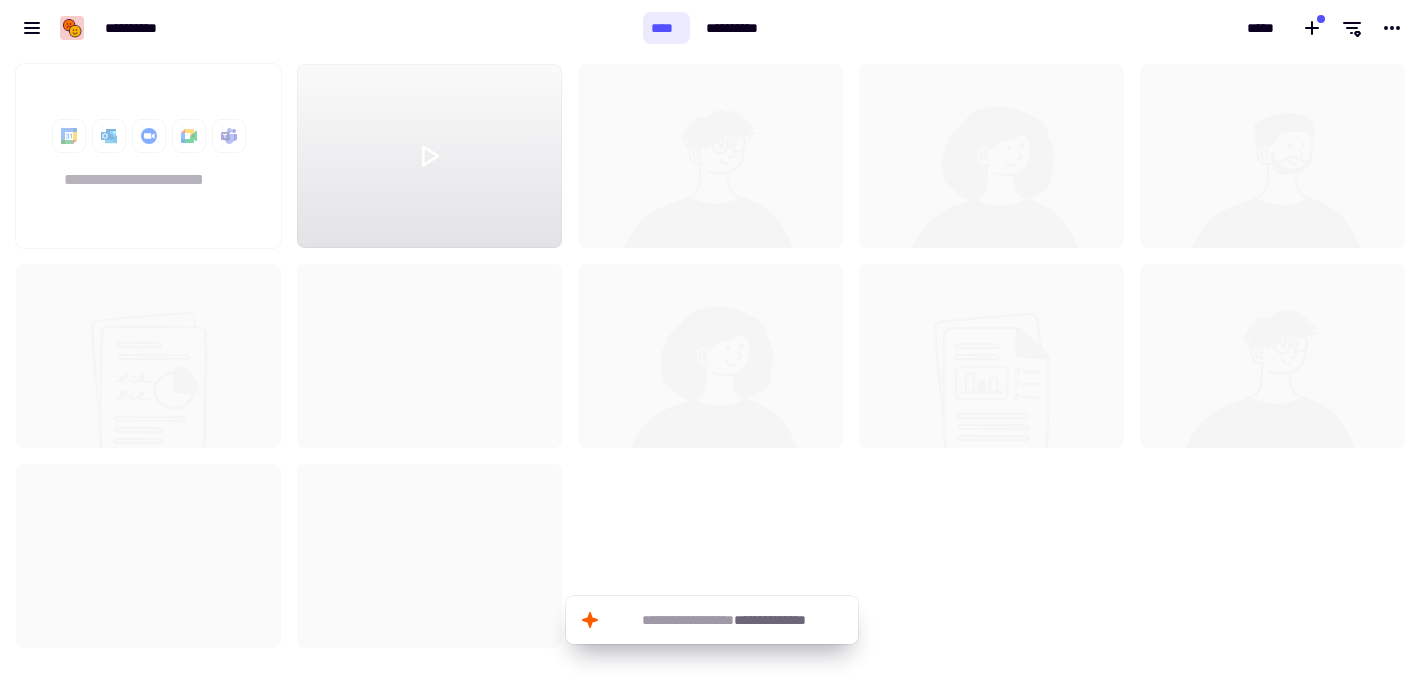 scroll, scrollTop: 1, scrollLeft: 1, axis: both 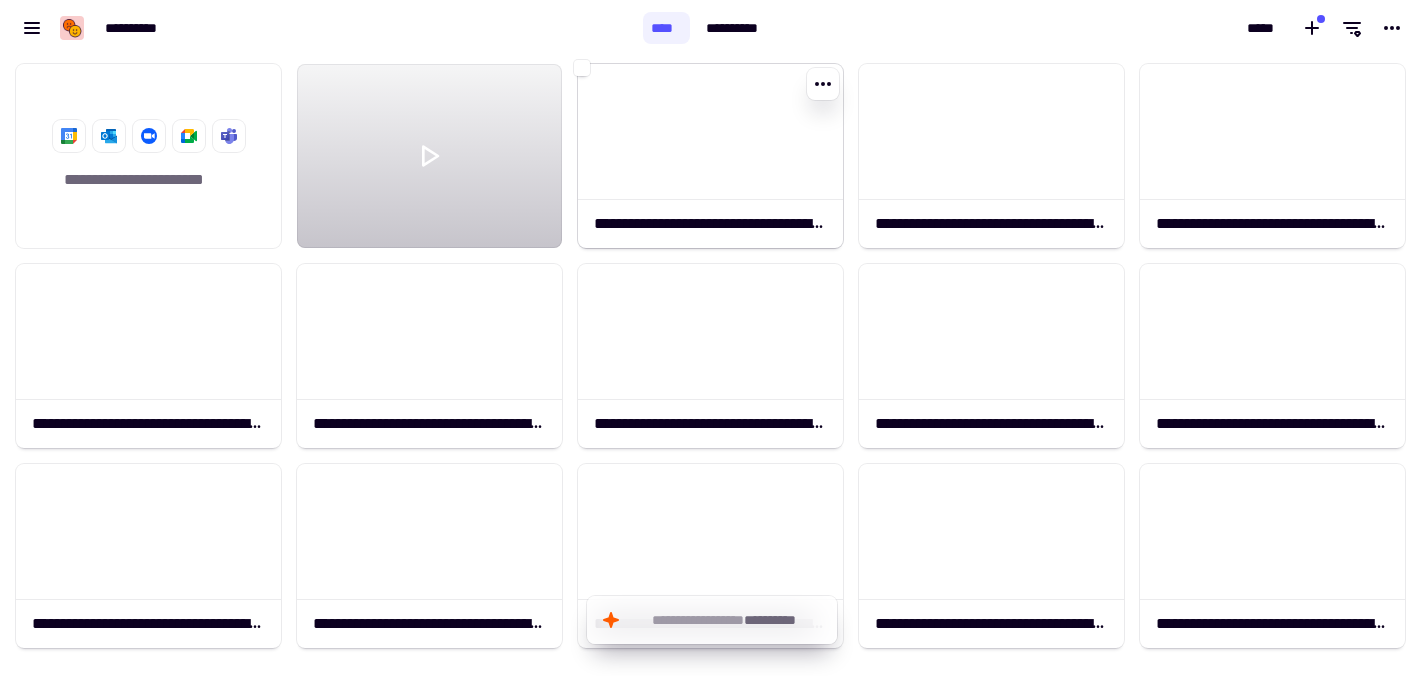 click 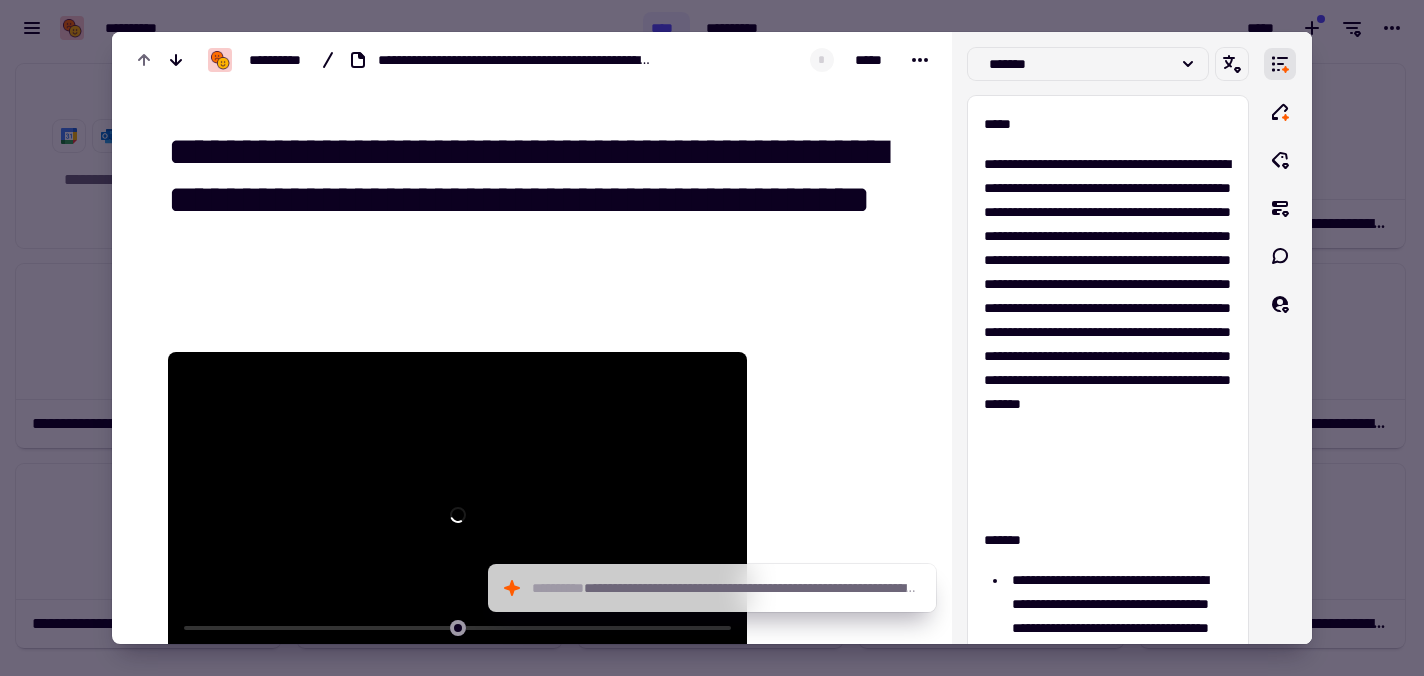 click at bounding box center (457, 515) 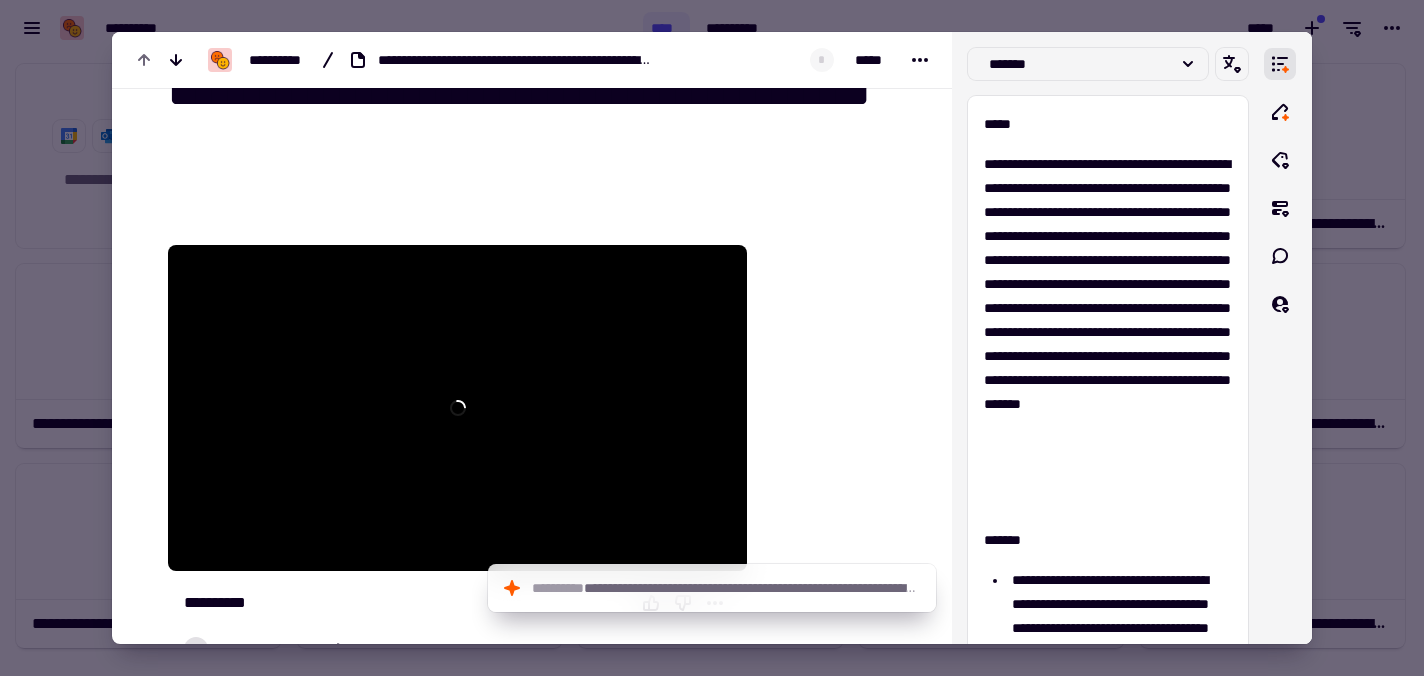 scroll, scrollTop: 127, scrollLeft: 0, axis: vertical 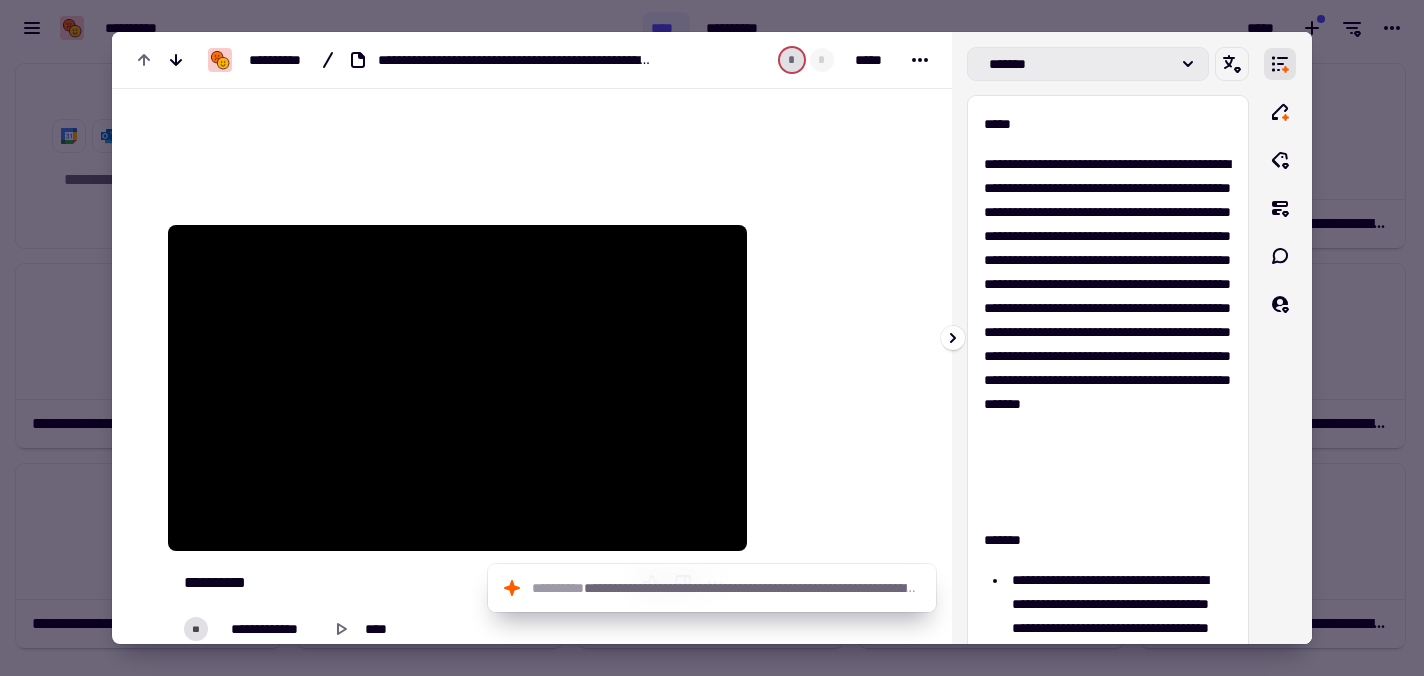 click on "*******" 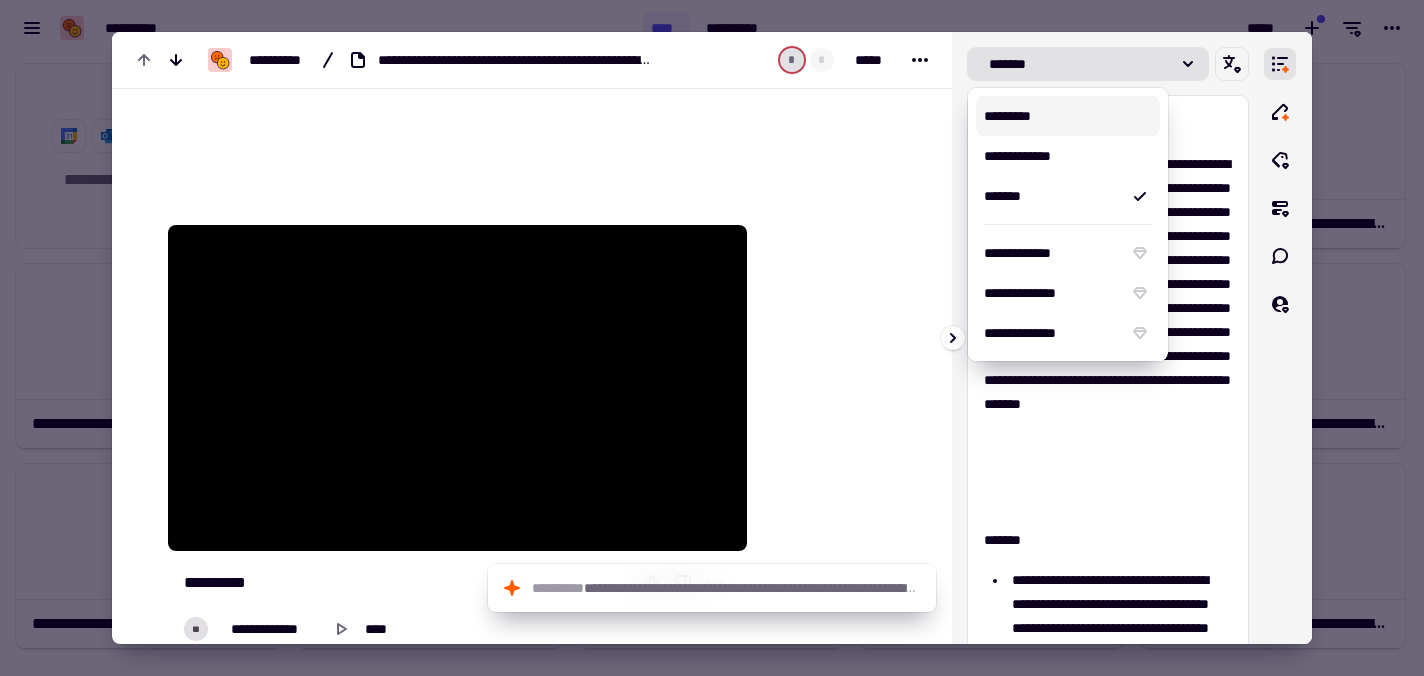 click on "*********" at bounding box center (1068, 116) 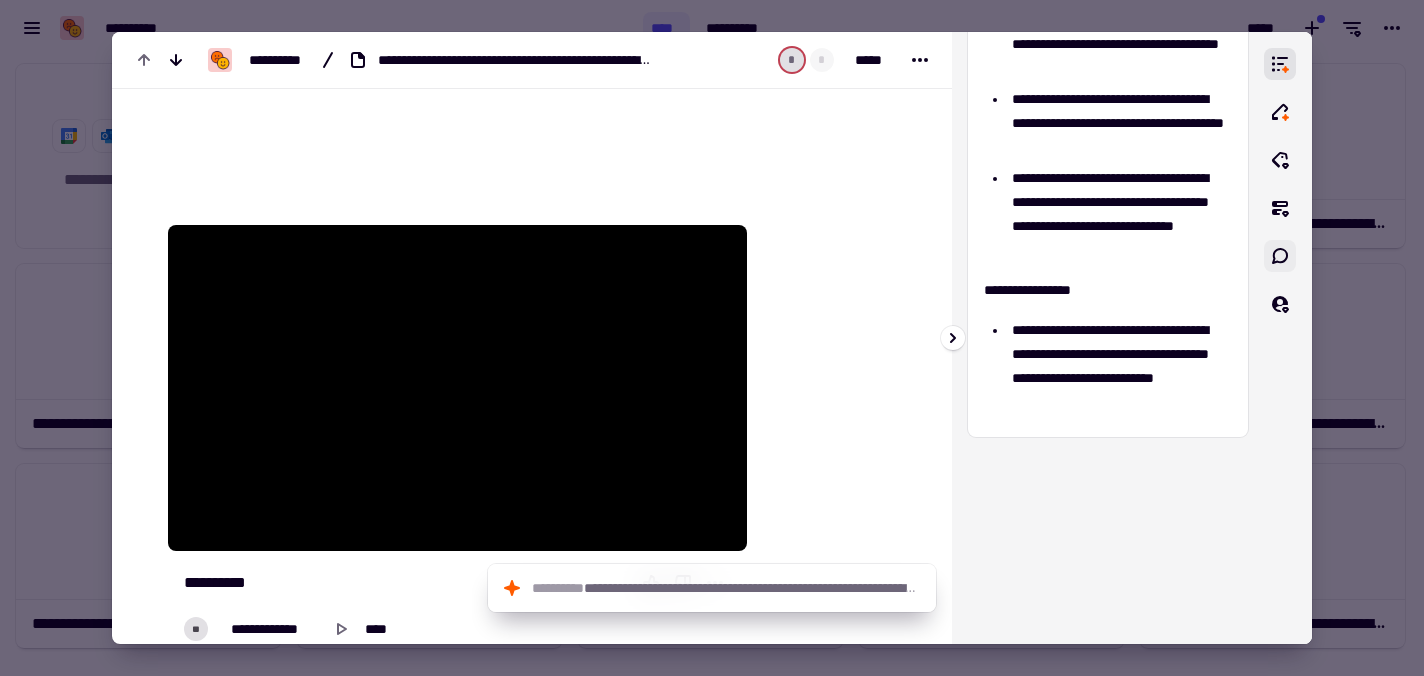click 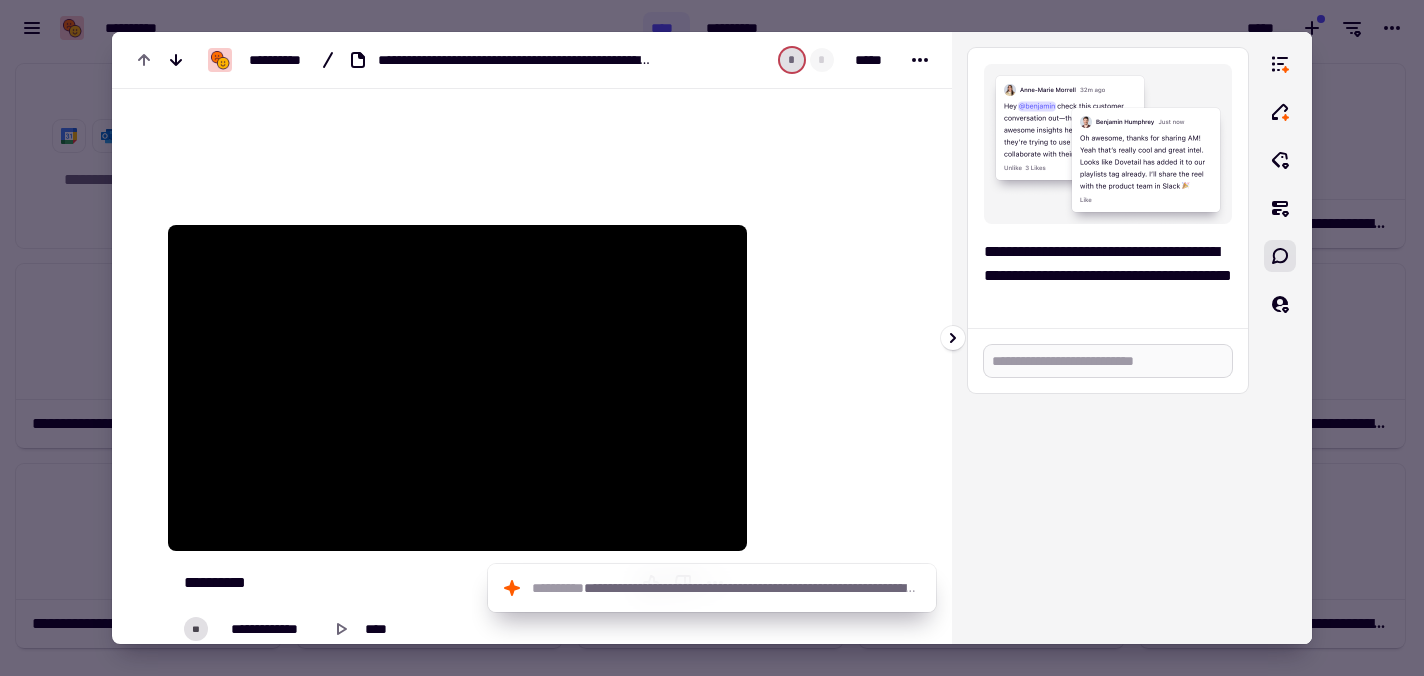 click at bounding box center (1108, 361) 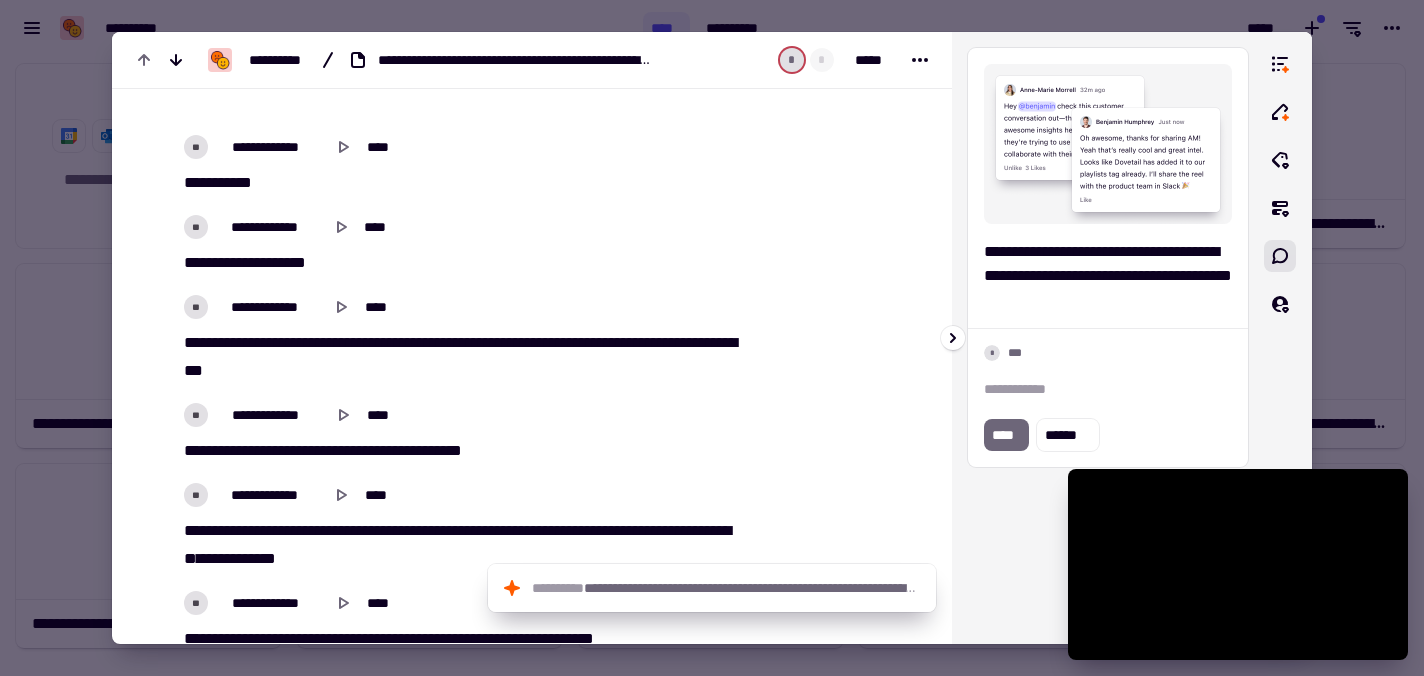click on "**********" at bounding box center [1108, 338] 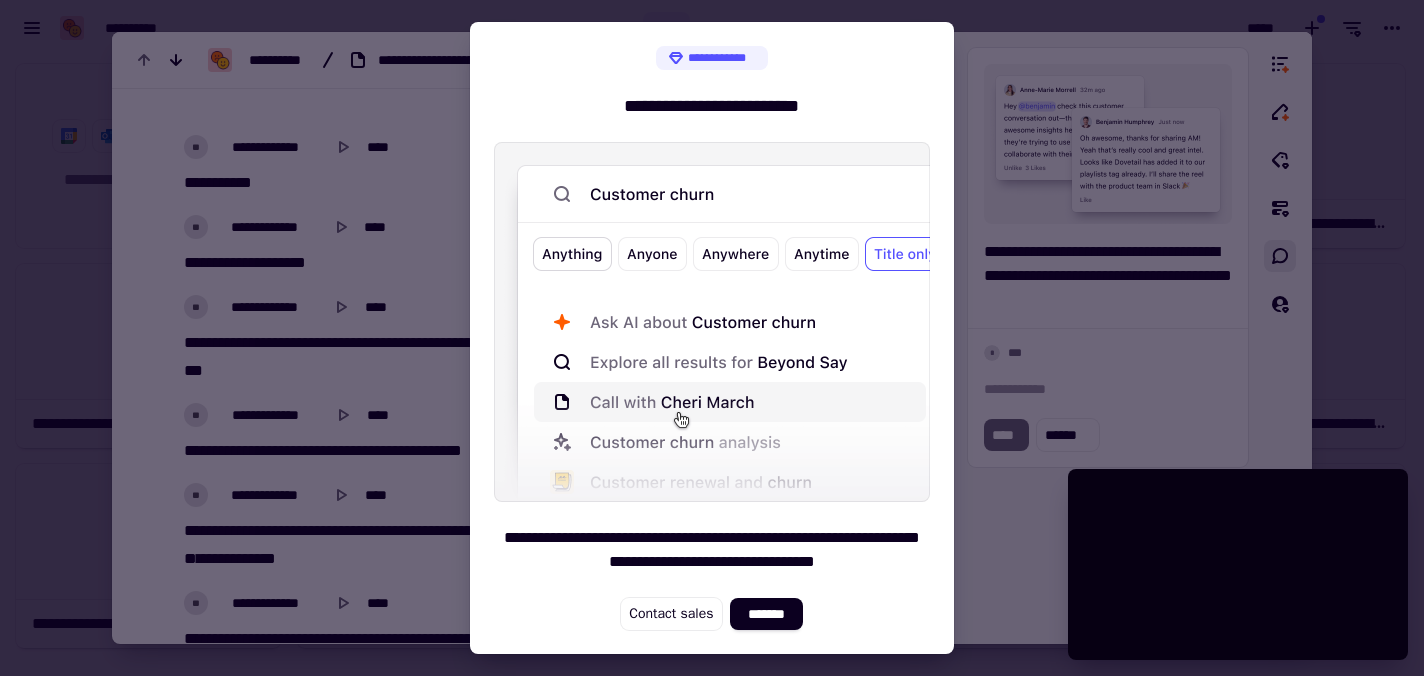 click at bounding box center [712, 338] 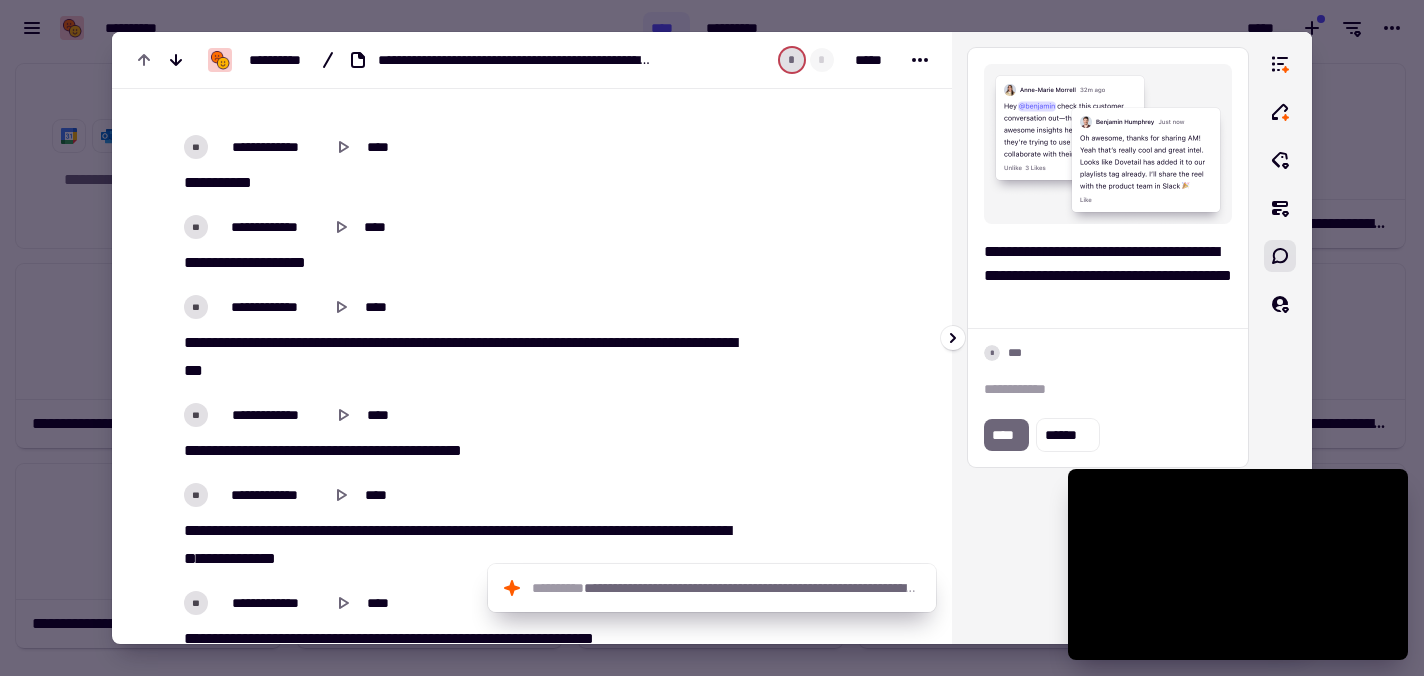 click on "**********" at bounding box center [1108, 338] 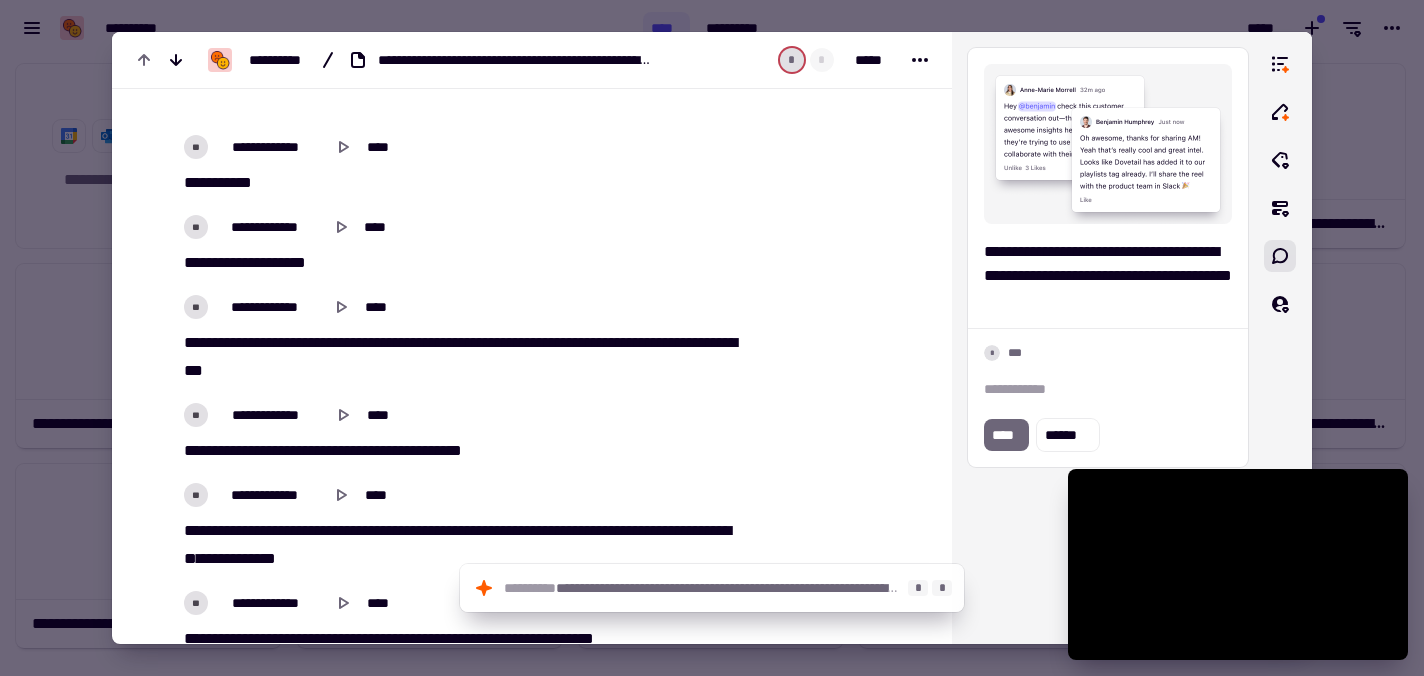 click on "**********" 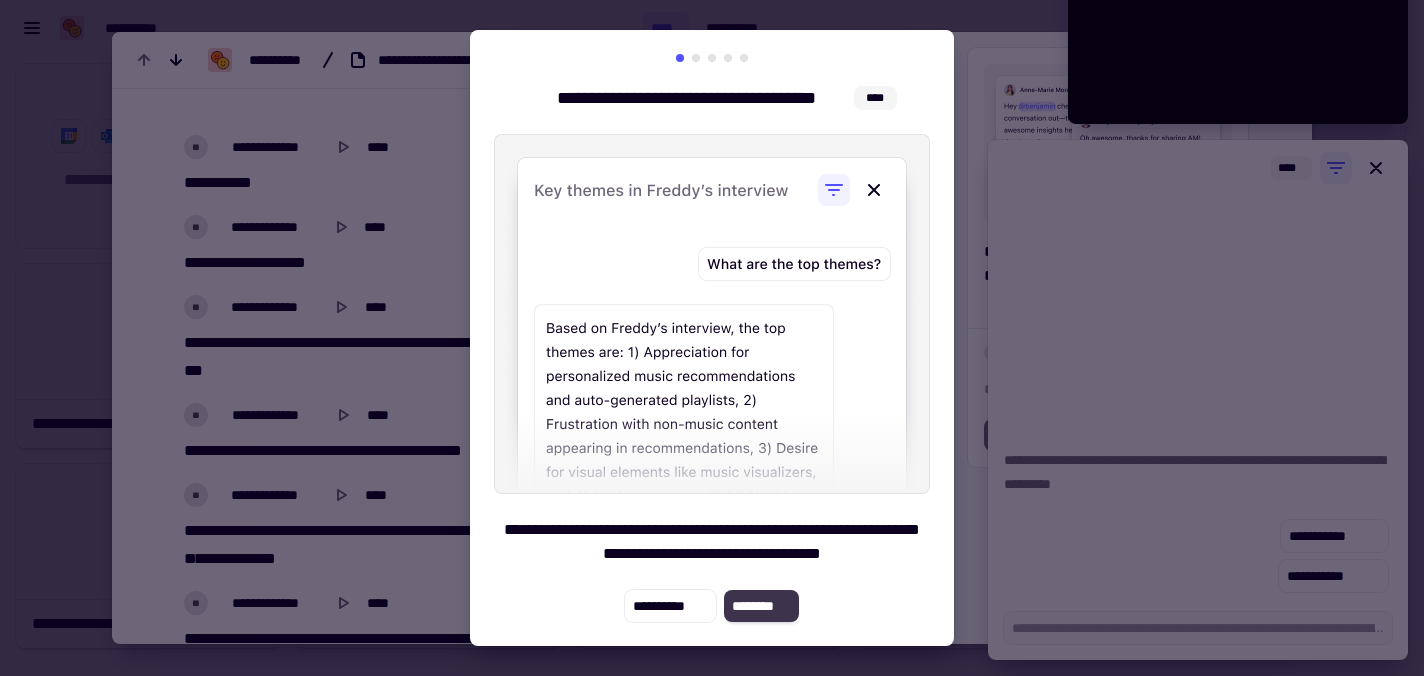 click on "********" 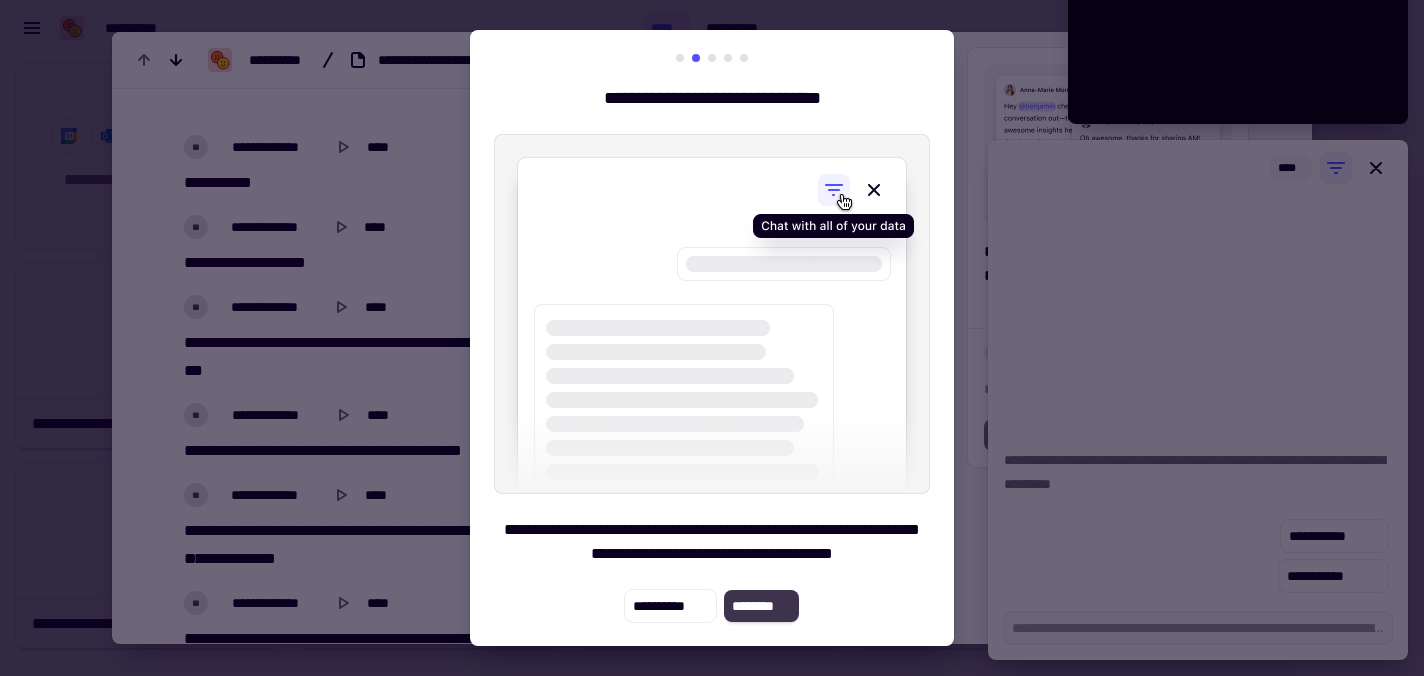 click on "********" 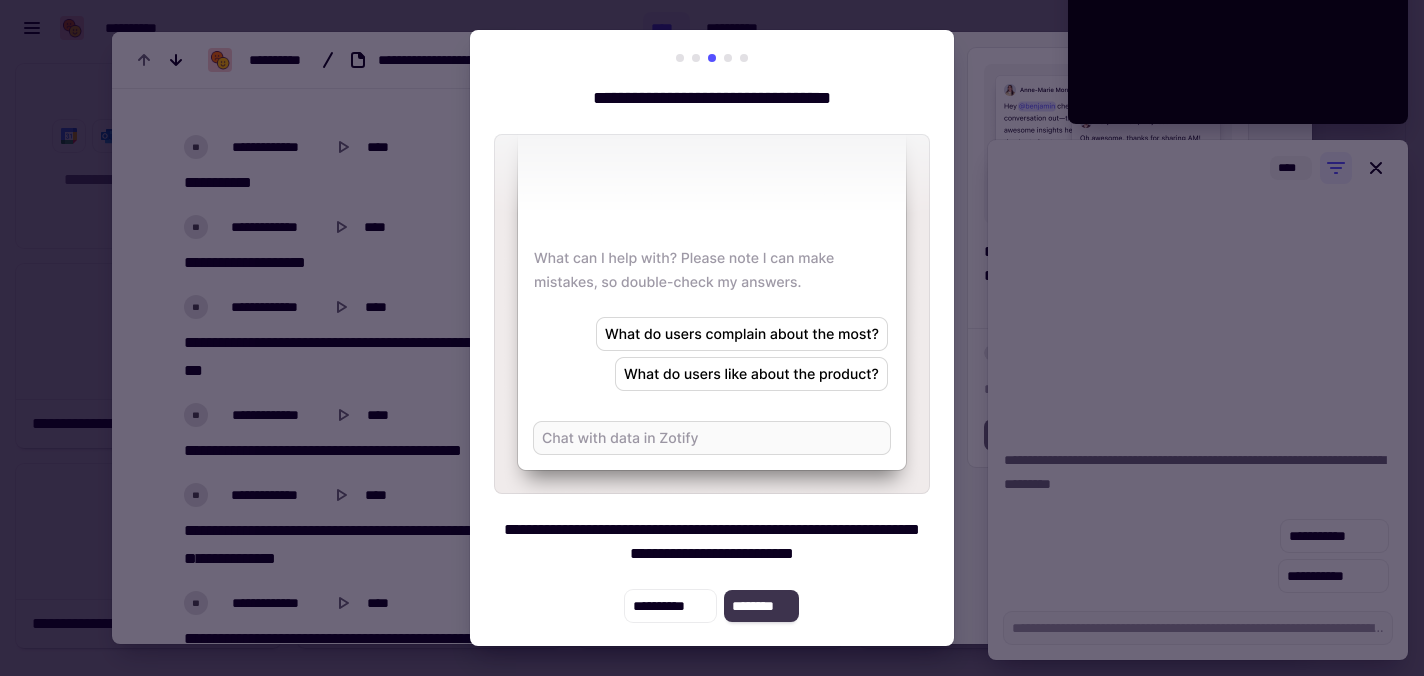 click on "********" 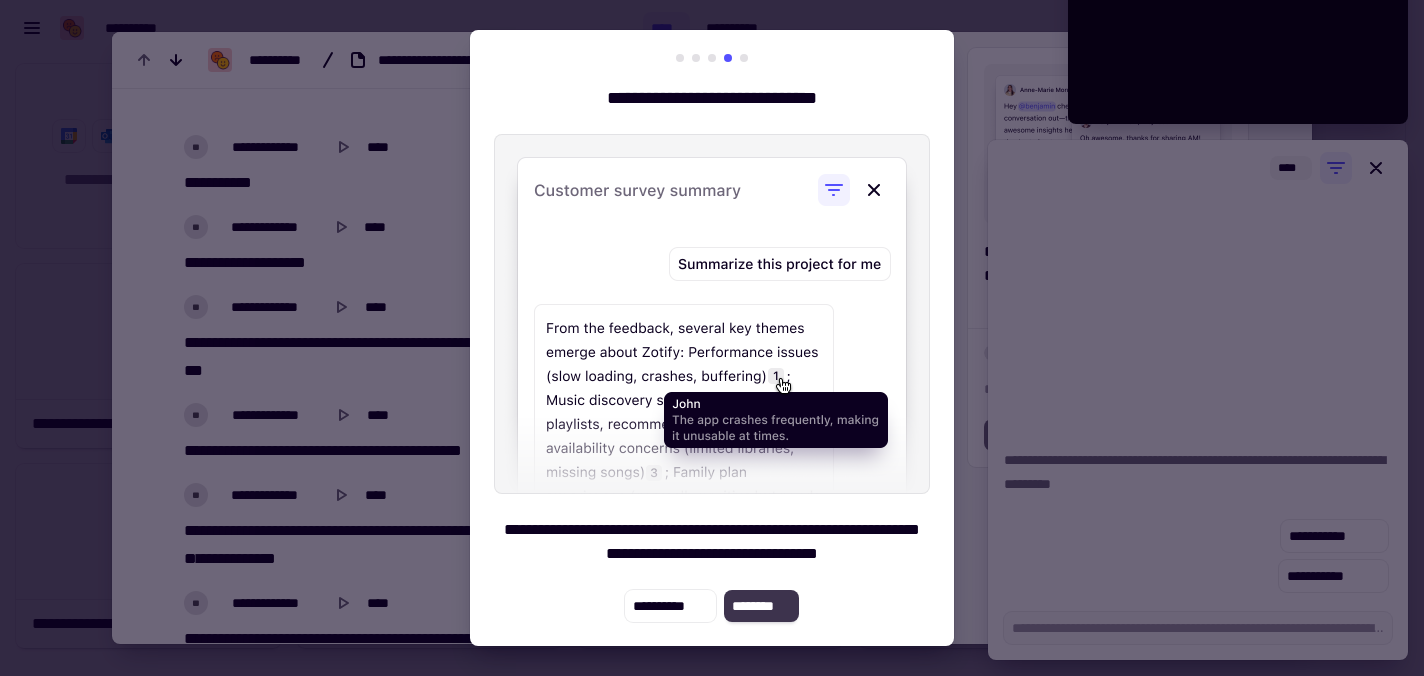 click on "********" 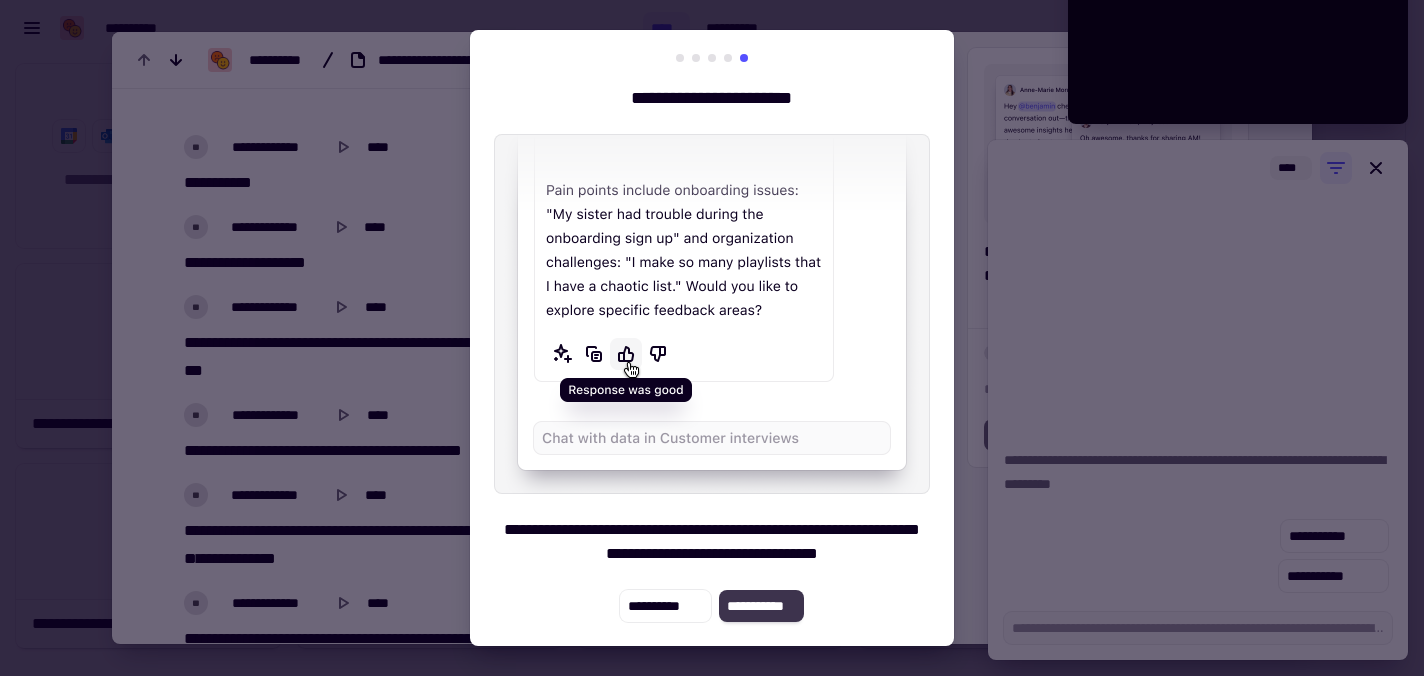 click on "**********" 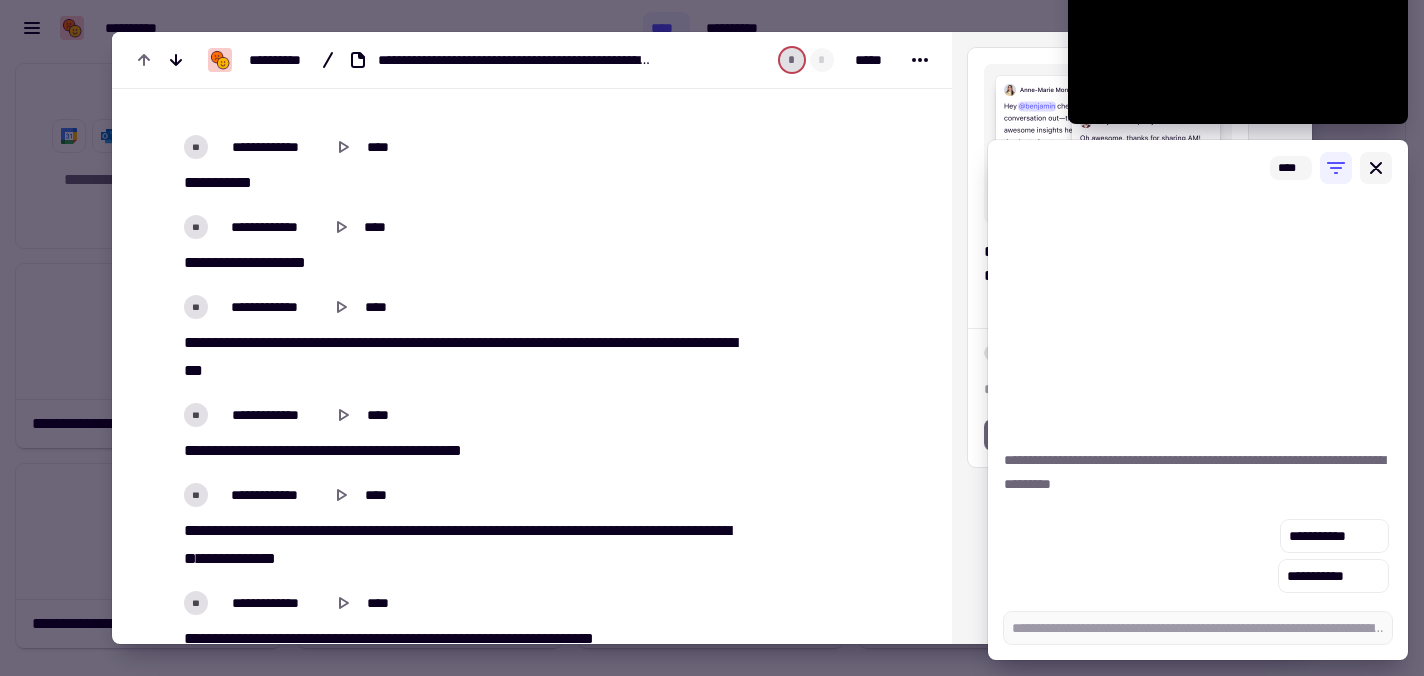 click 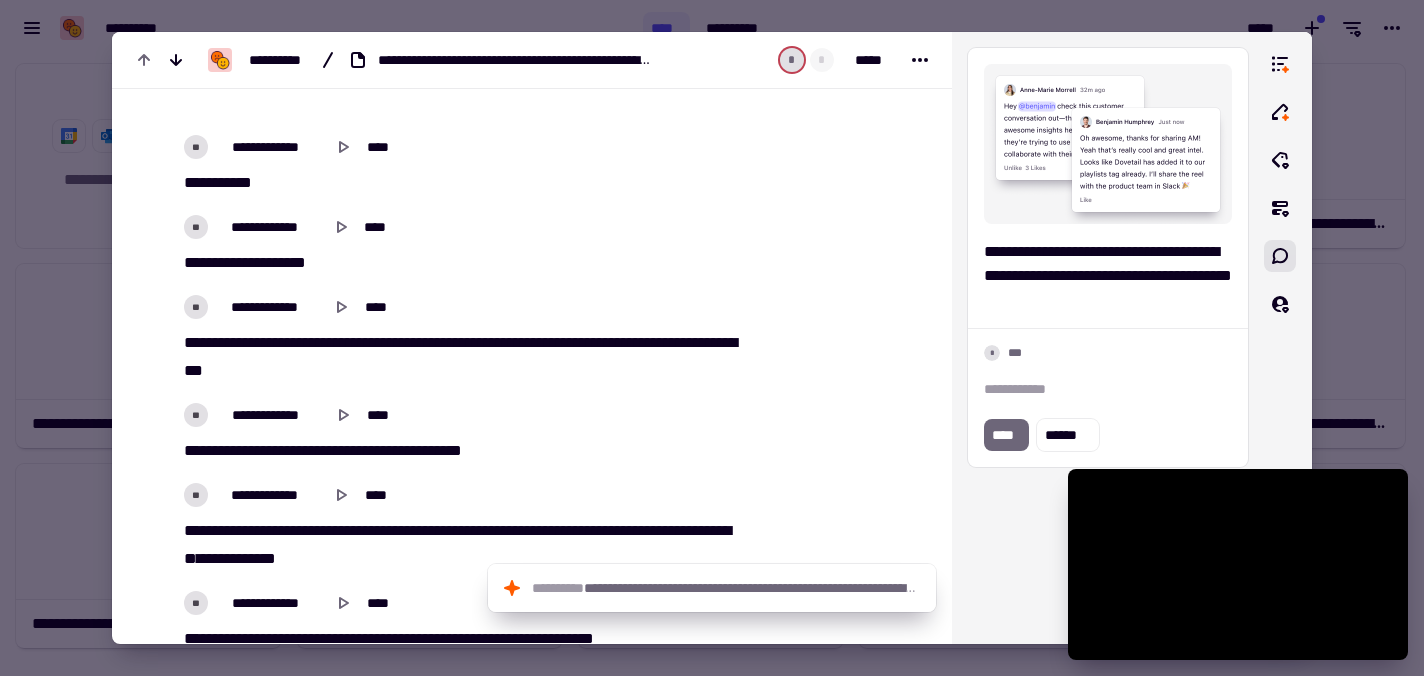 click at bounding box center (712, 338) 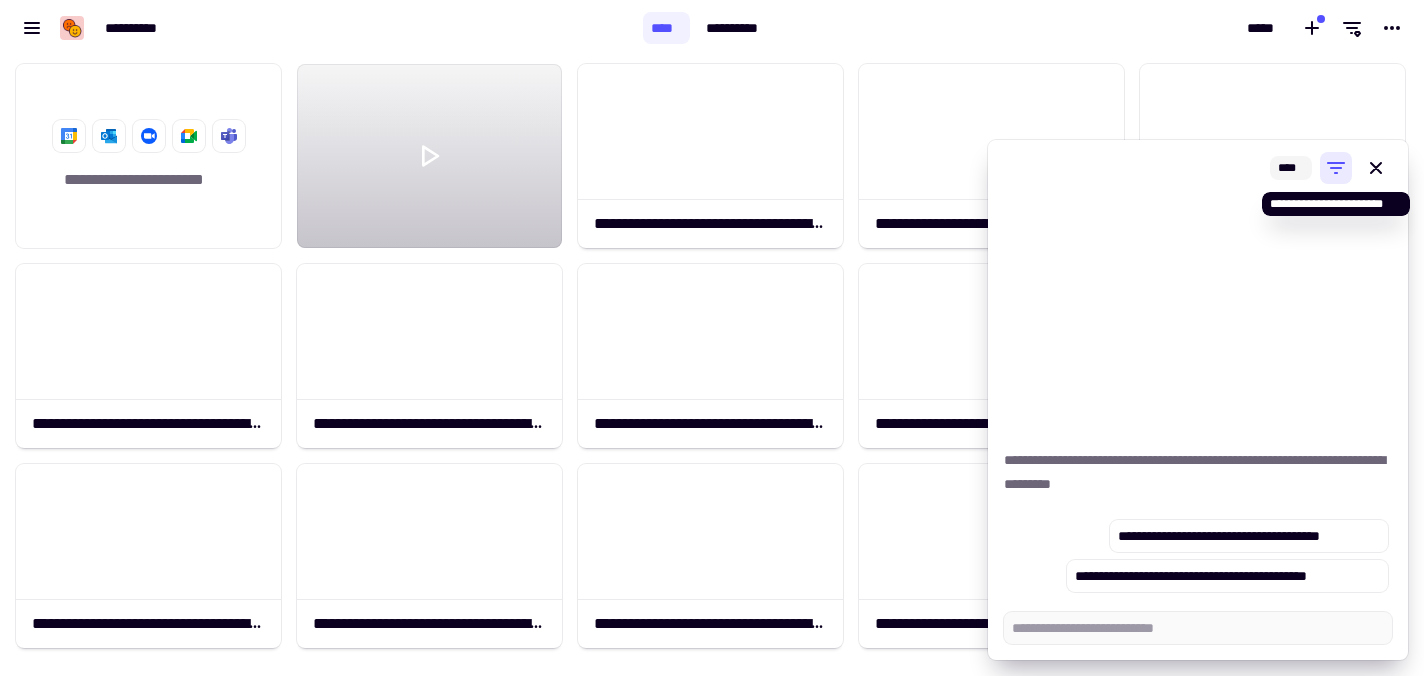 click 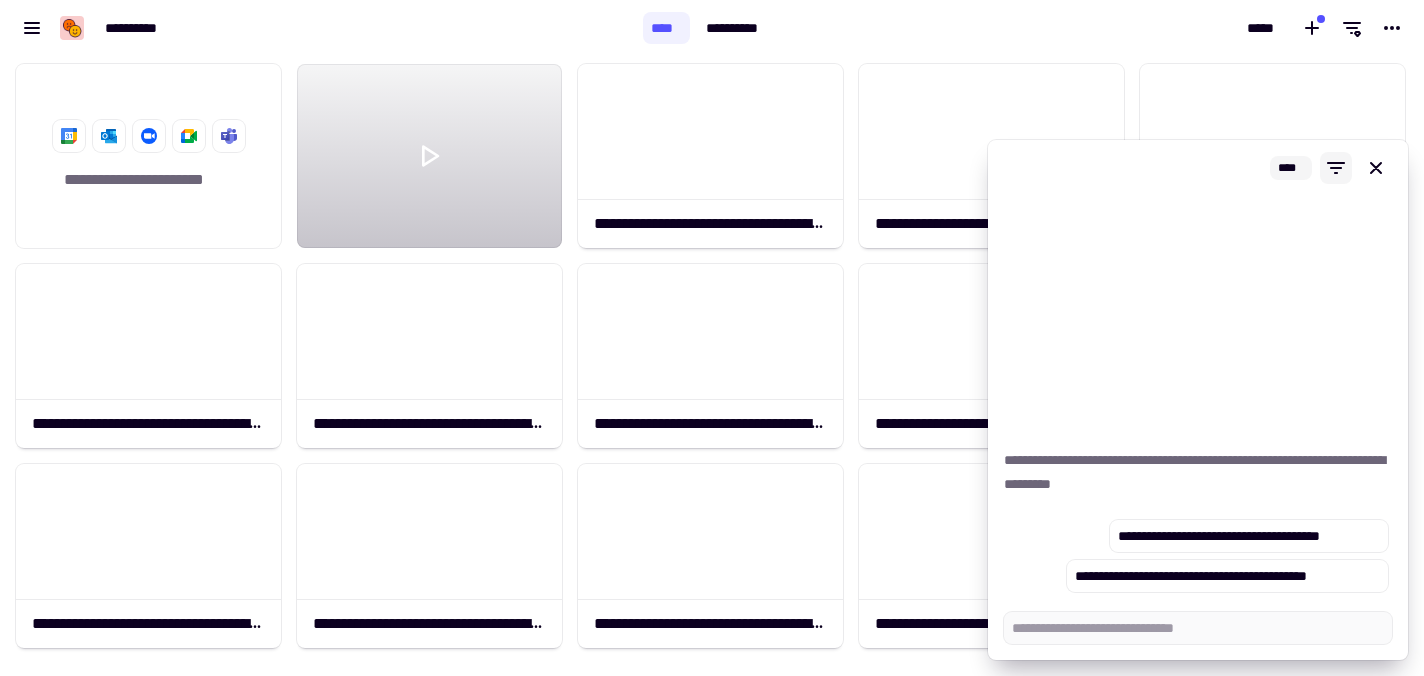 click 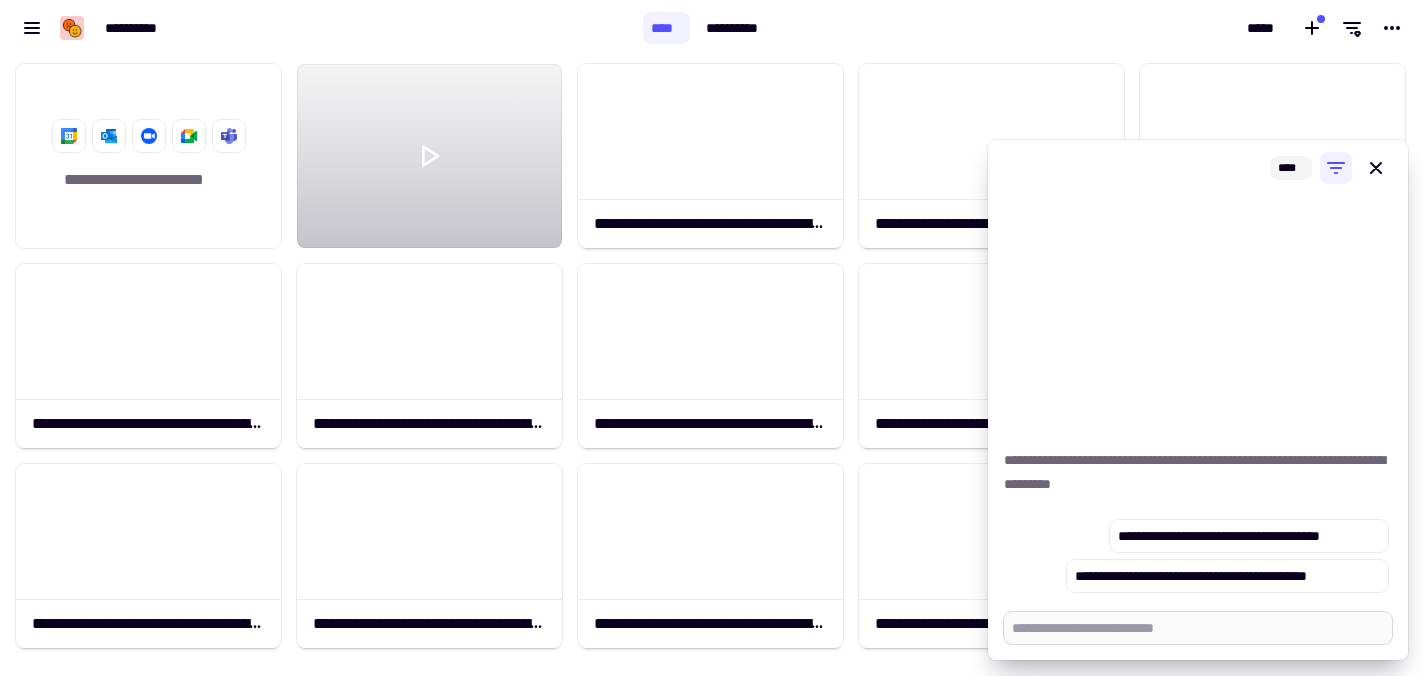 click at bounding box center [1198, 628] 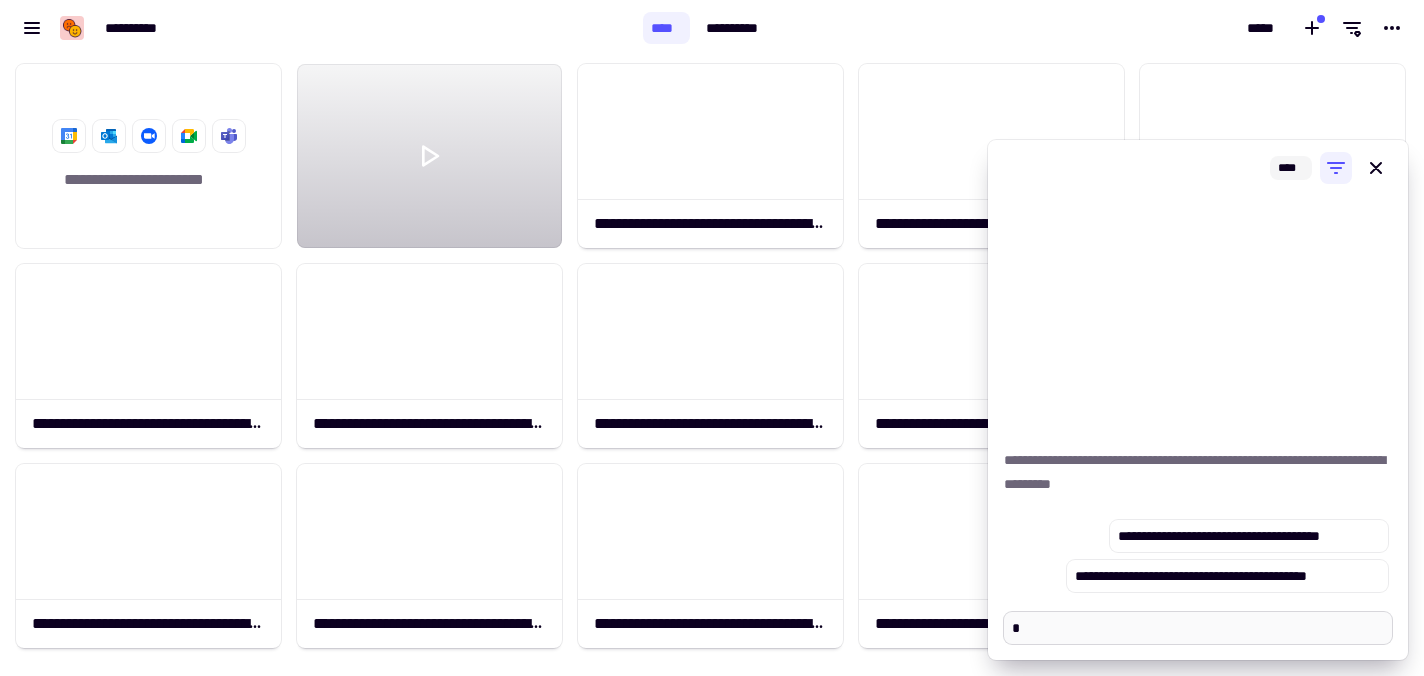 type on "*" 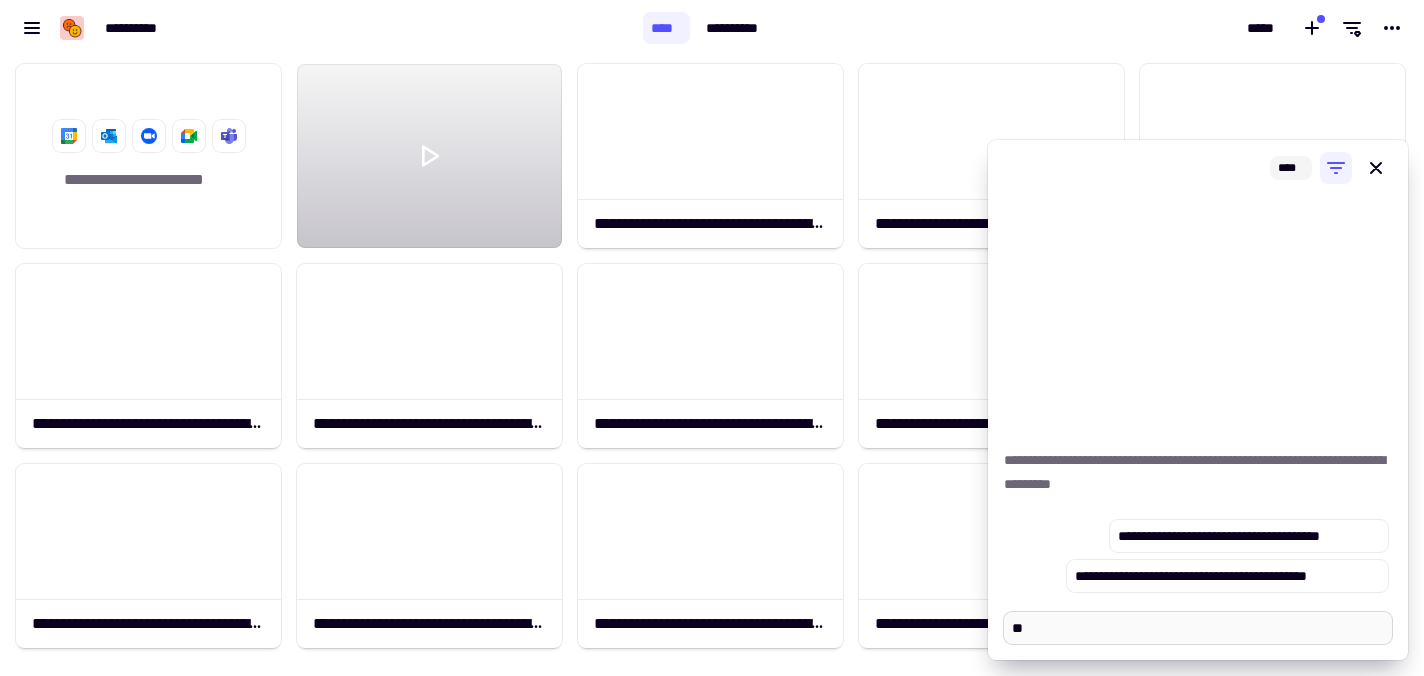 type on "*" 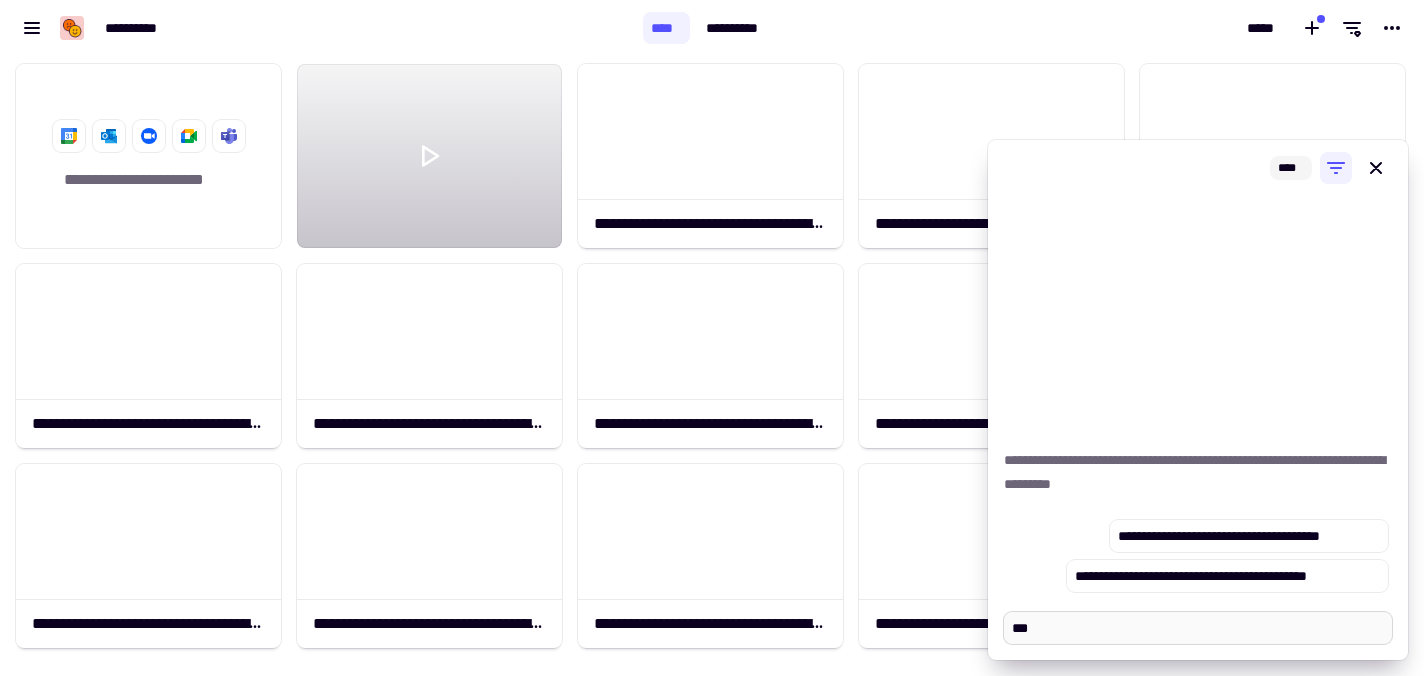type on "****" 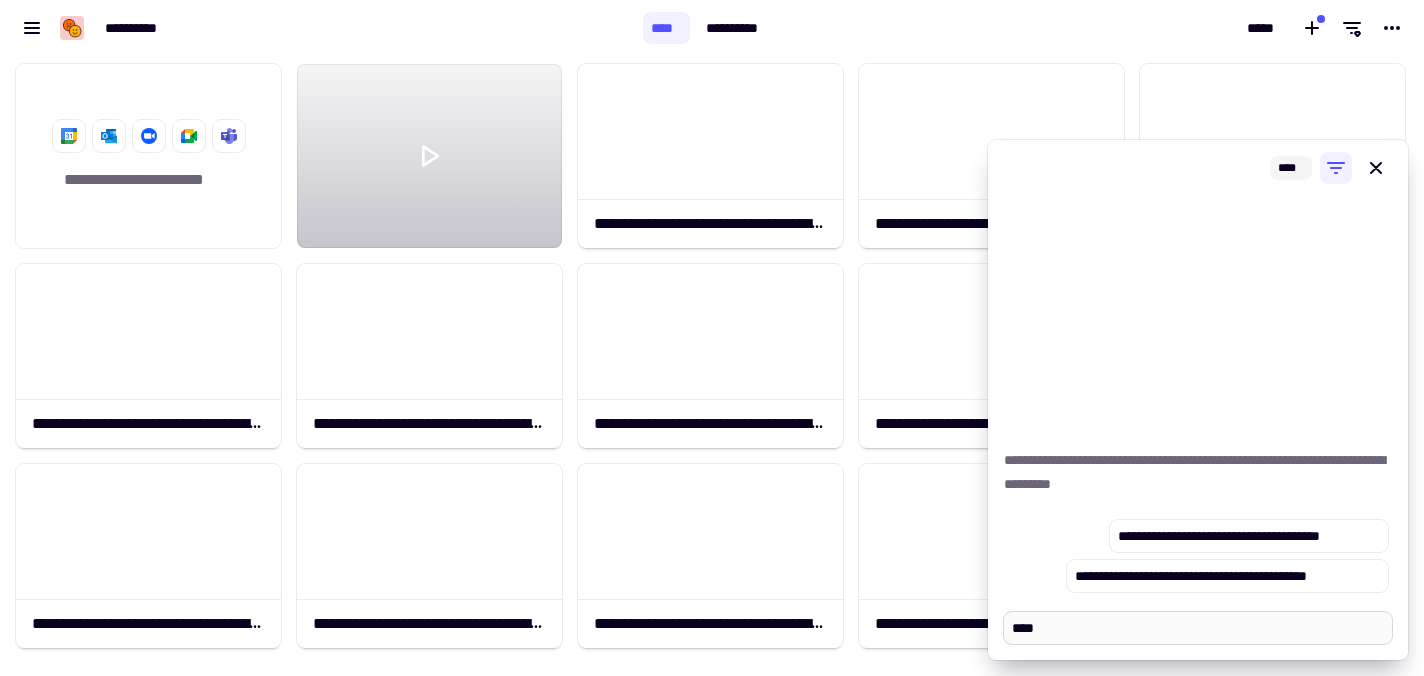 type on "*" 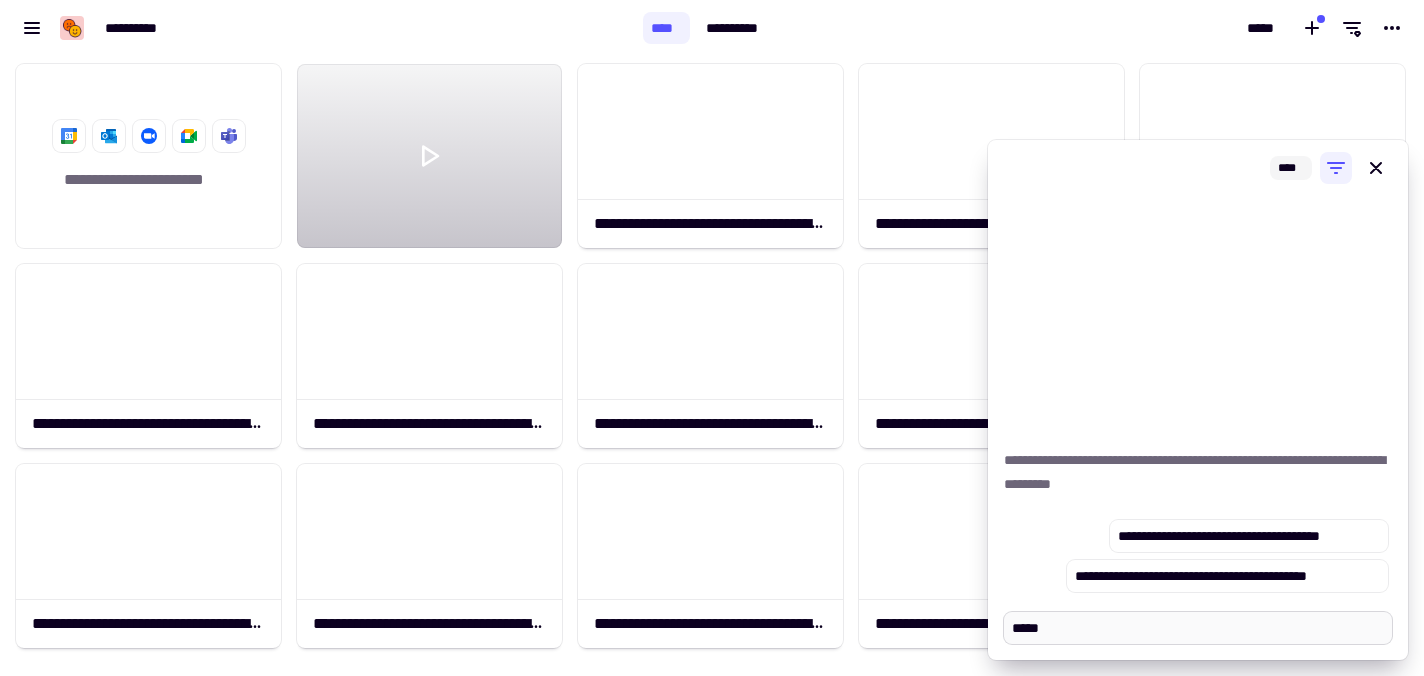type on "*" 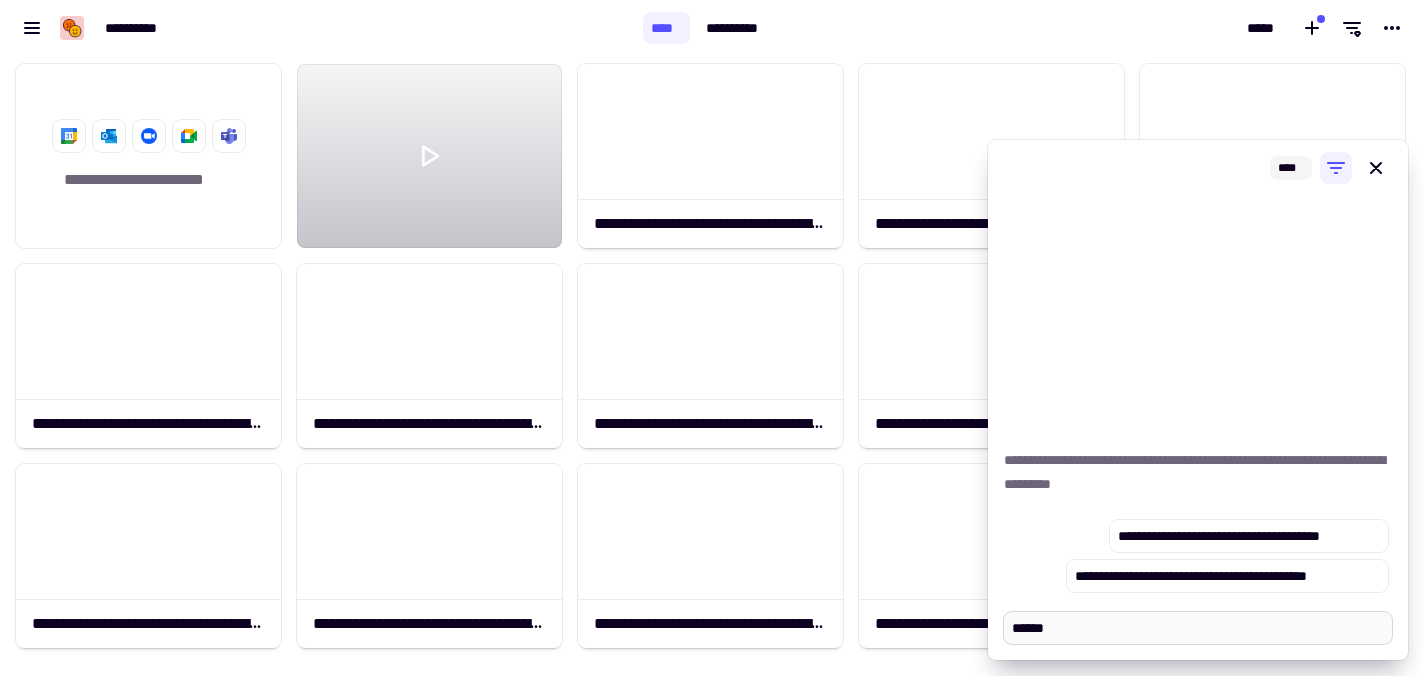 type on "*" 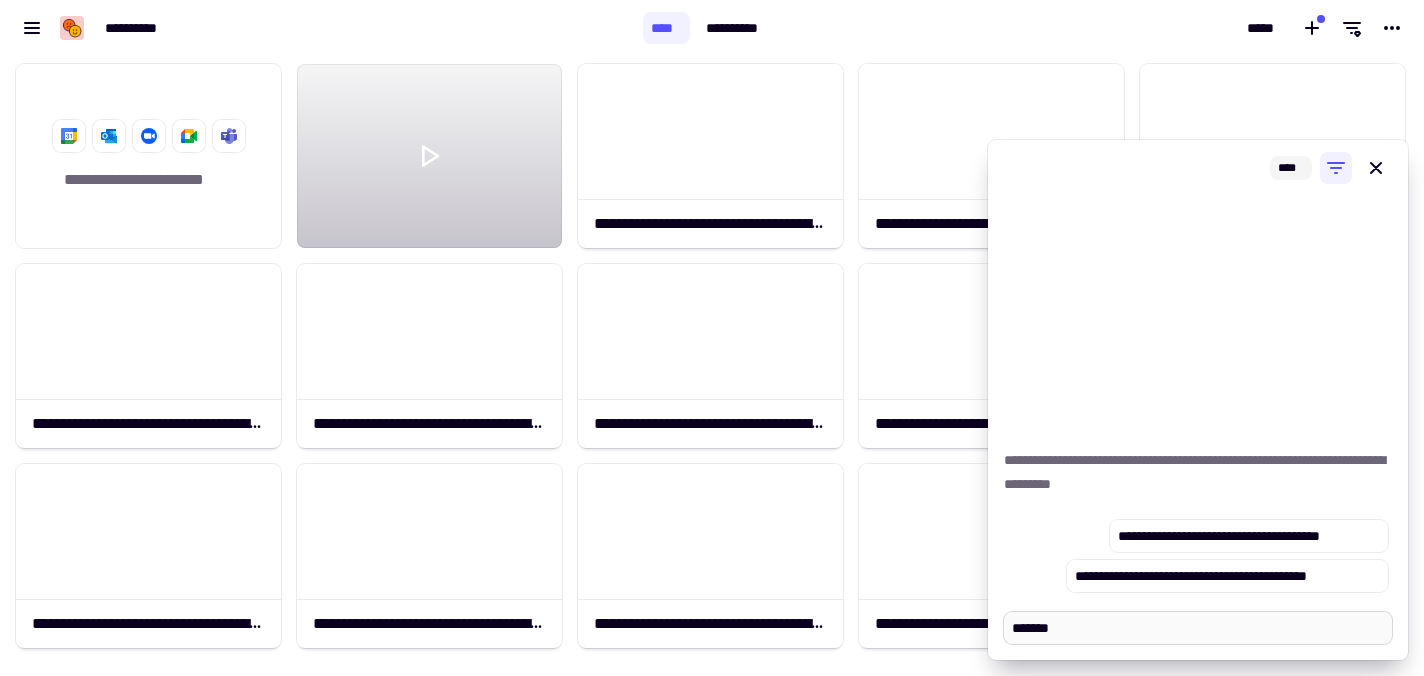 type on "********" 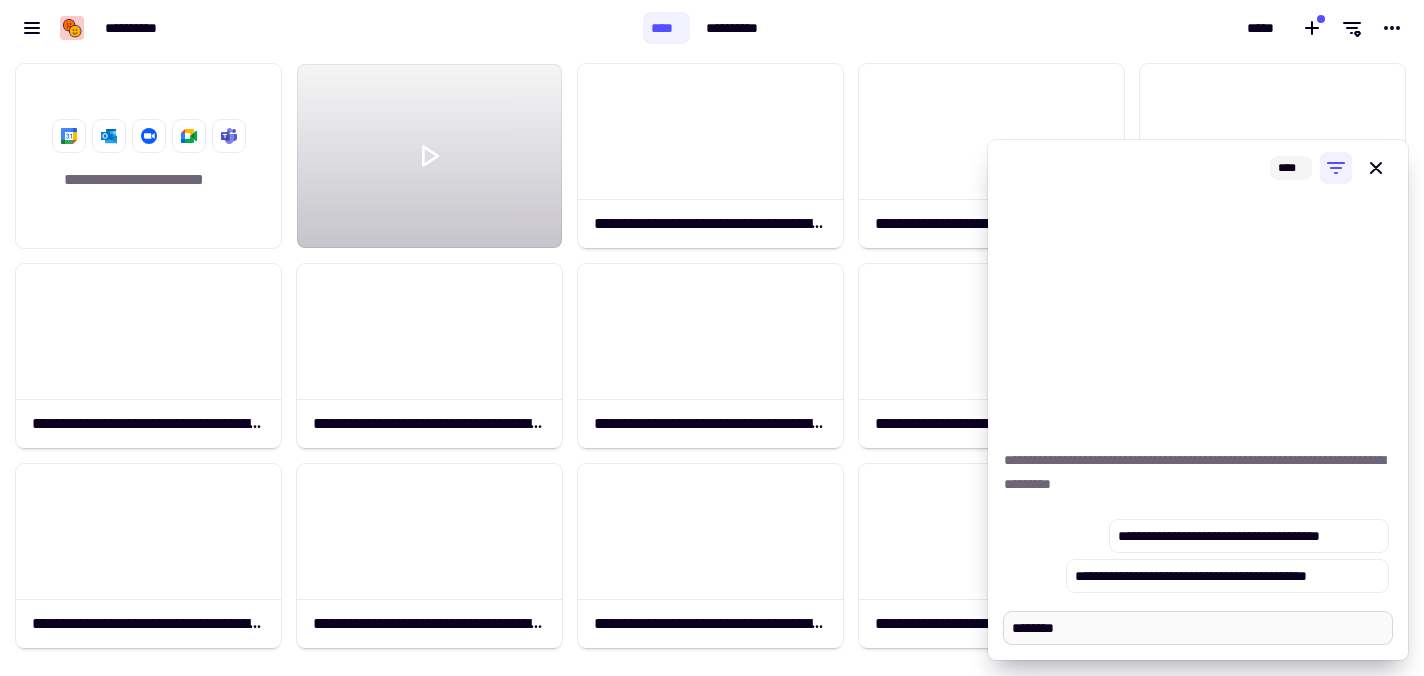 type on "*" 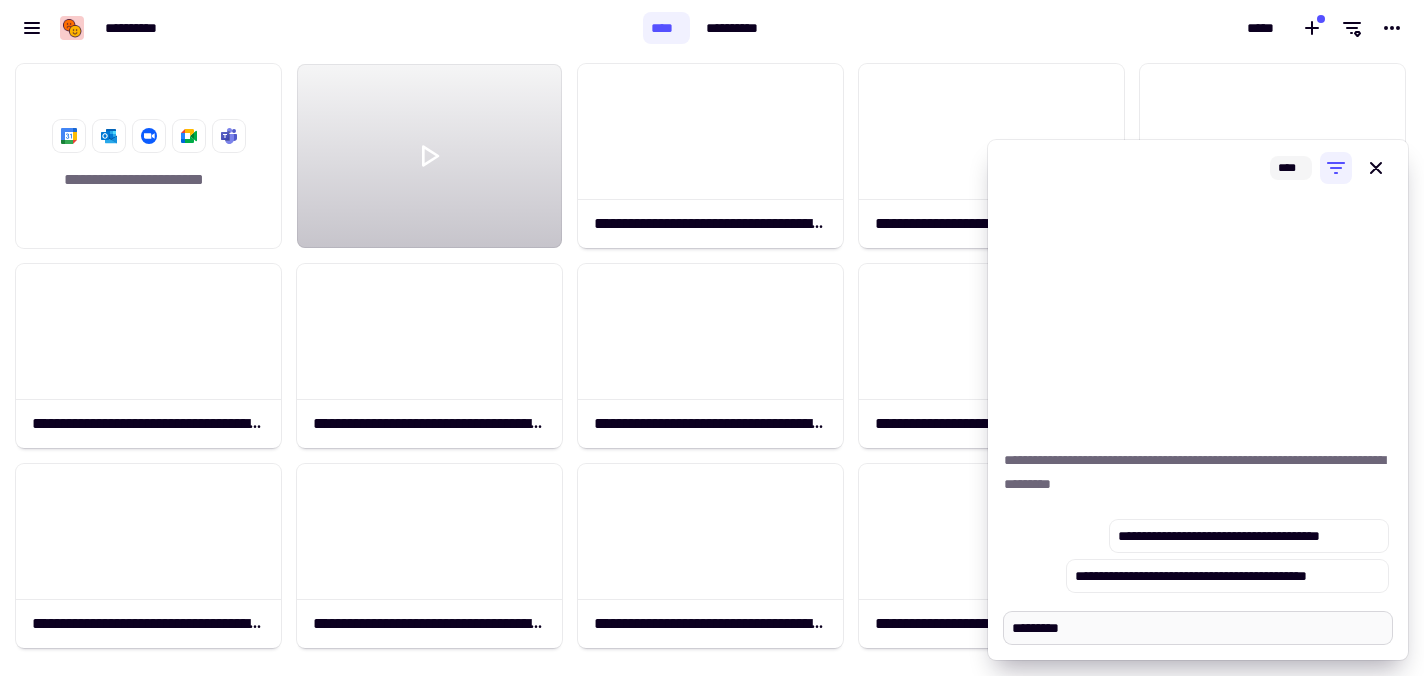 click on "********" at bounding box center [1198, 628] 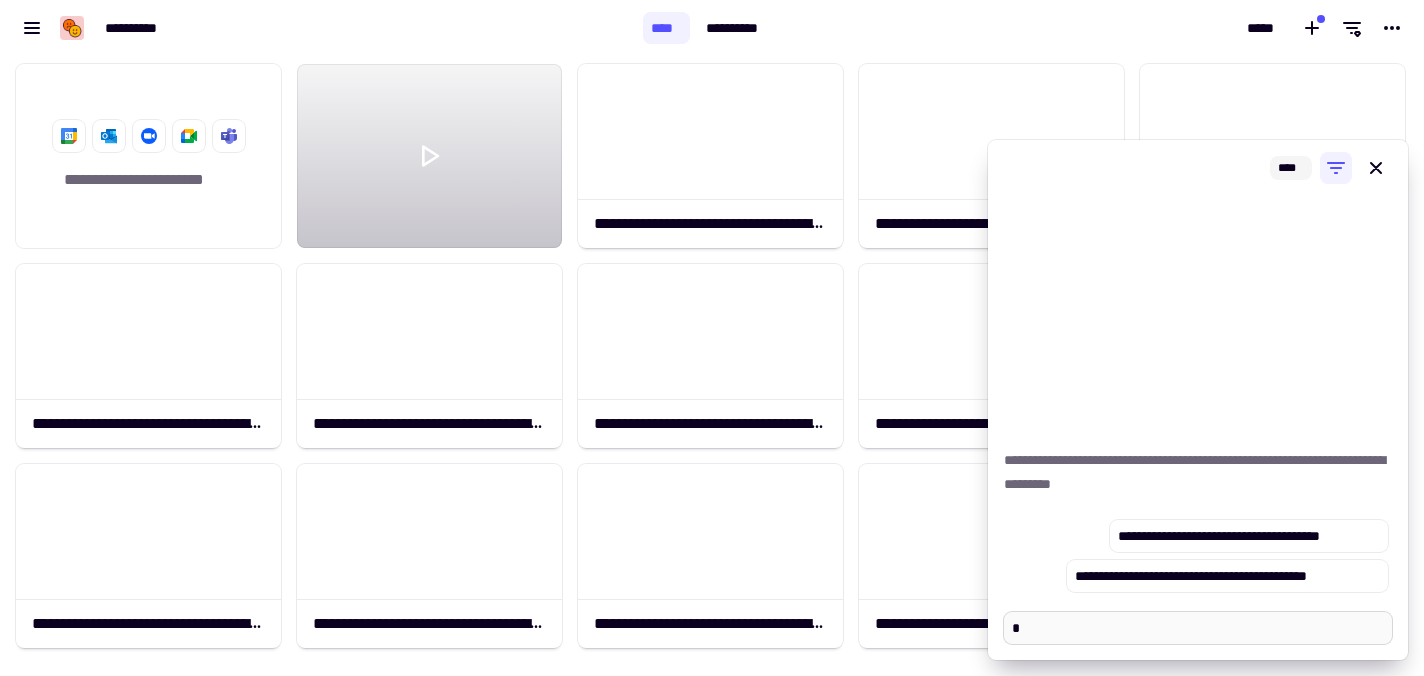 type on "*" 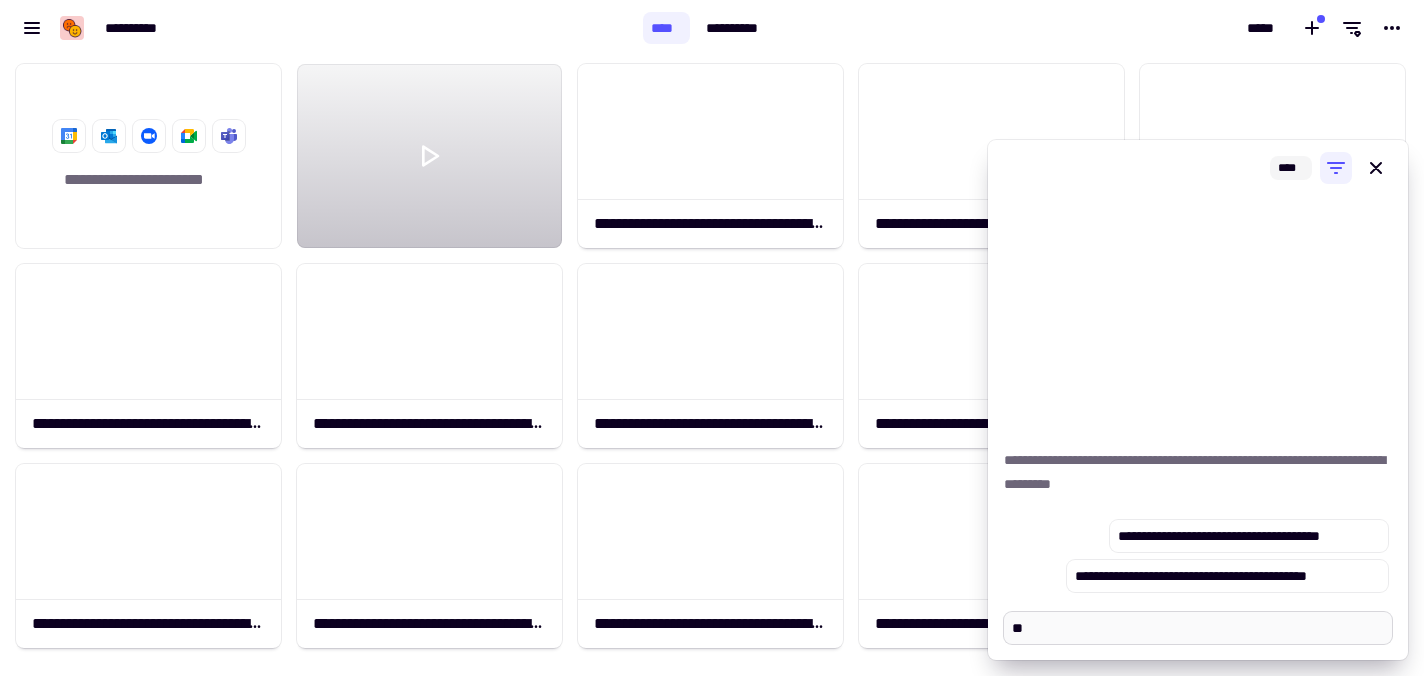 type on "*" 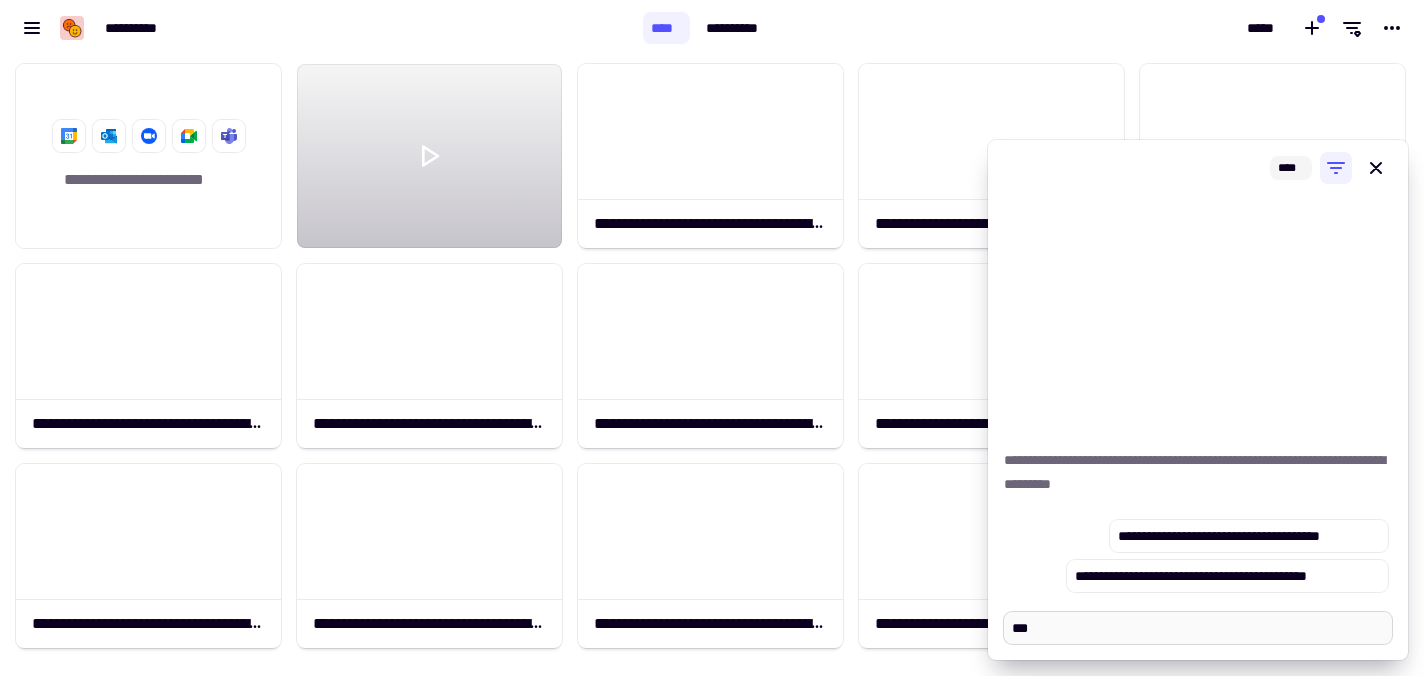type on "*" 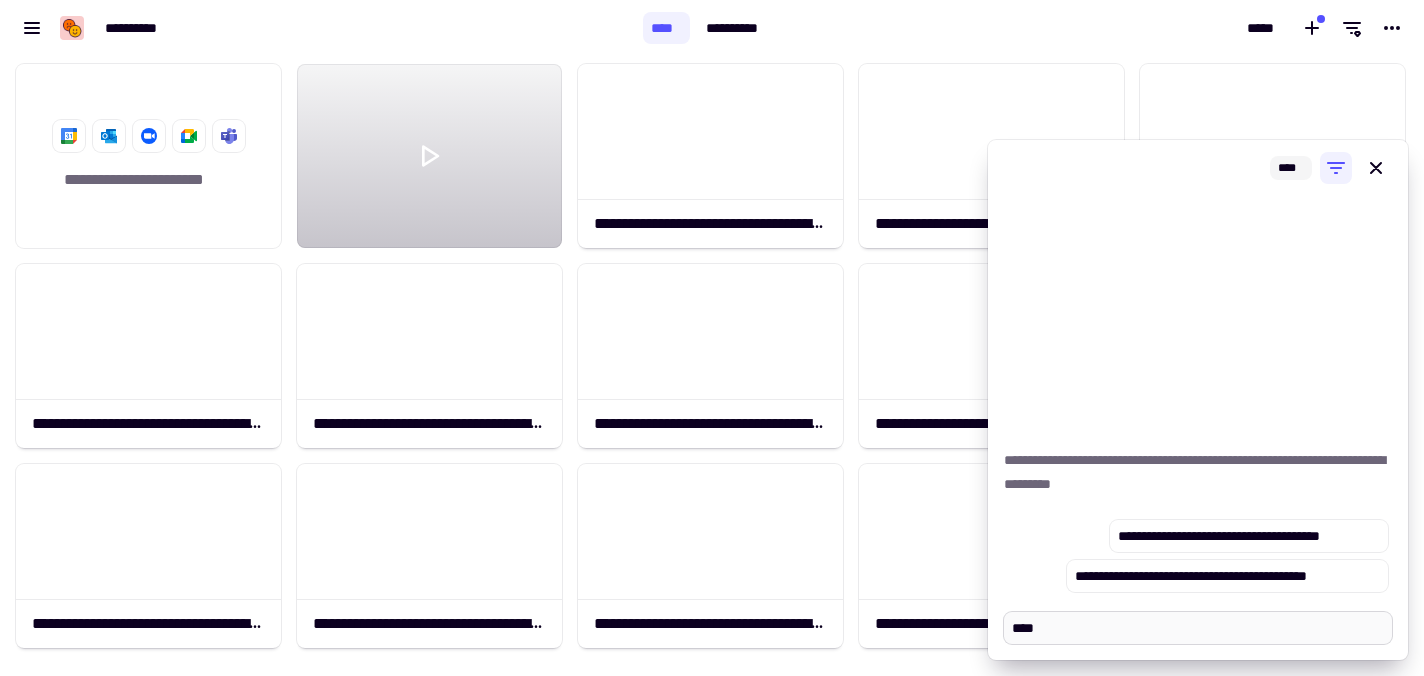 type on "*" 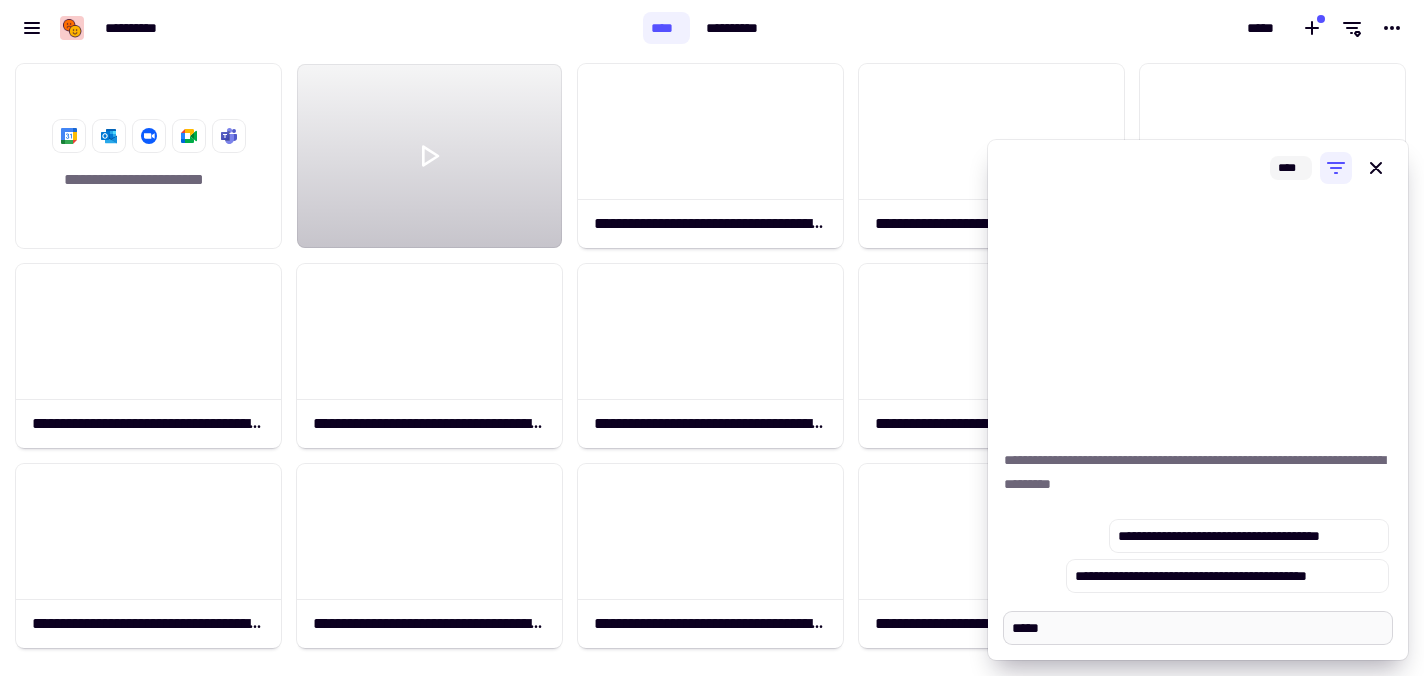 type on "*" 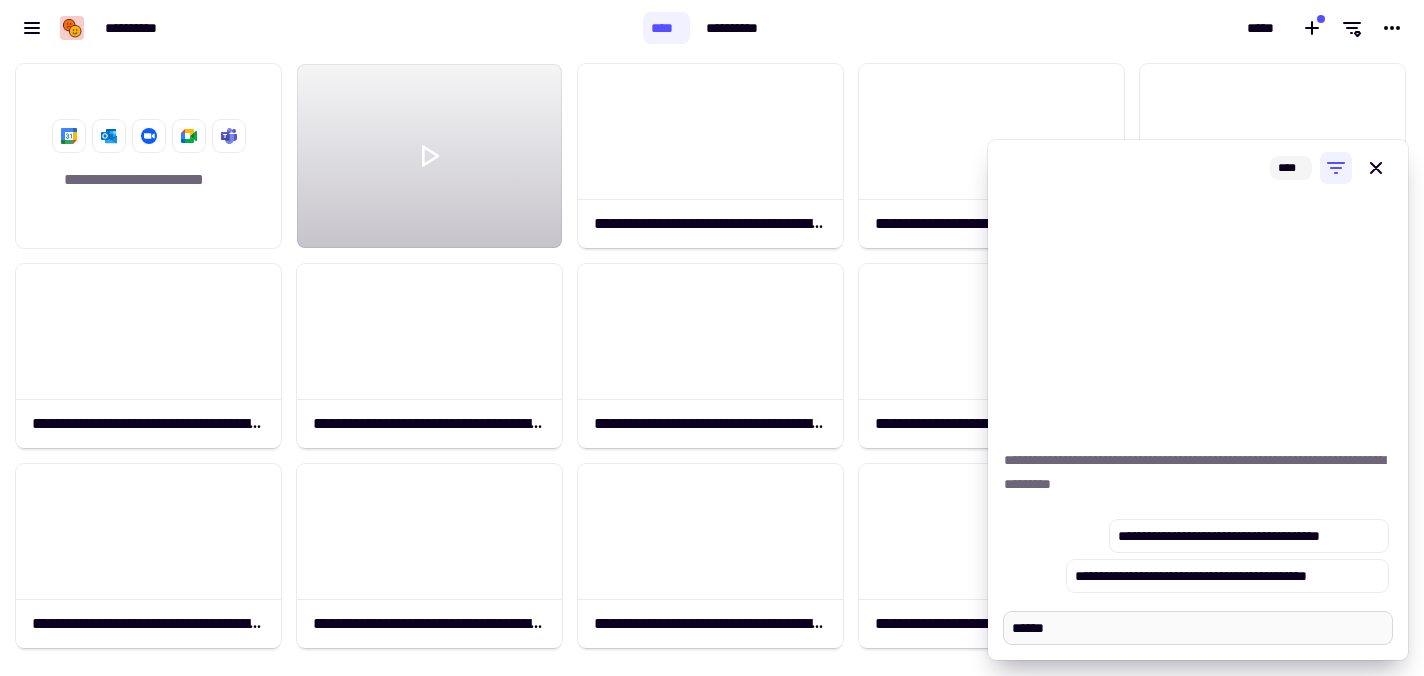 type on "*" 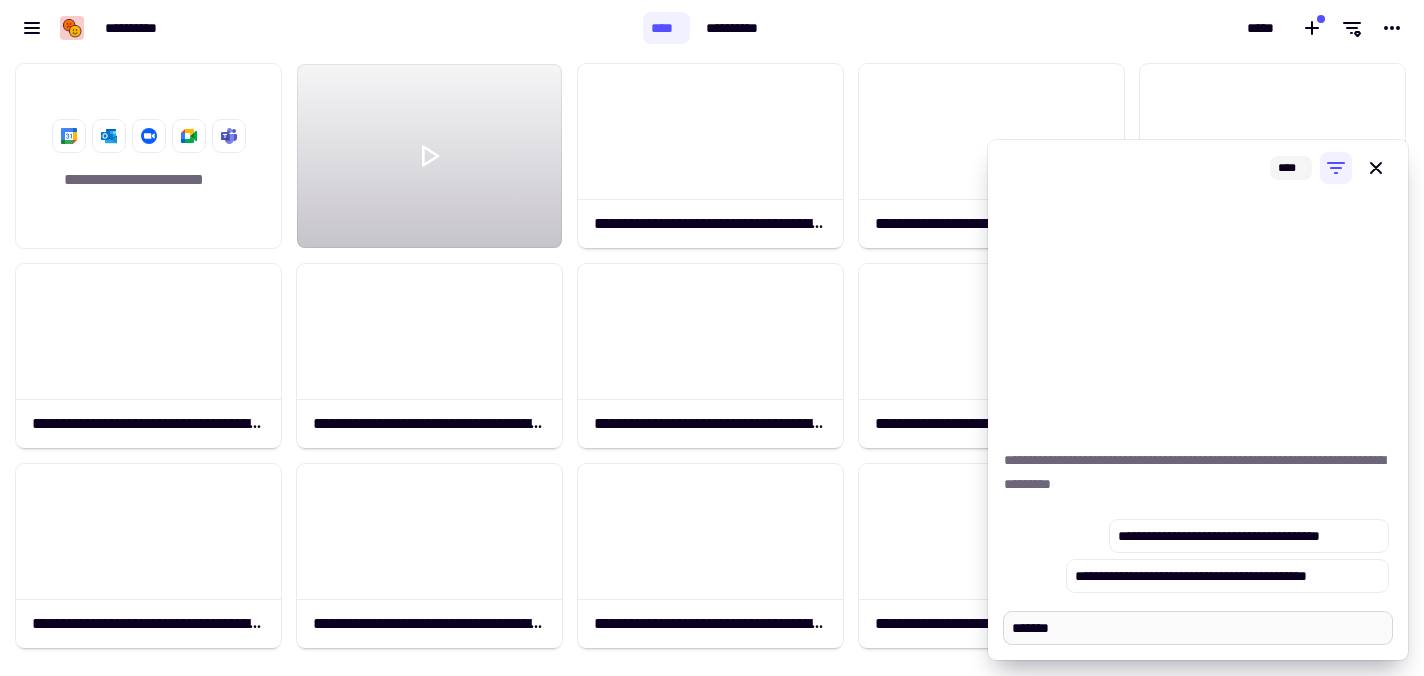 type on "*" 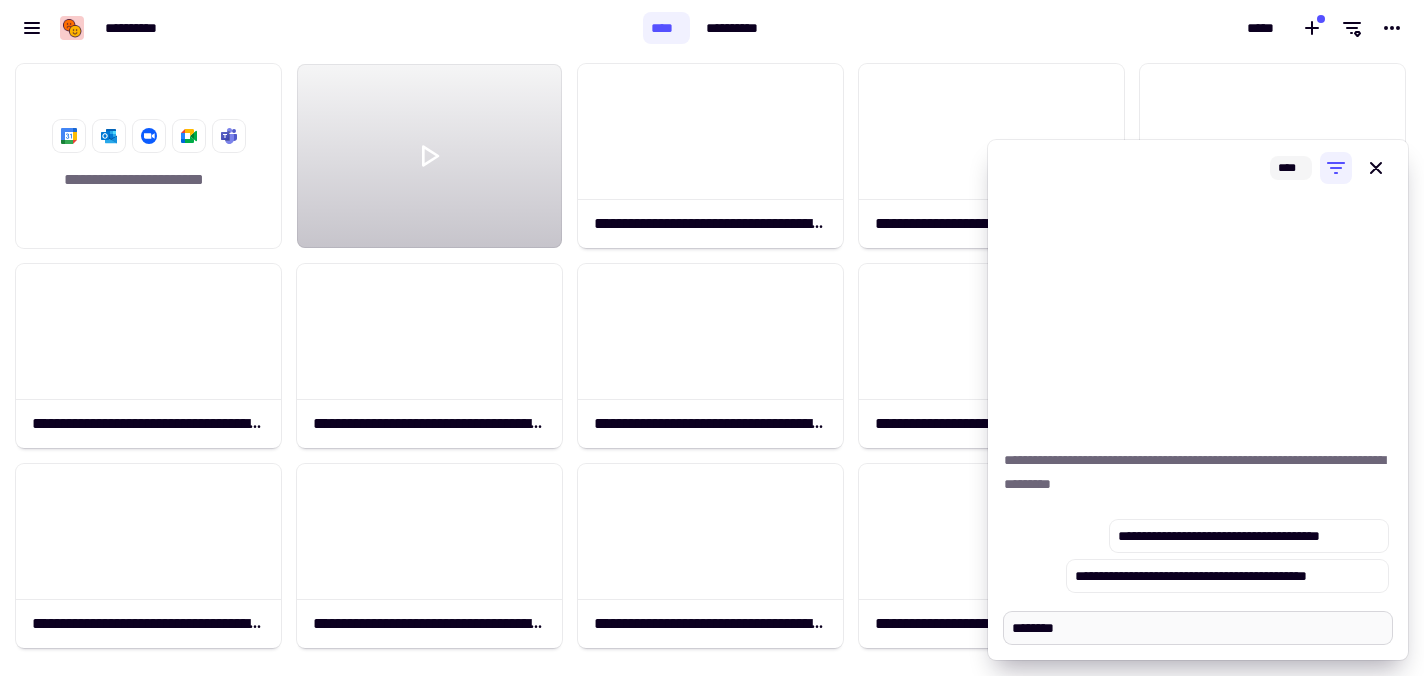 type on "*" 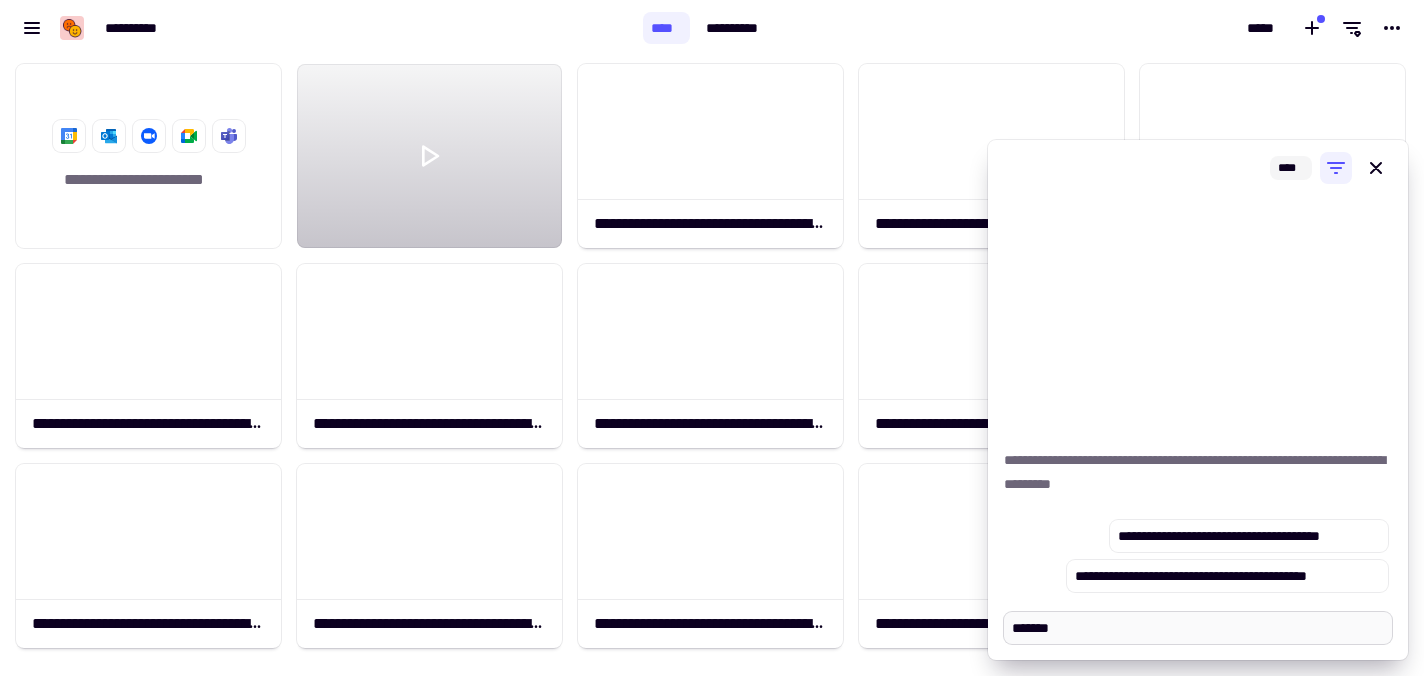 type on "*" 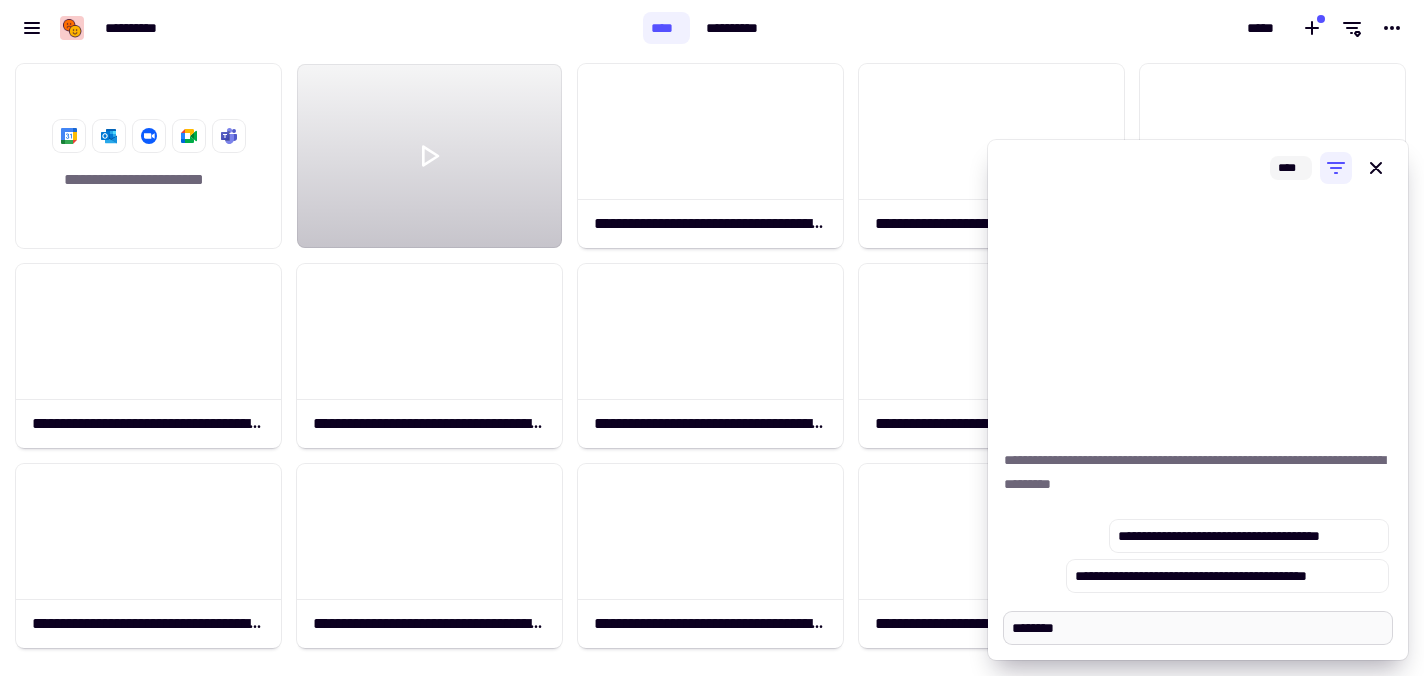 type on "*" 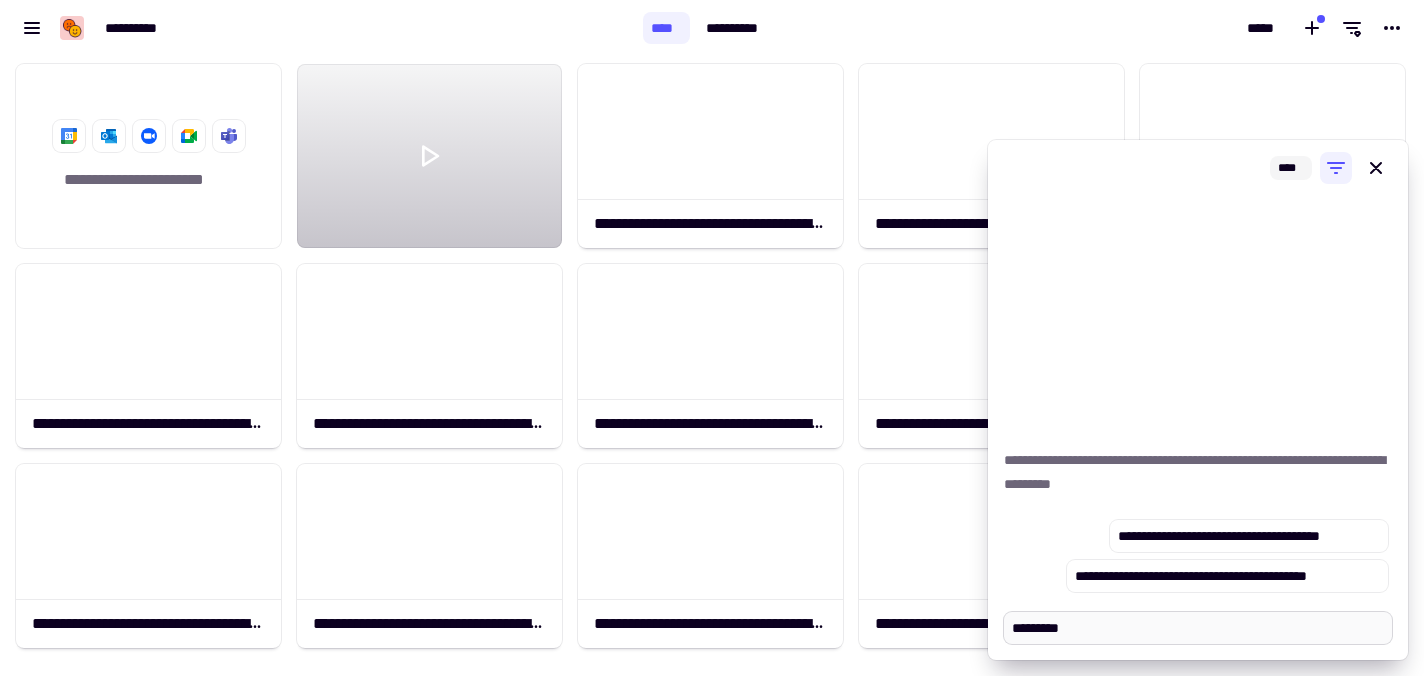 type on "*" 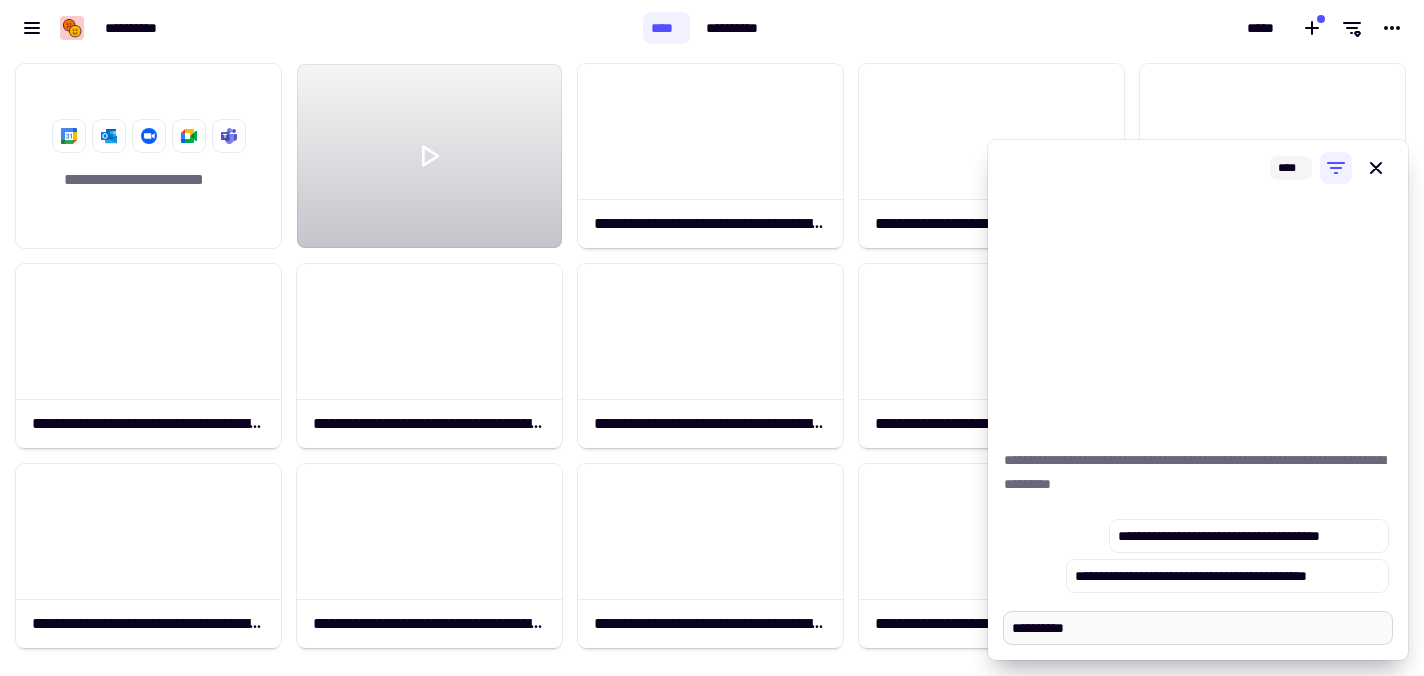 type on "*" 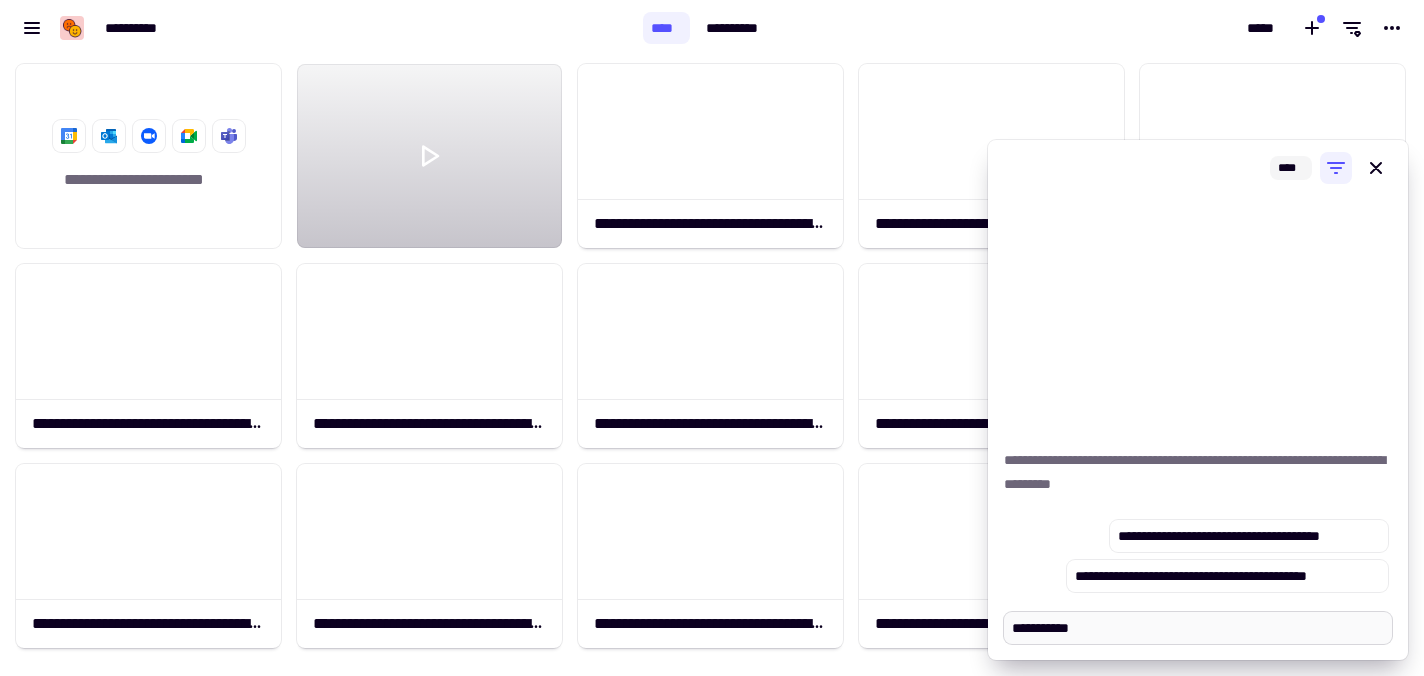type on "*" 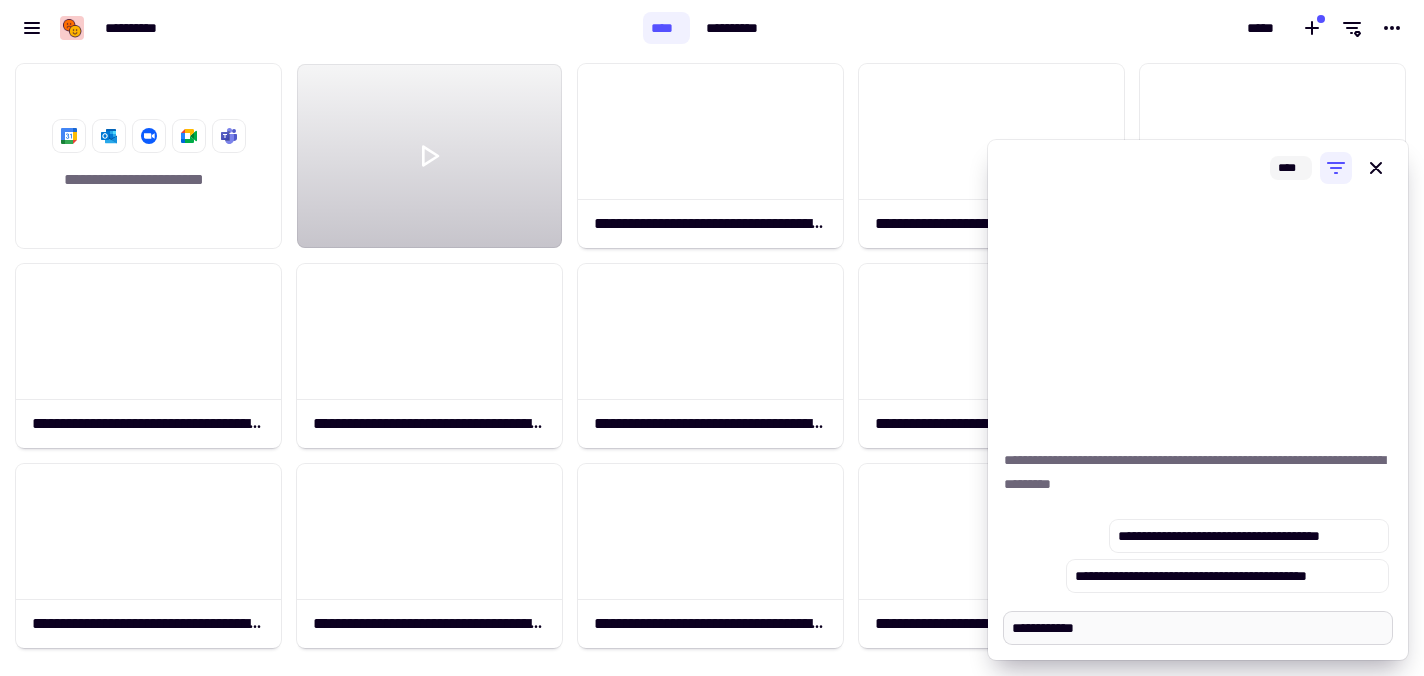 type on "*" 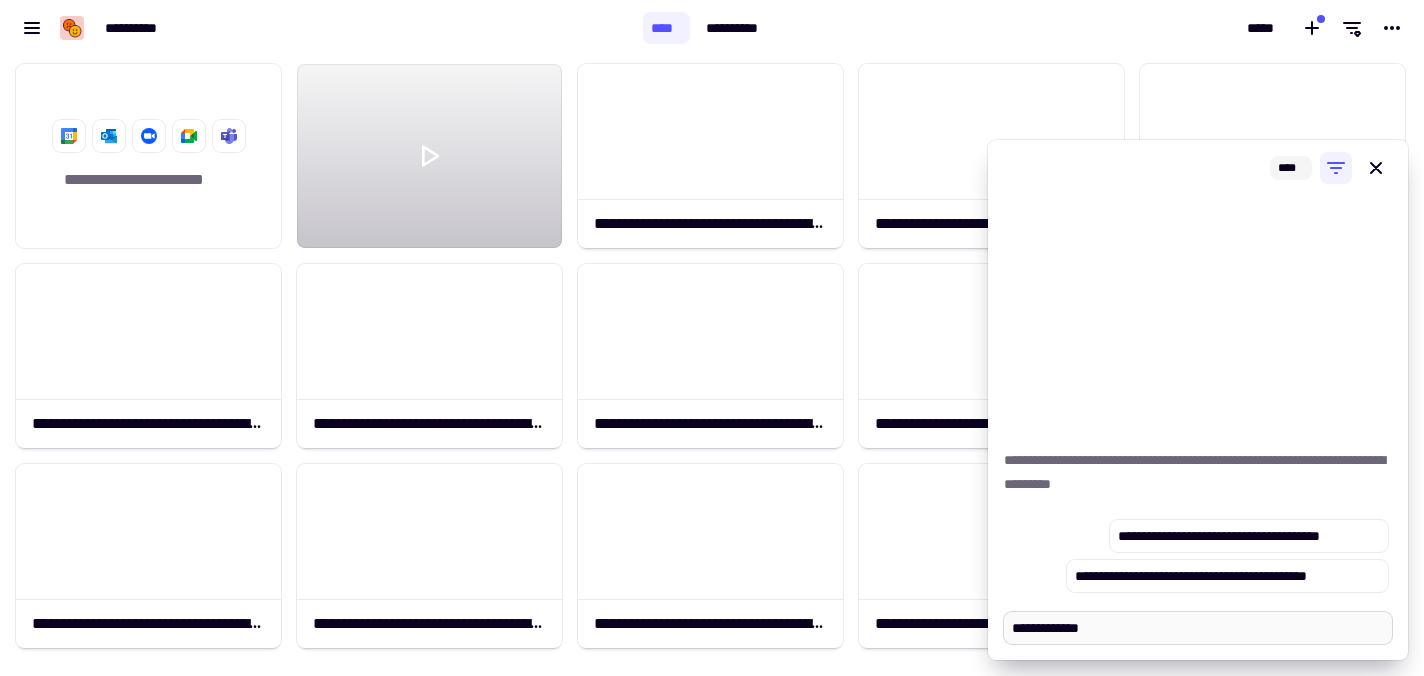 type on "*" 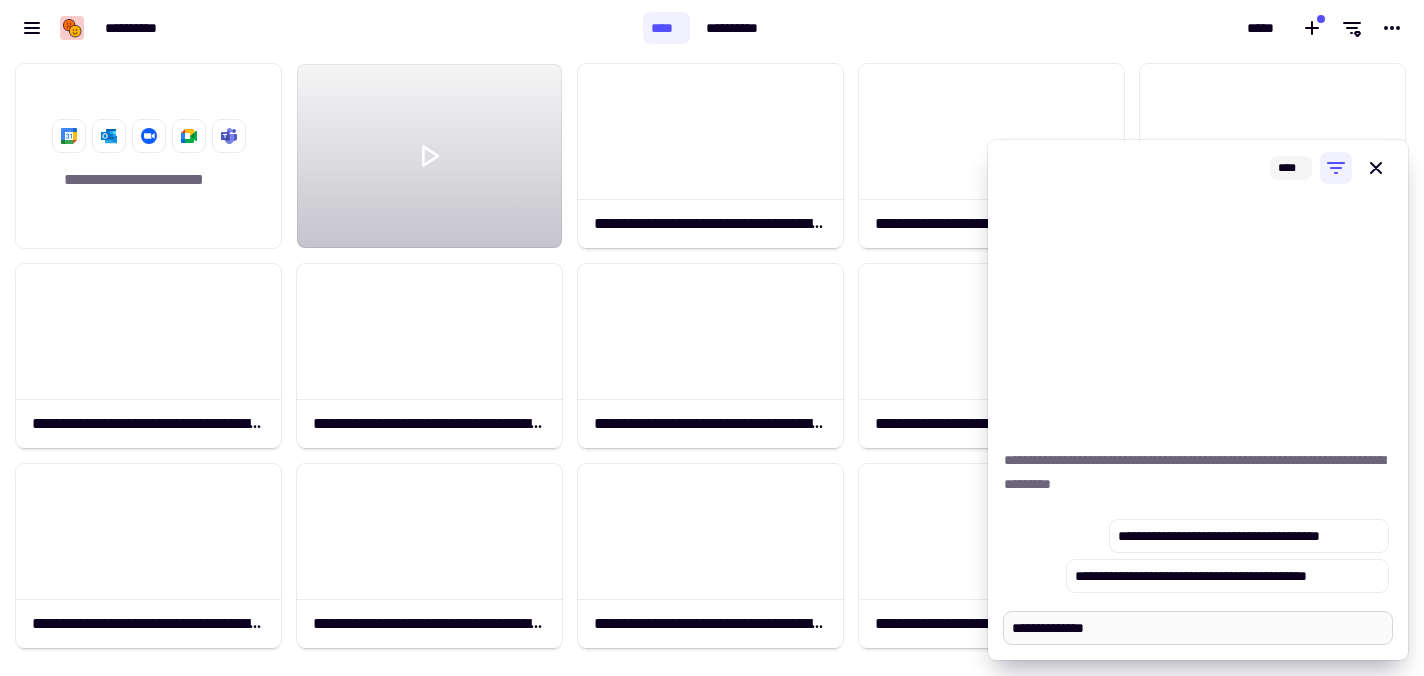 type on "*" 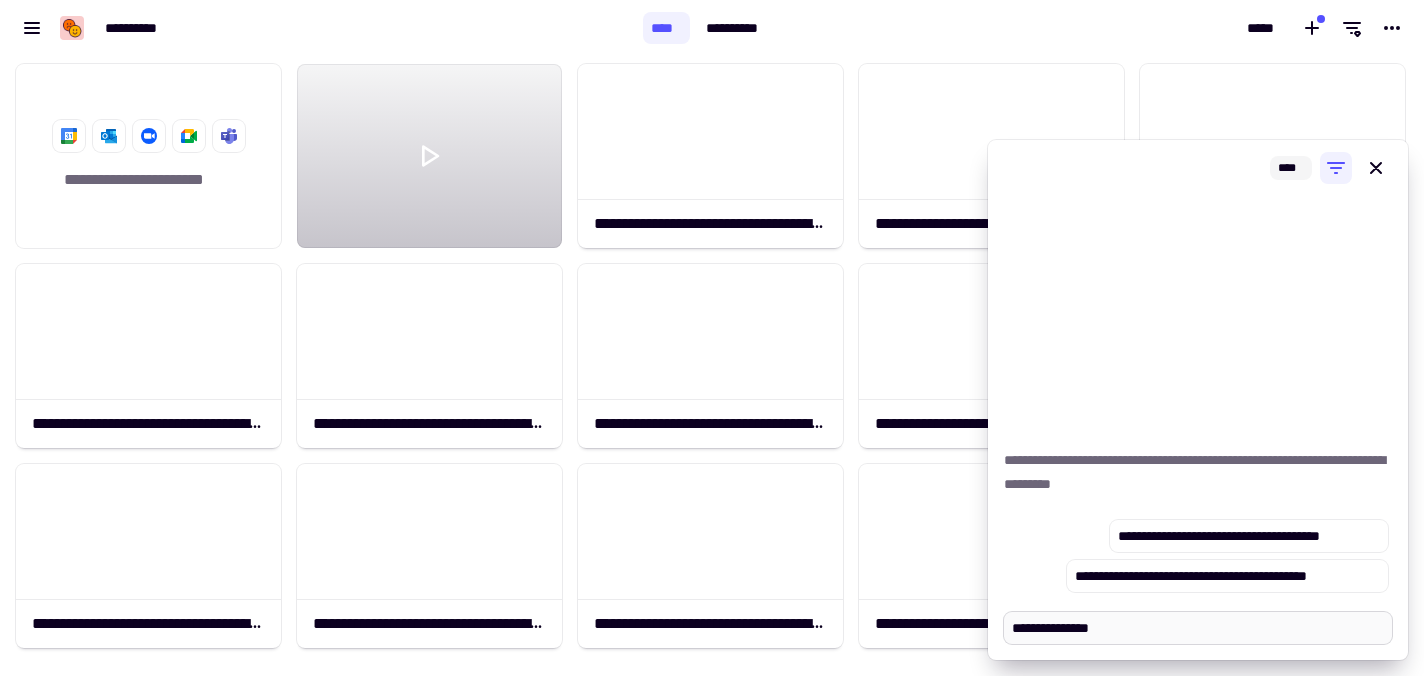 type on "*" 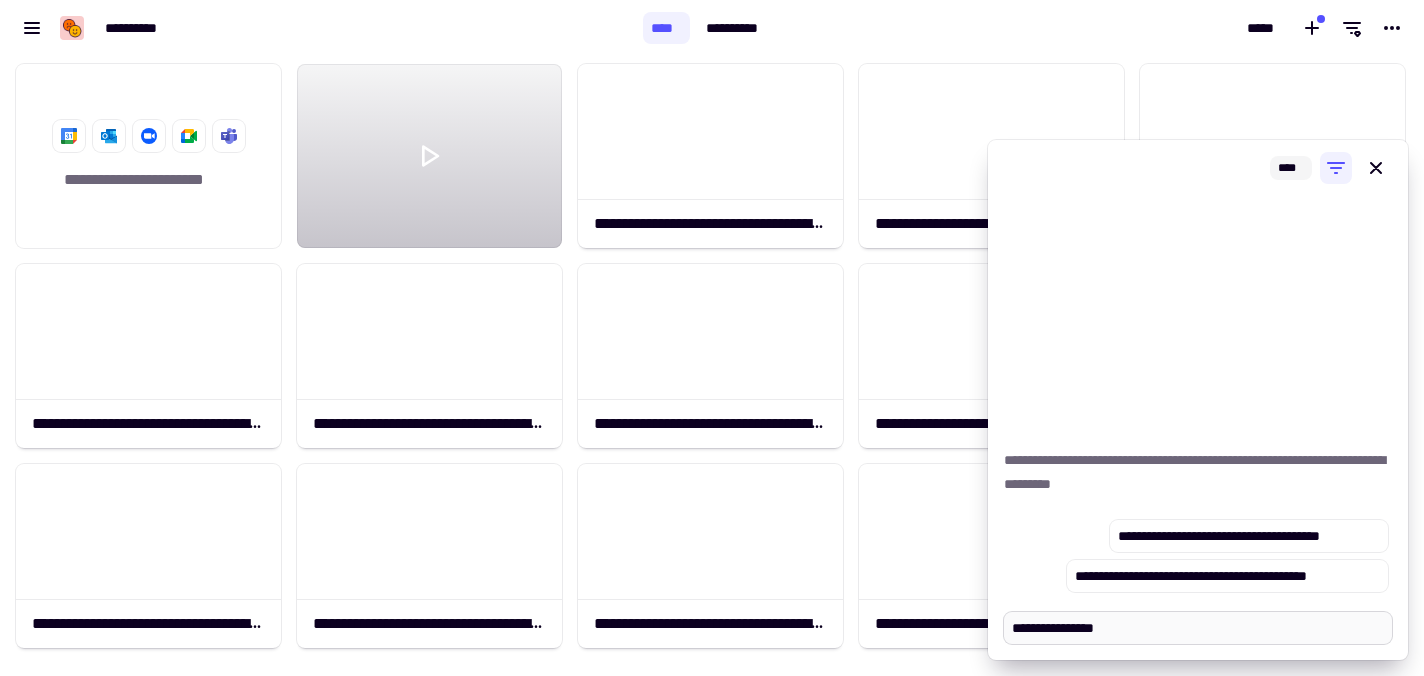 type on "*" 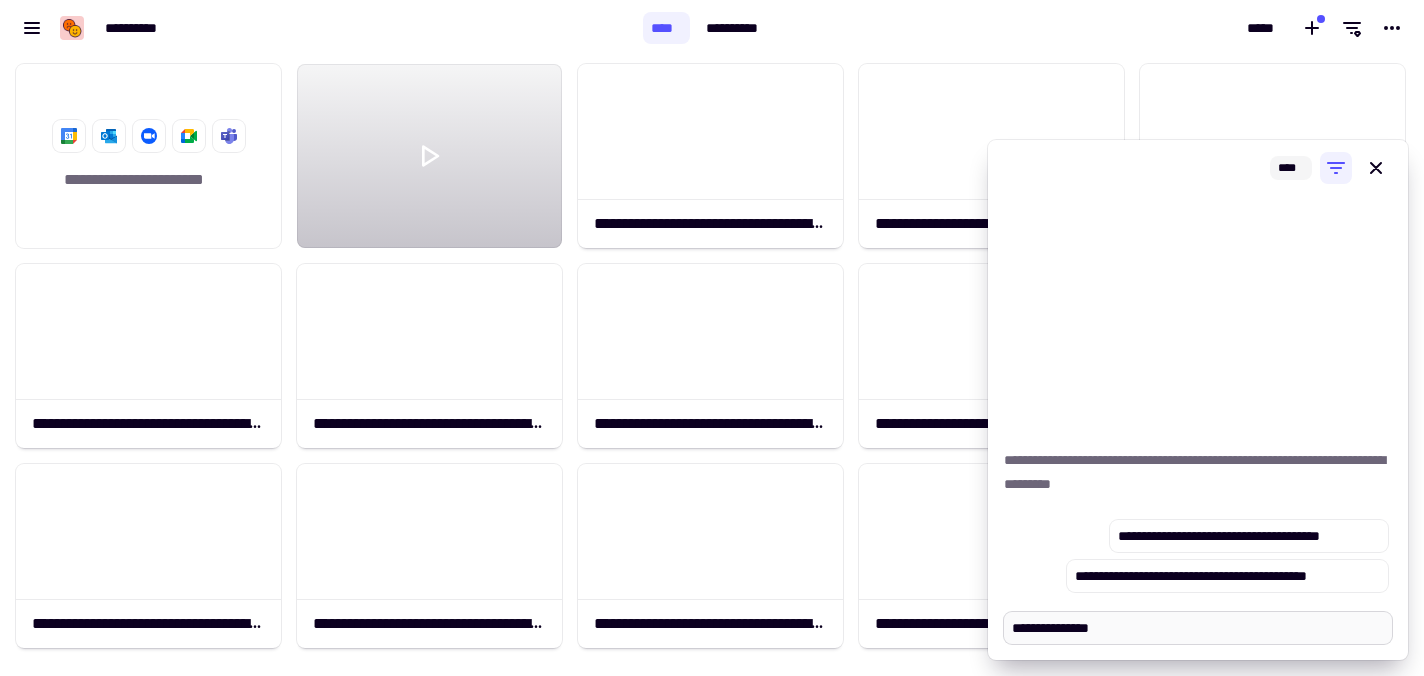 type on "*" 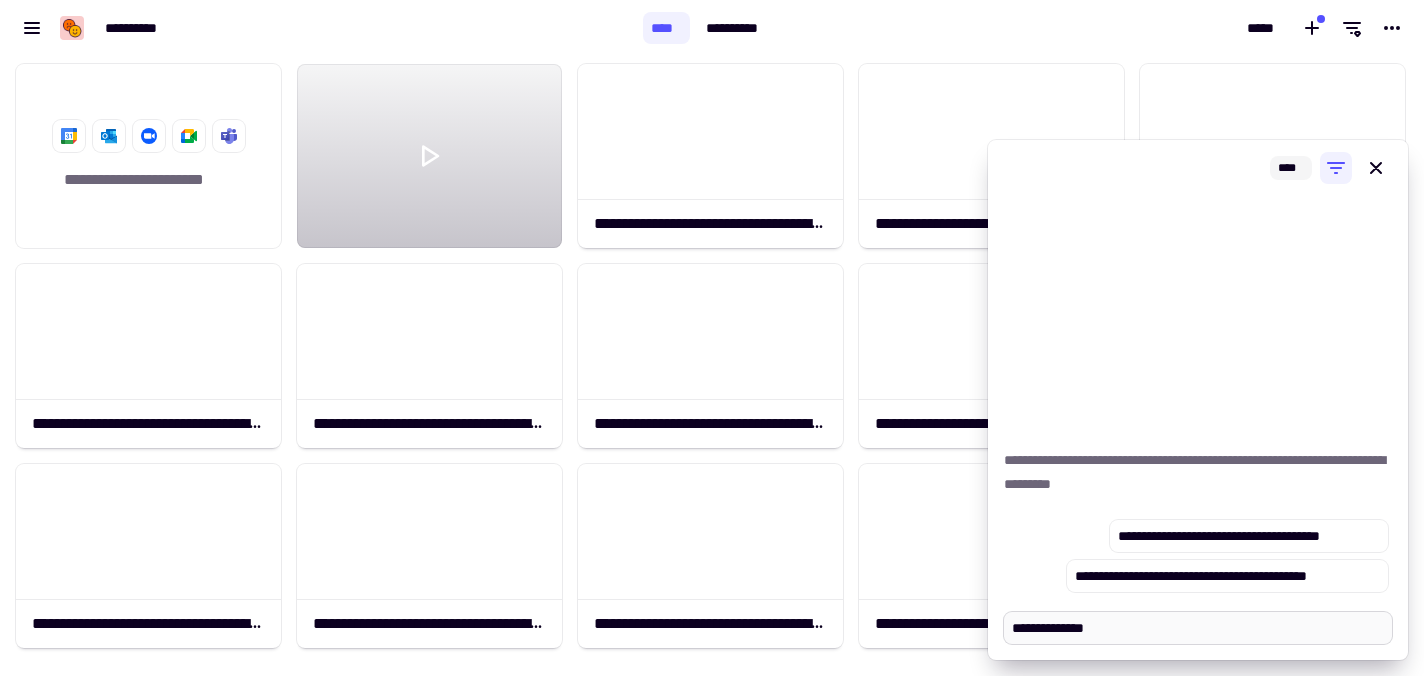type on "*" 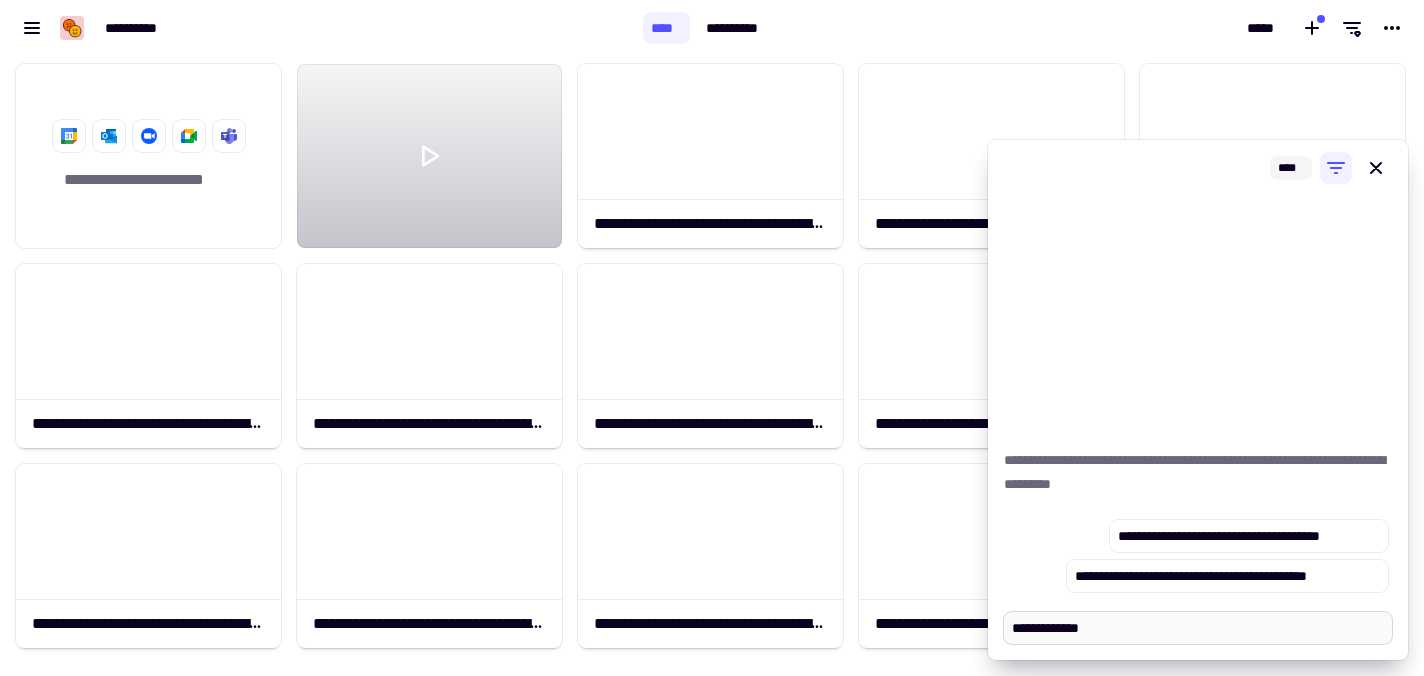 type on "*" 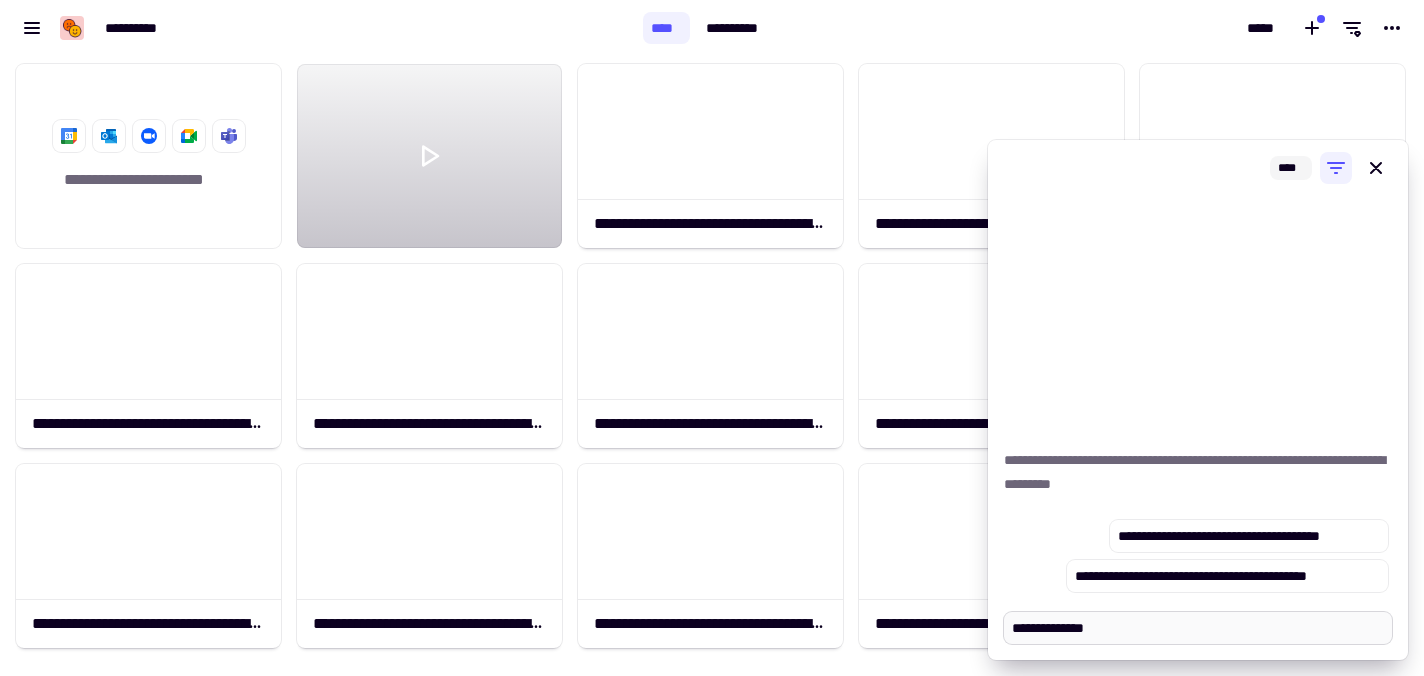type on "*" 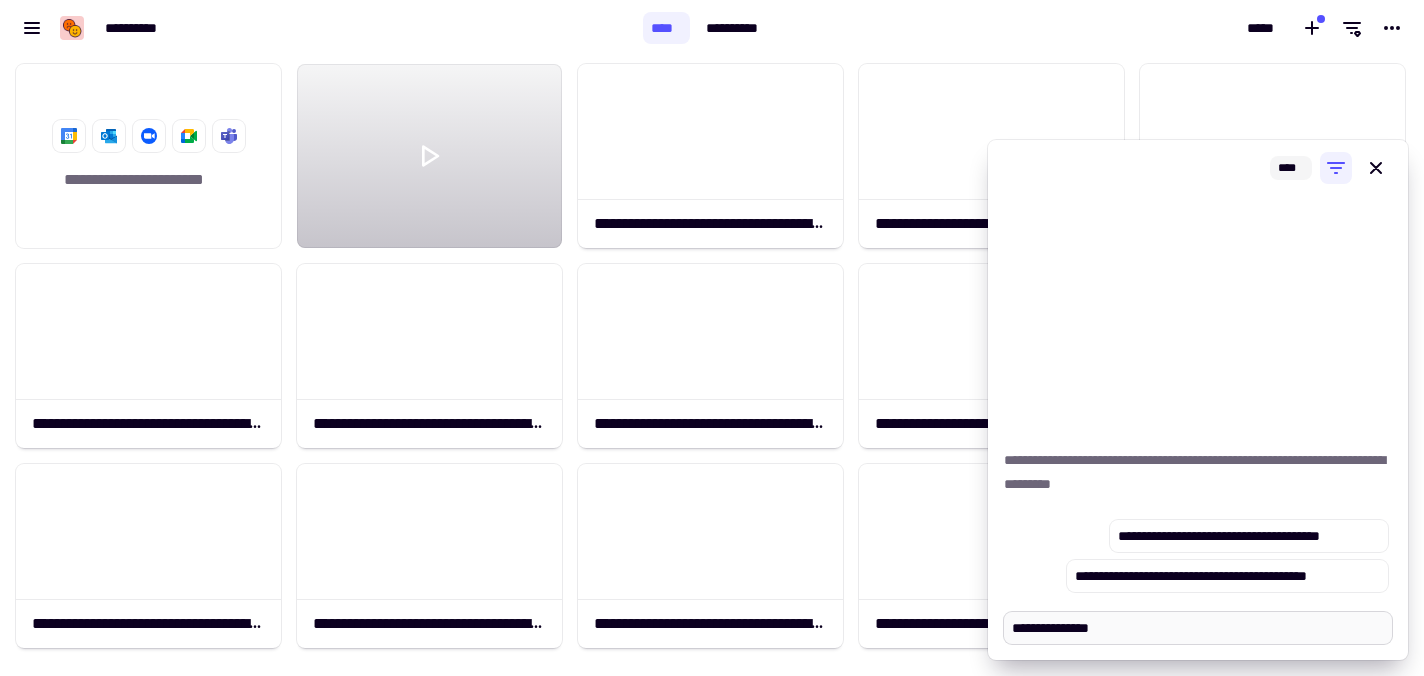 type on "*" 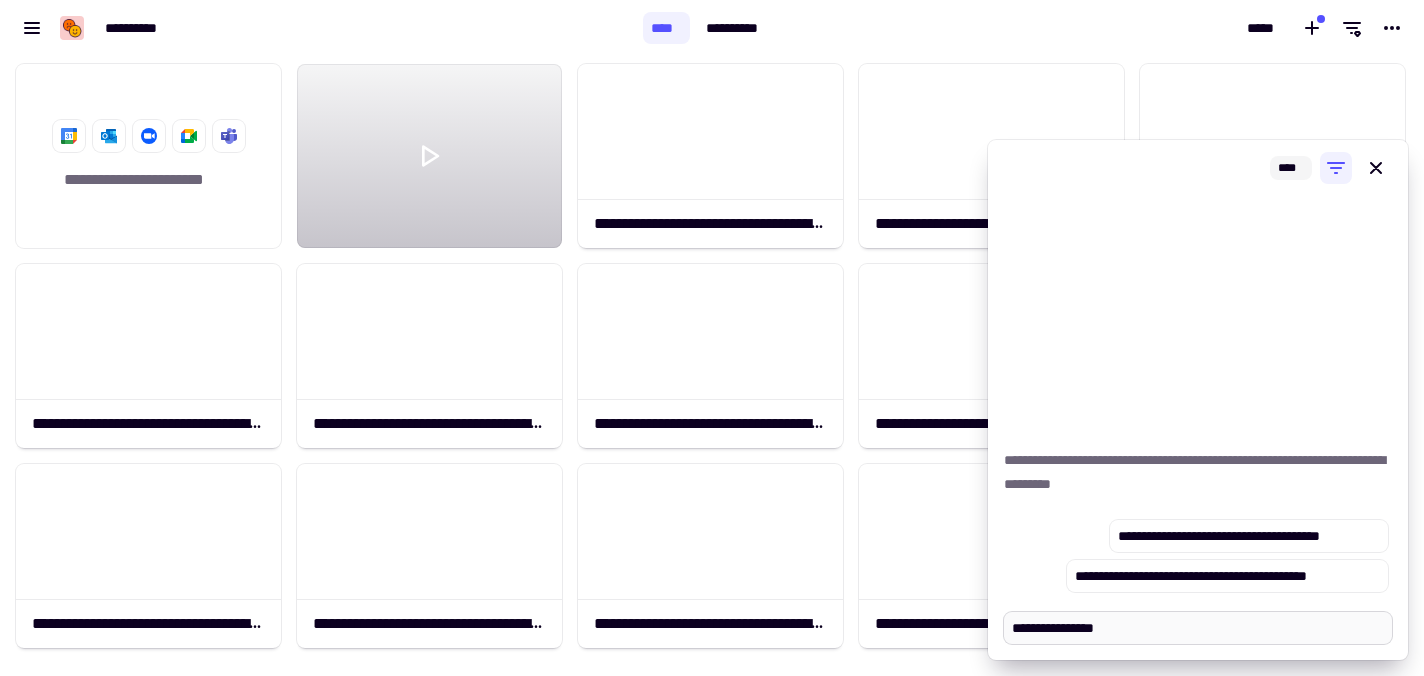type on "*" 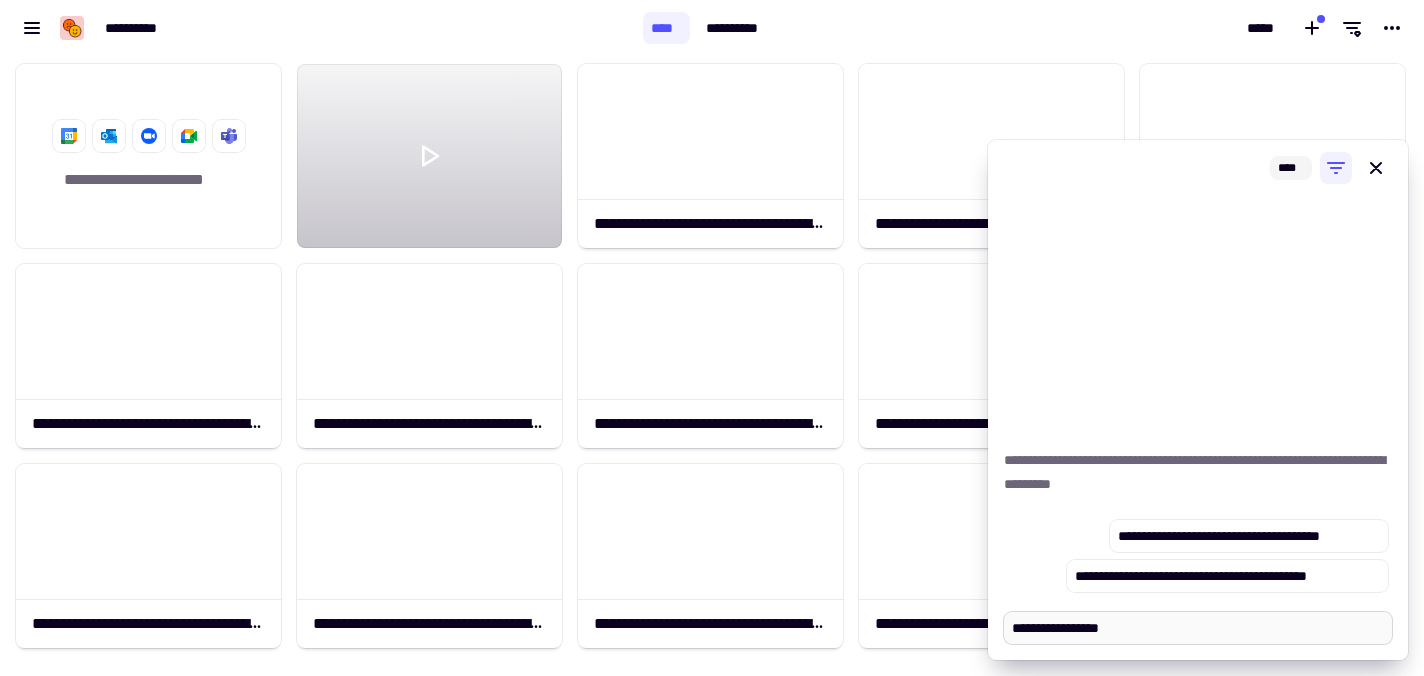 type on "*" 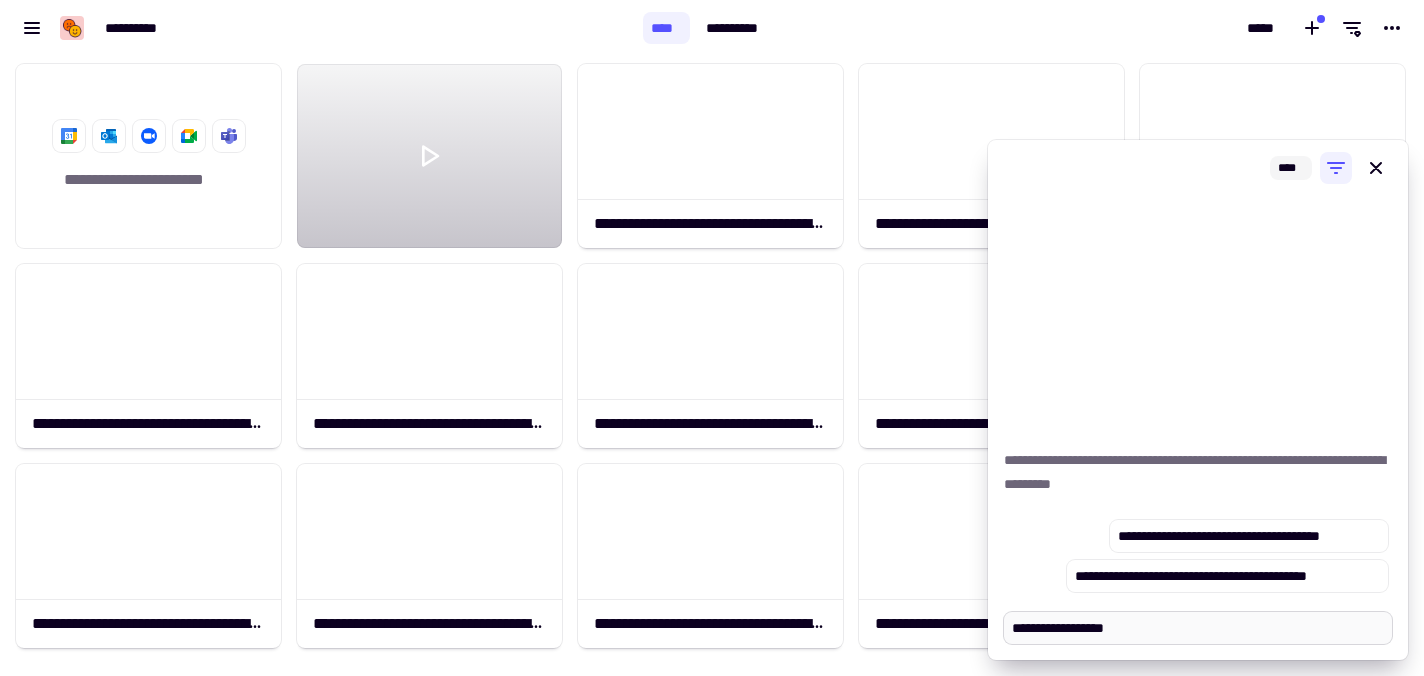 type on "*" 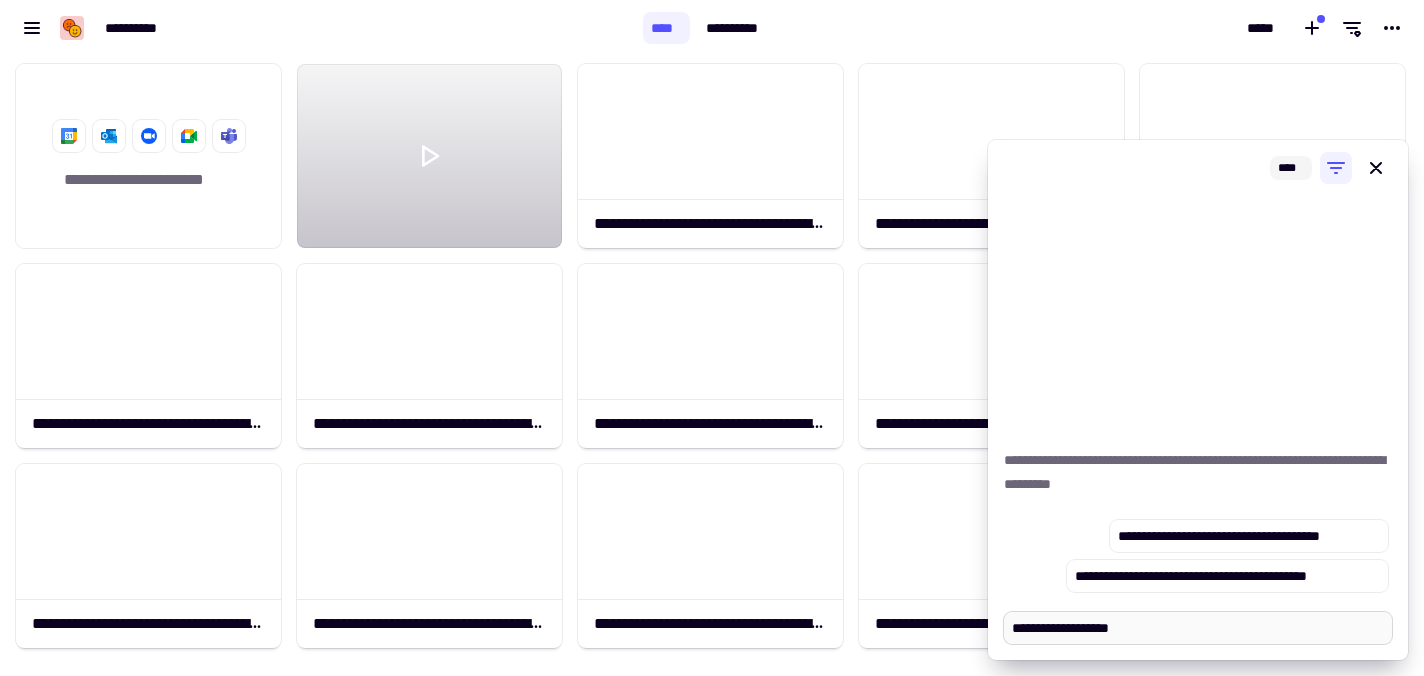 type on "*" 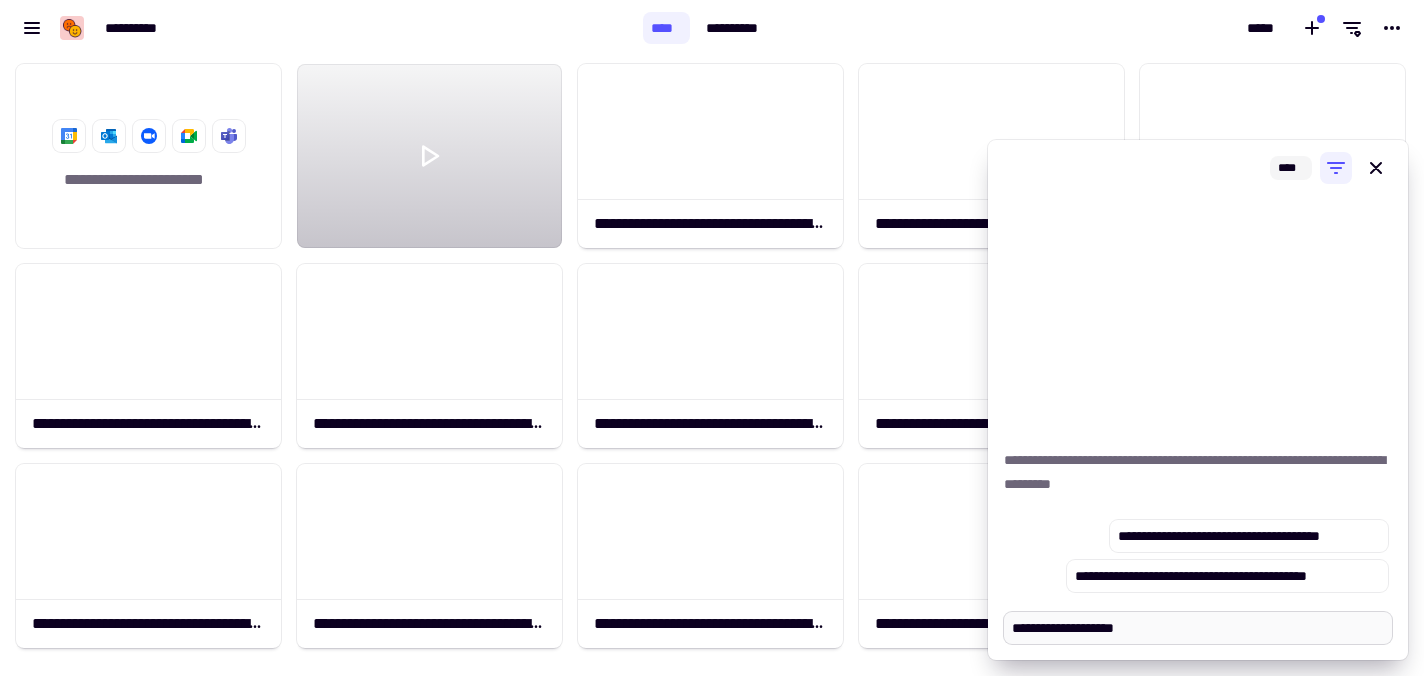 type on "*" 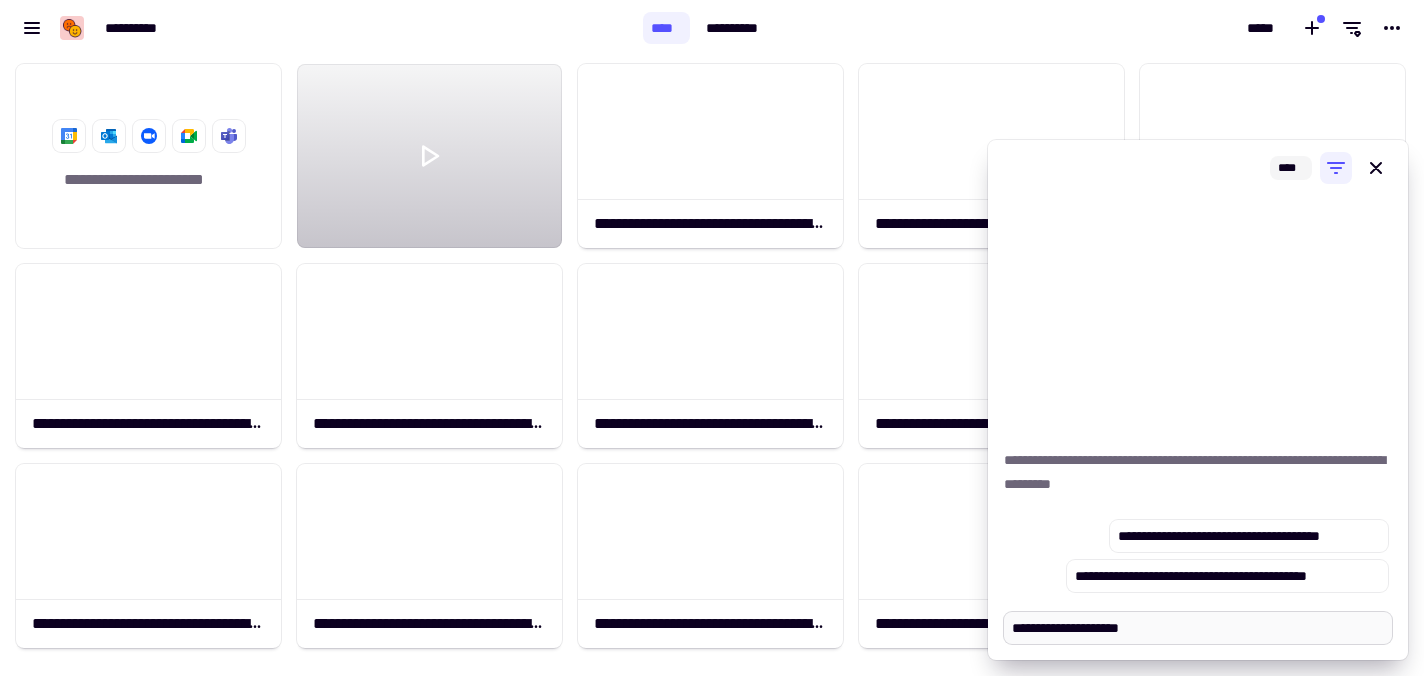 type on "*" 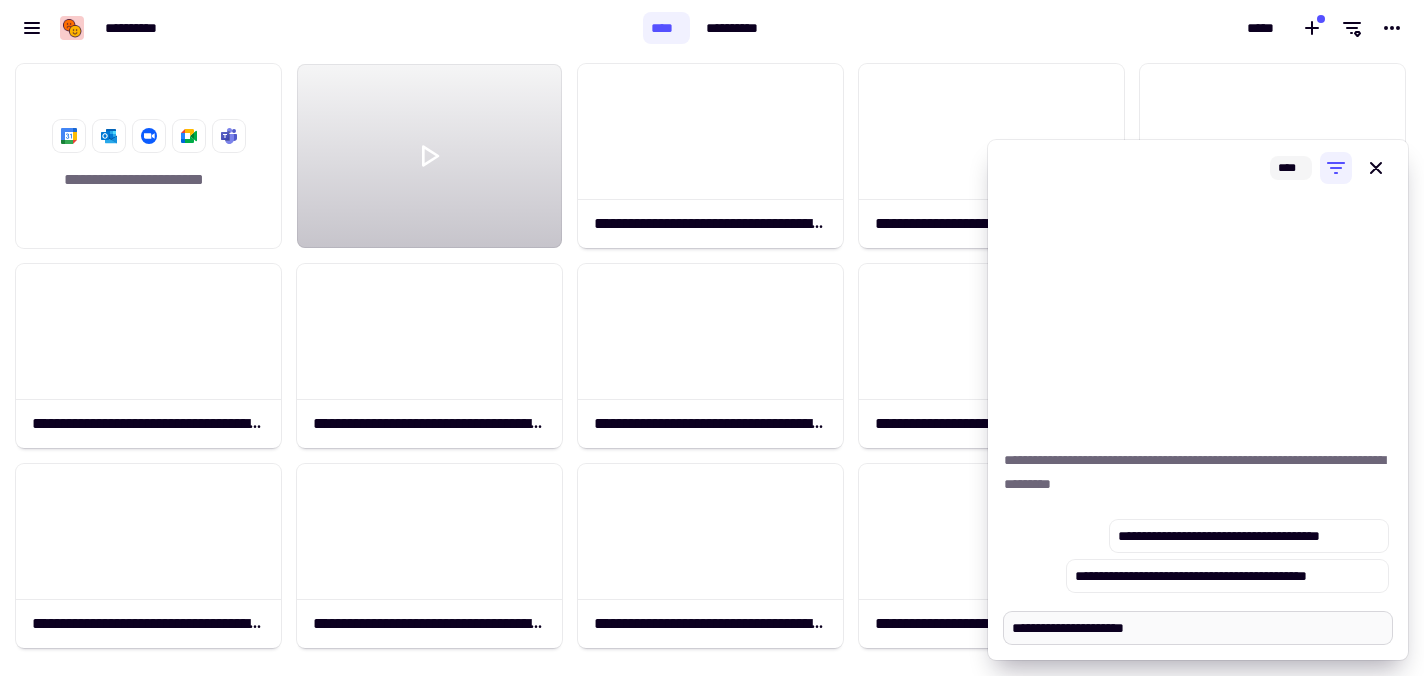 type on "*" 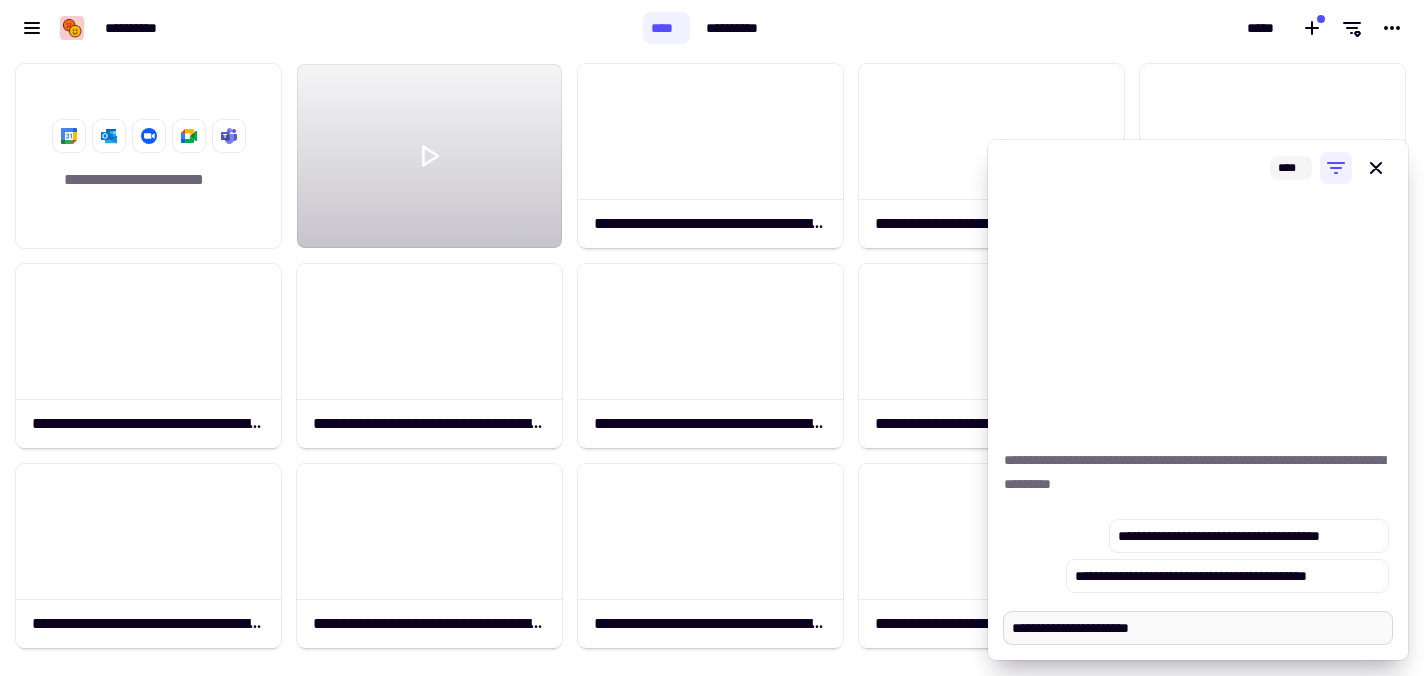type on "*" 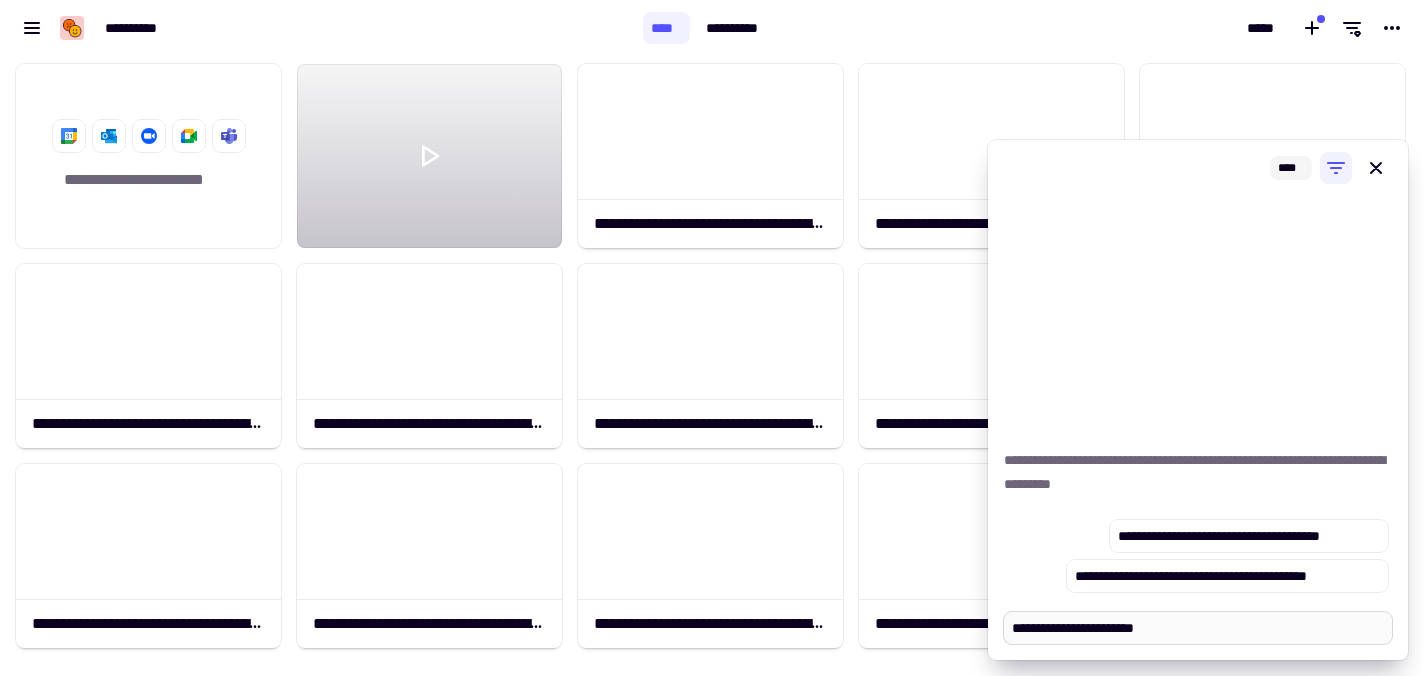 type on "*" 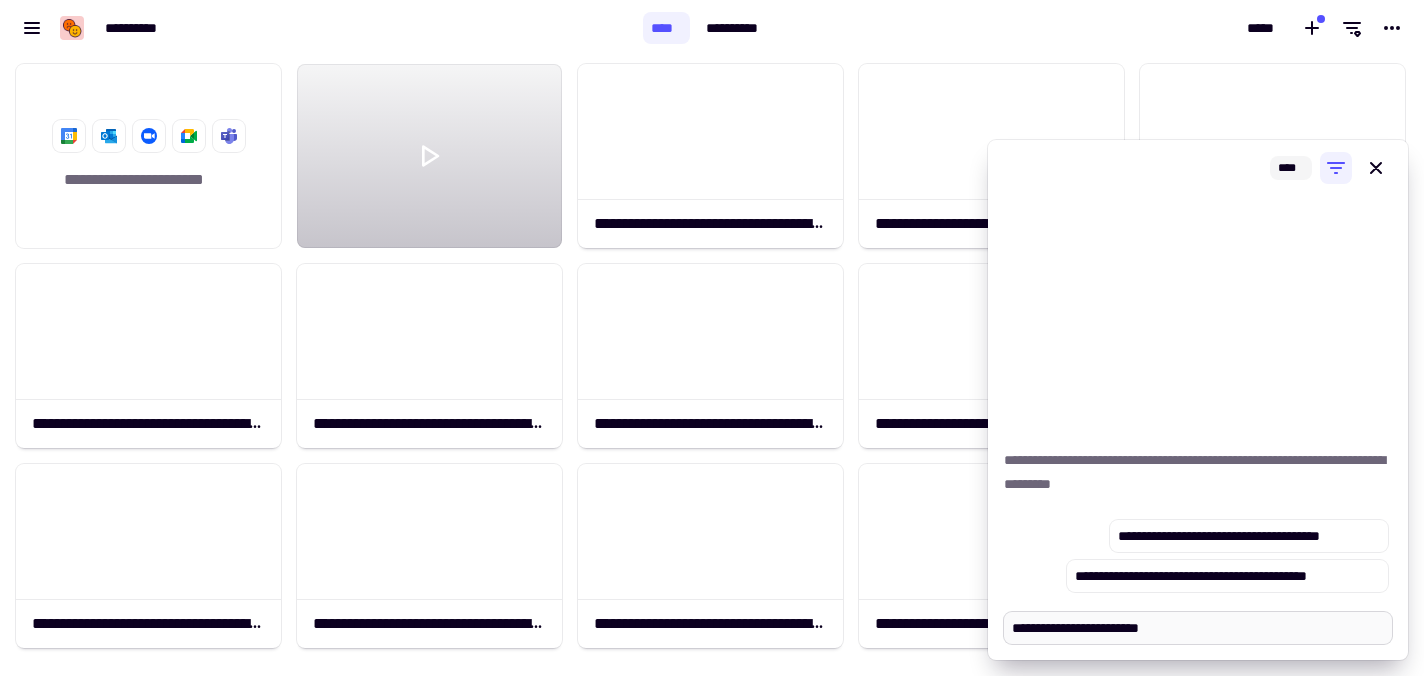 type on "*" 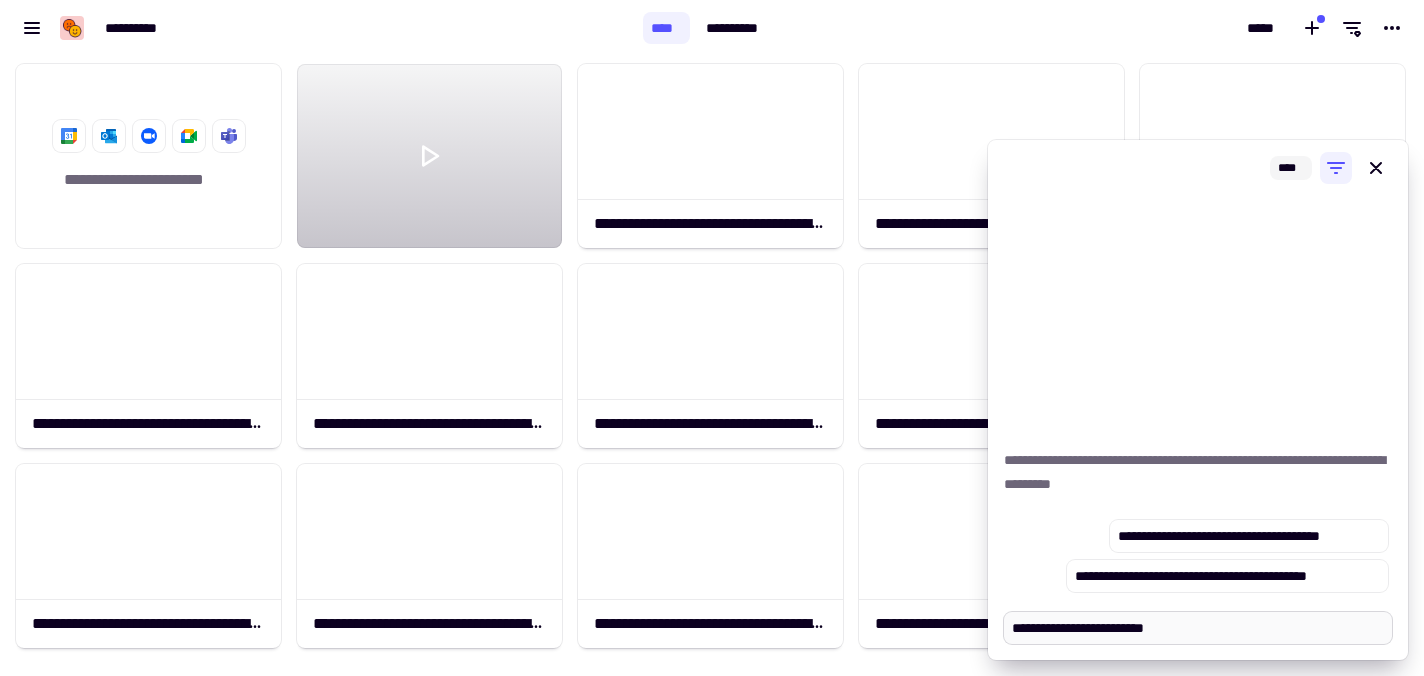 type on "*" 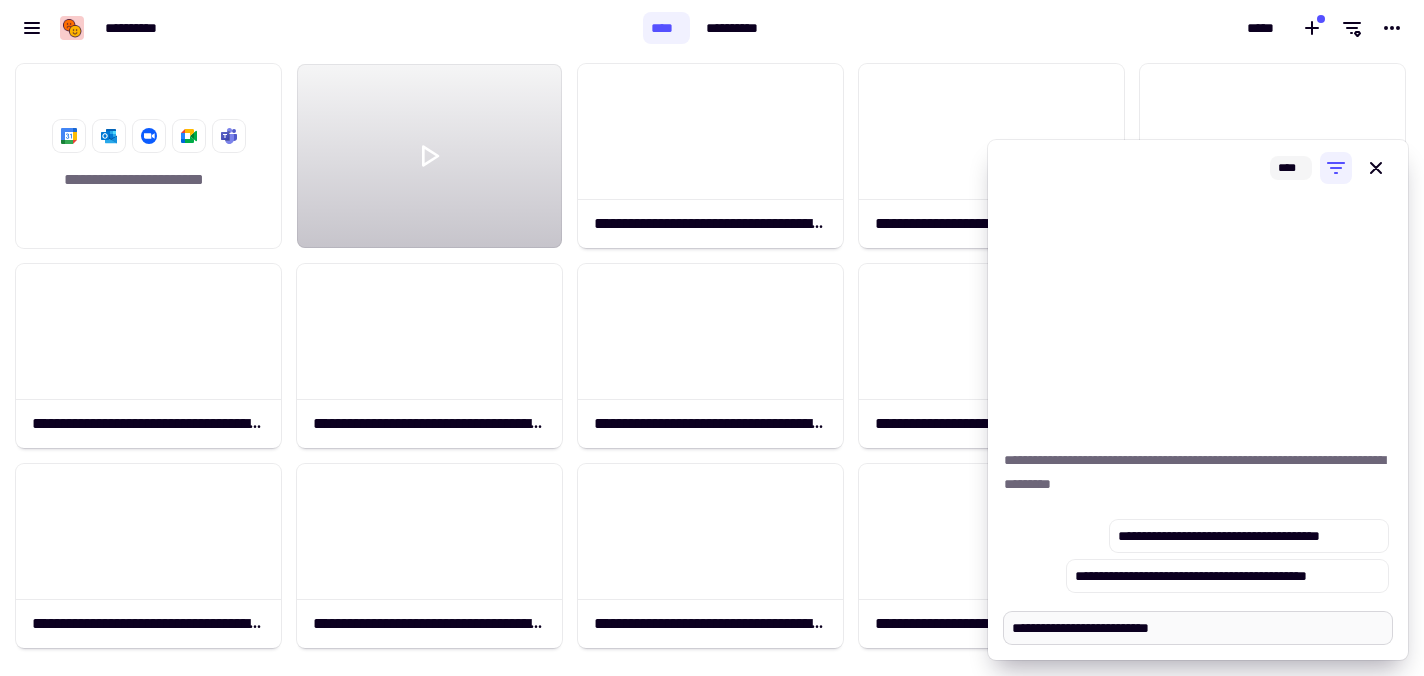 type on "*" 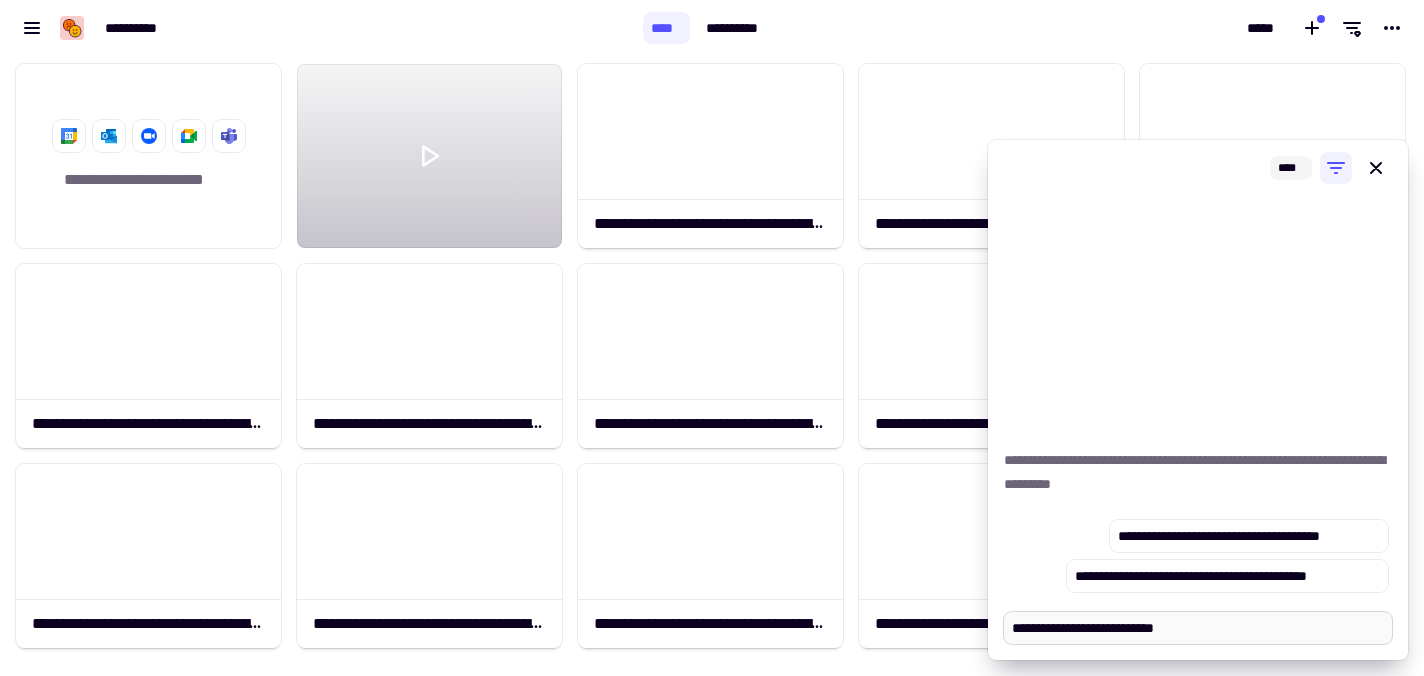 type on "*" 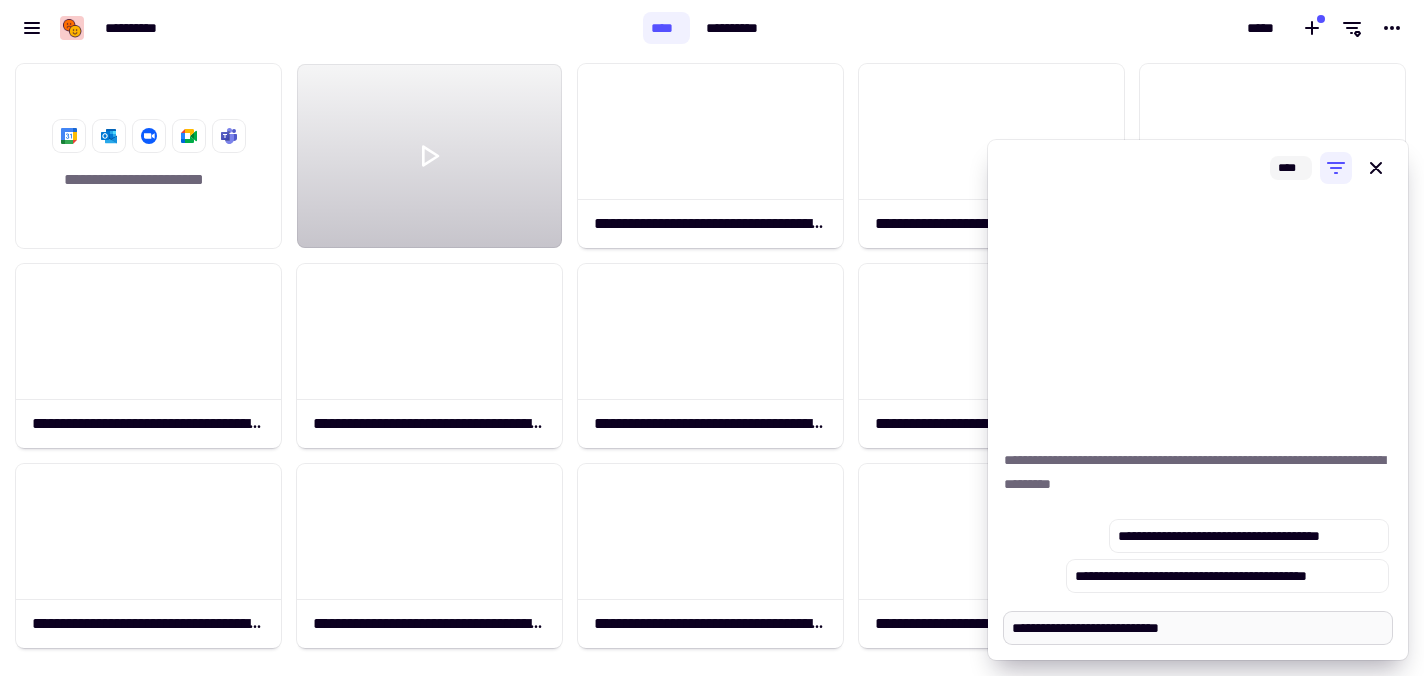 type on "*" 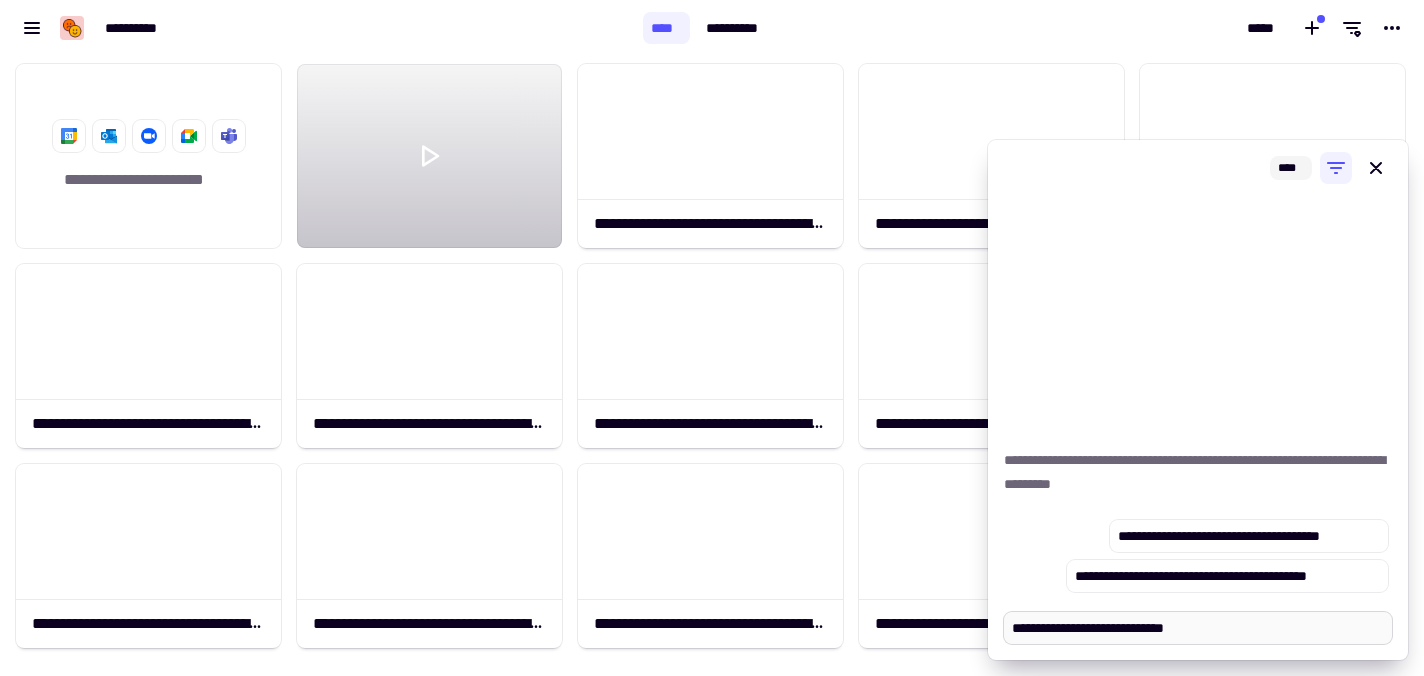 type on "*" 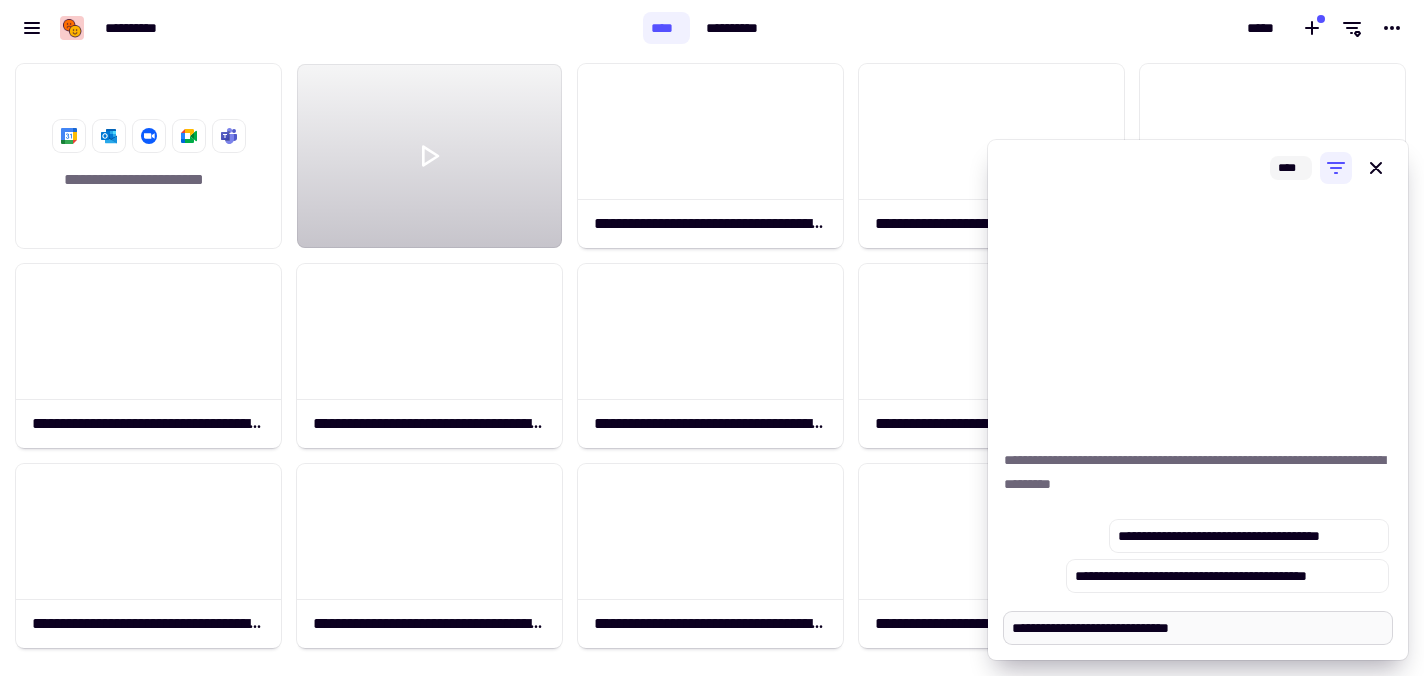 type on "*" 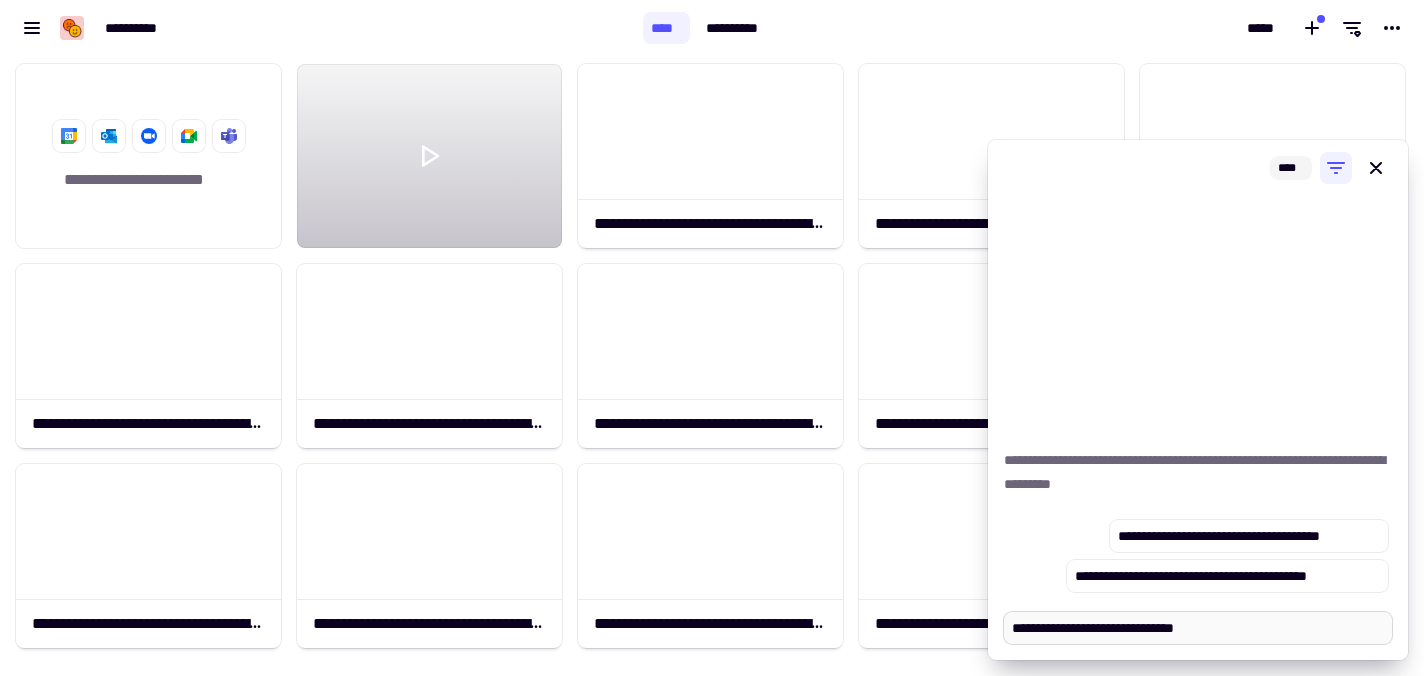 type on "*" 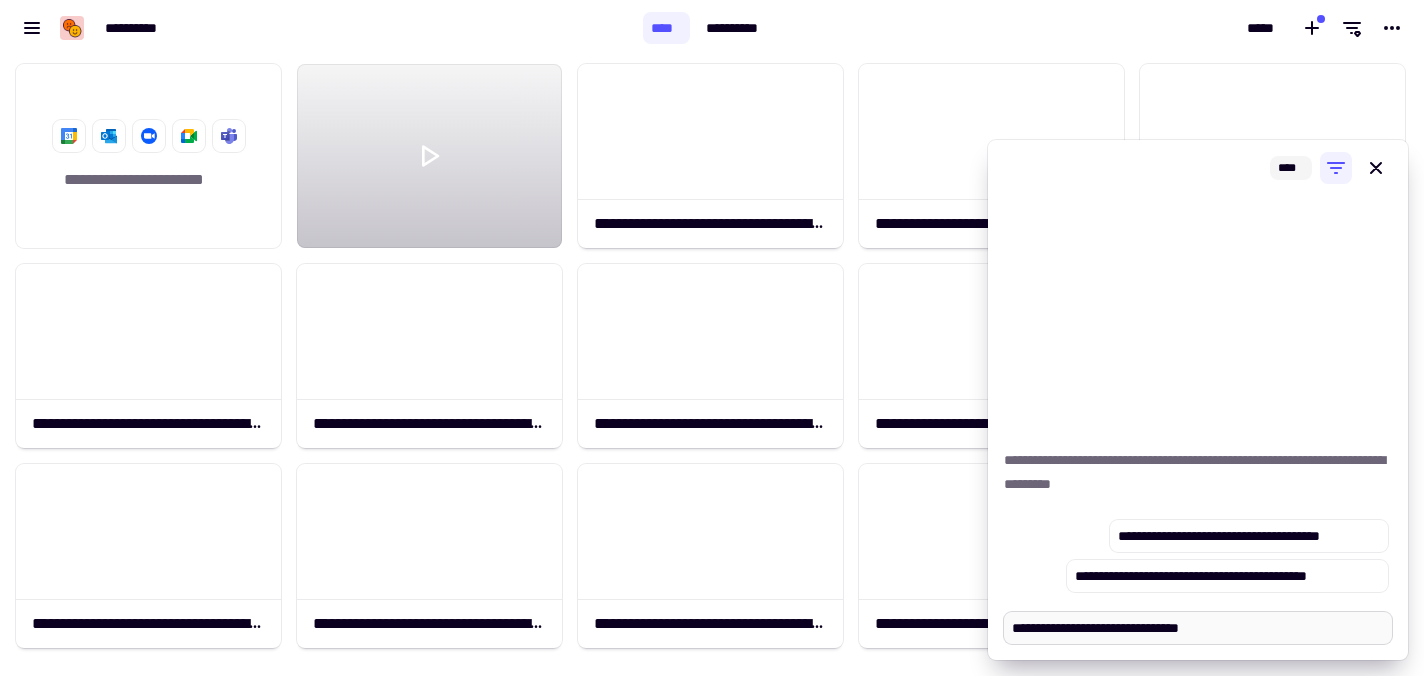 type on "*" 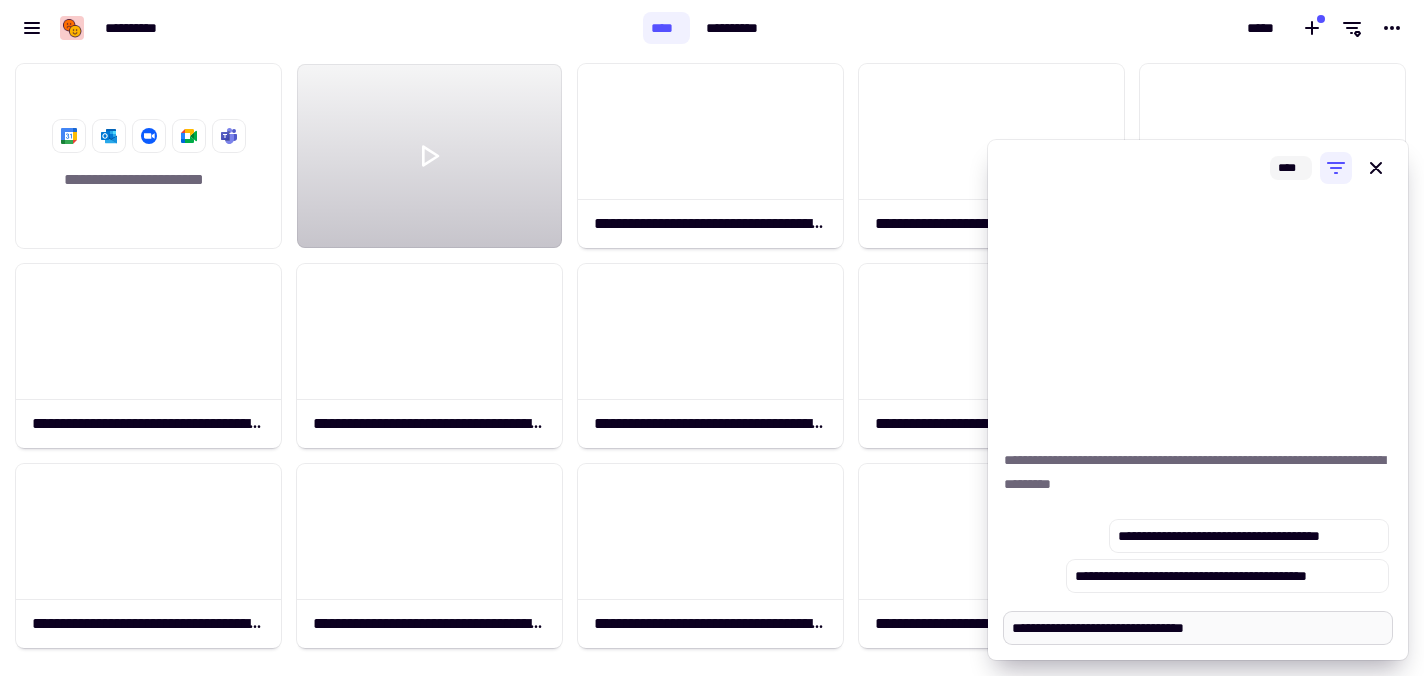 type on "*" 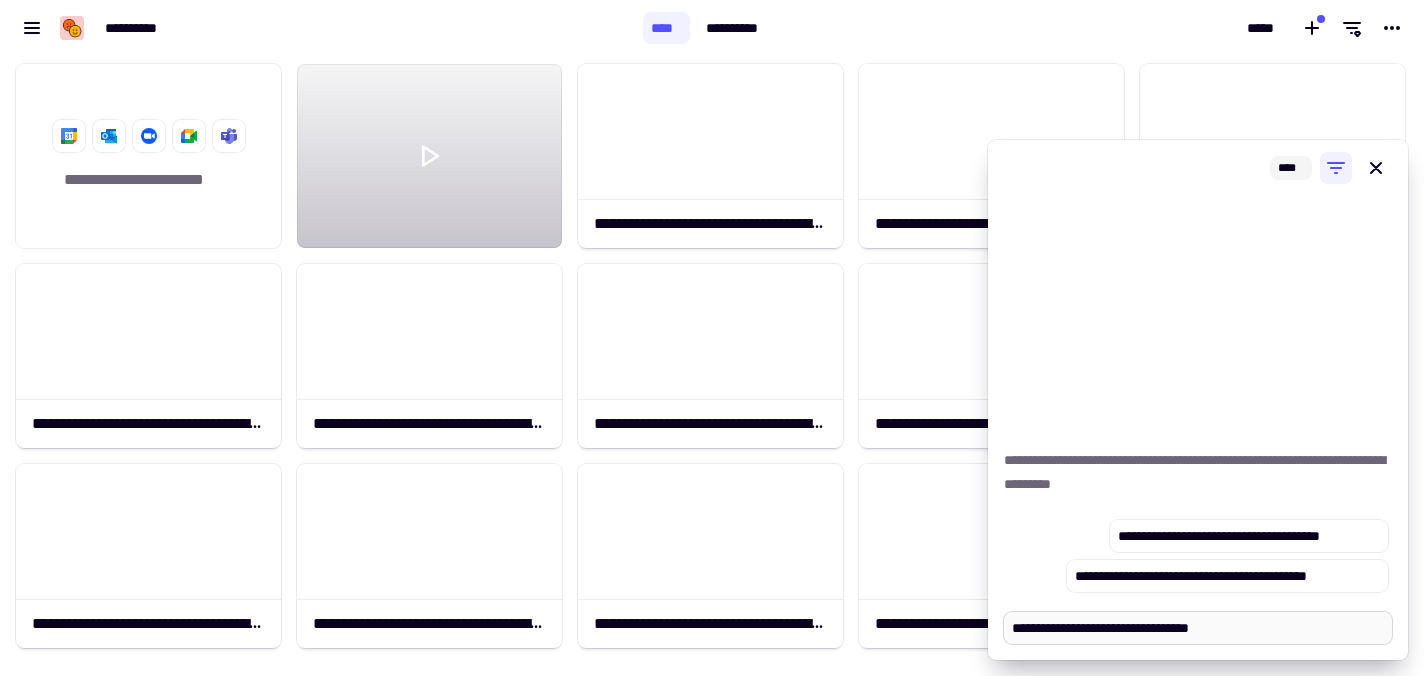 type on "*" 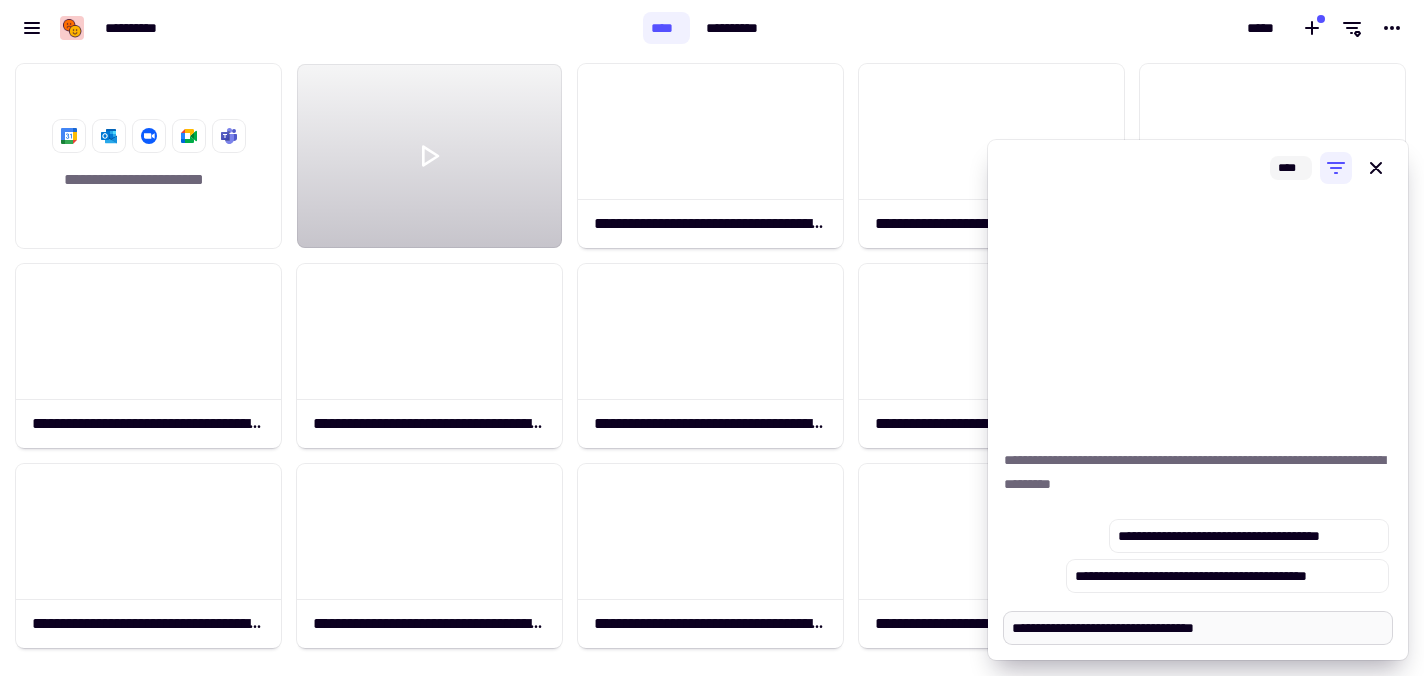 type on "*" 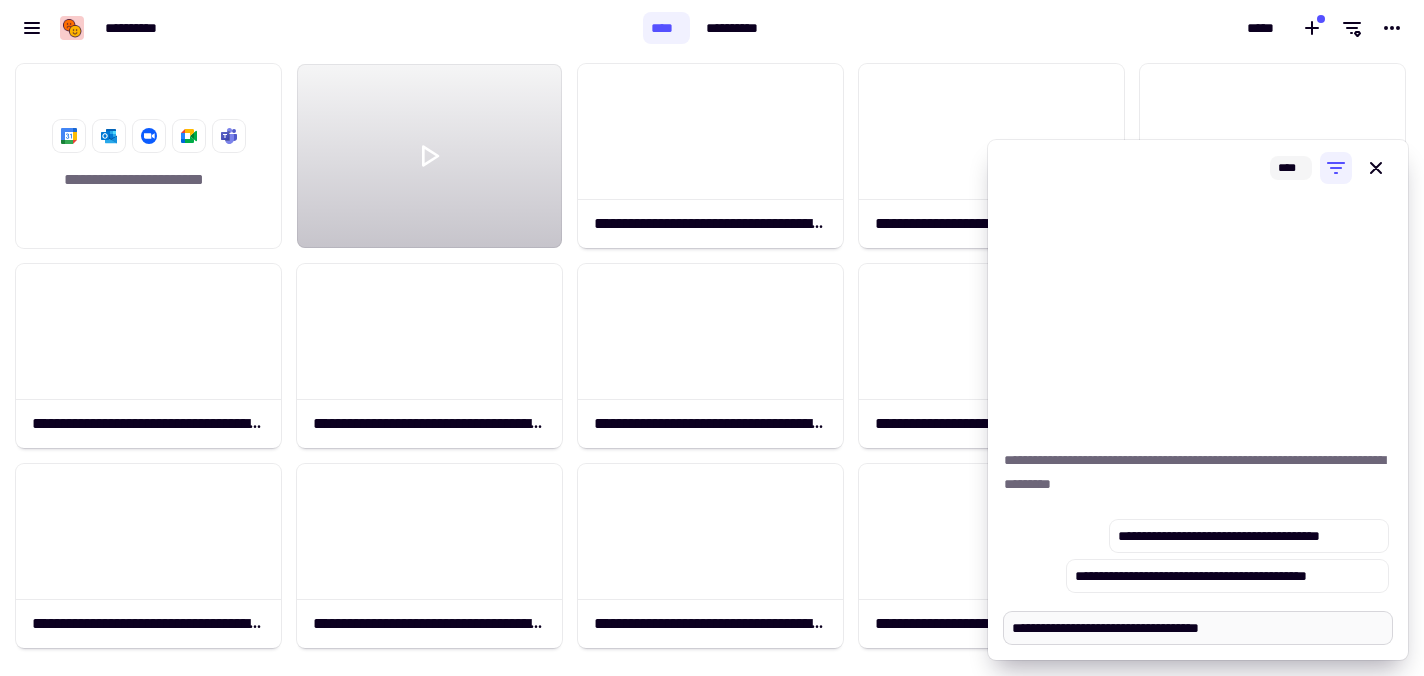 type on "*" 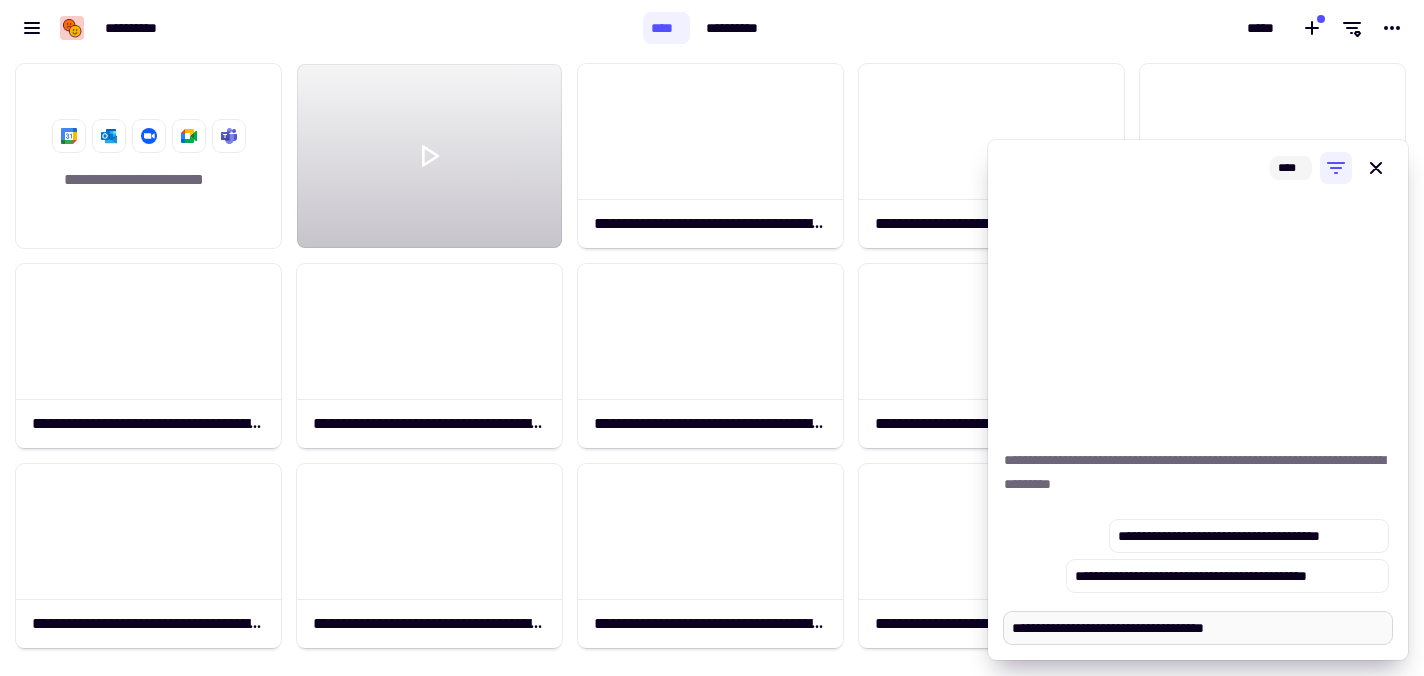 type on "*" 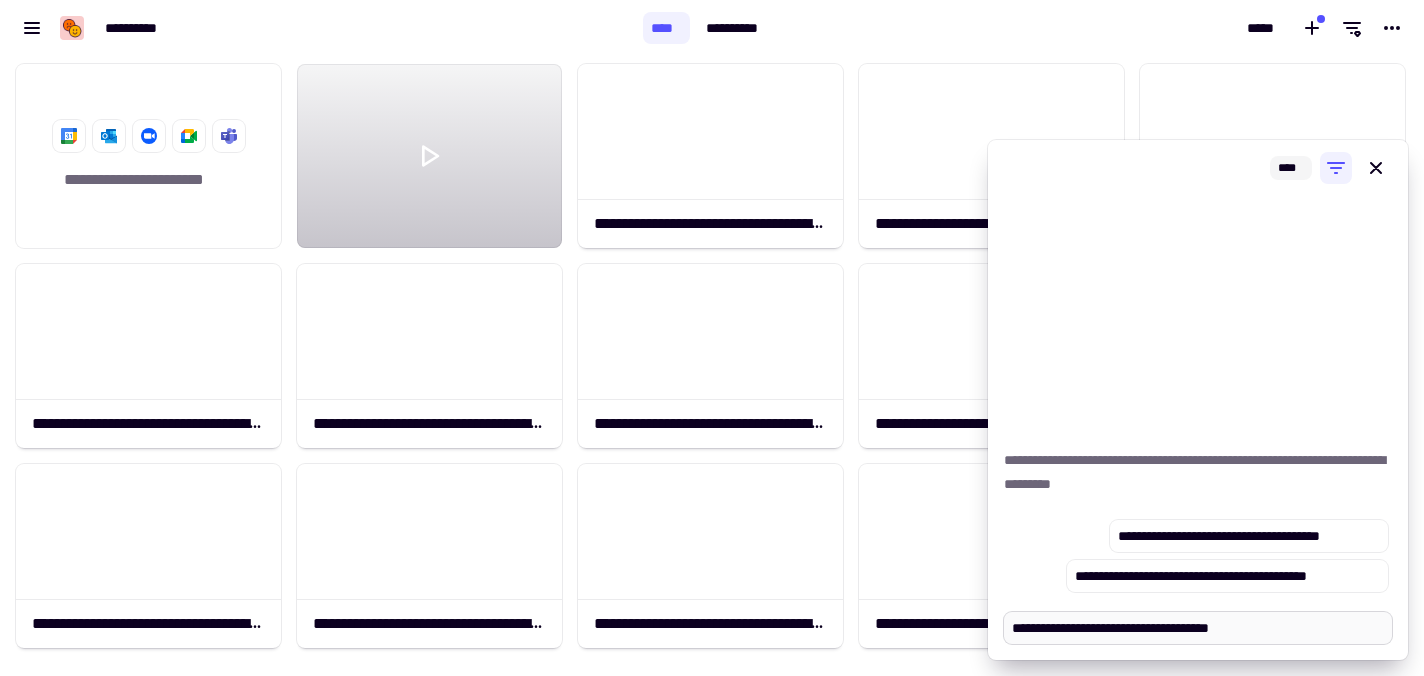 type on "*" 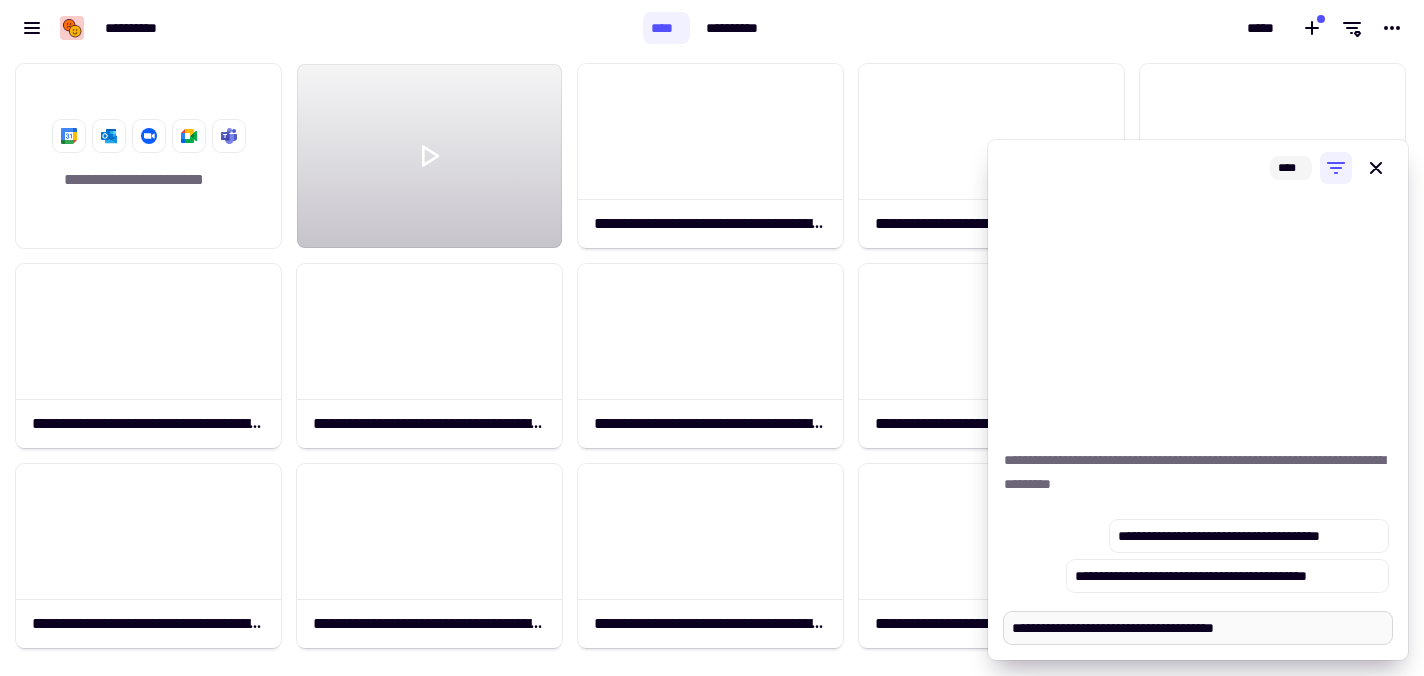 type on "*" 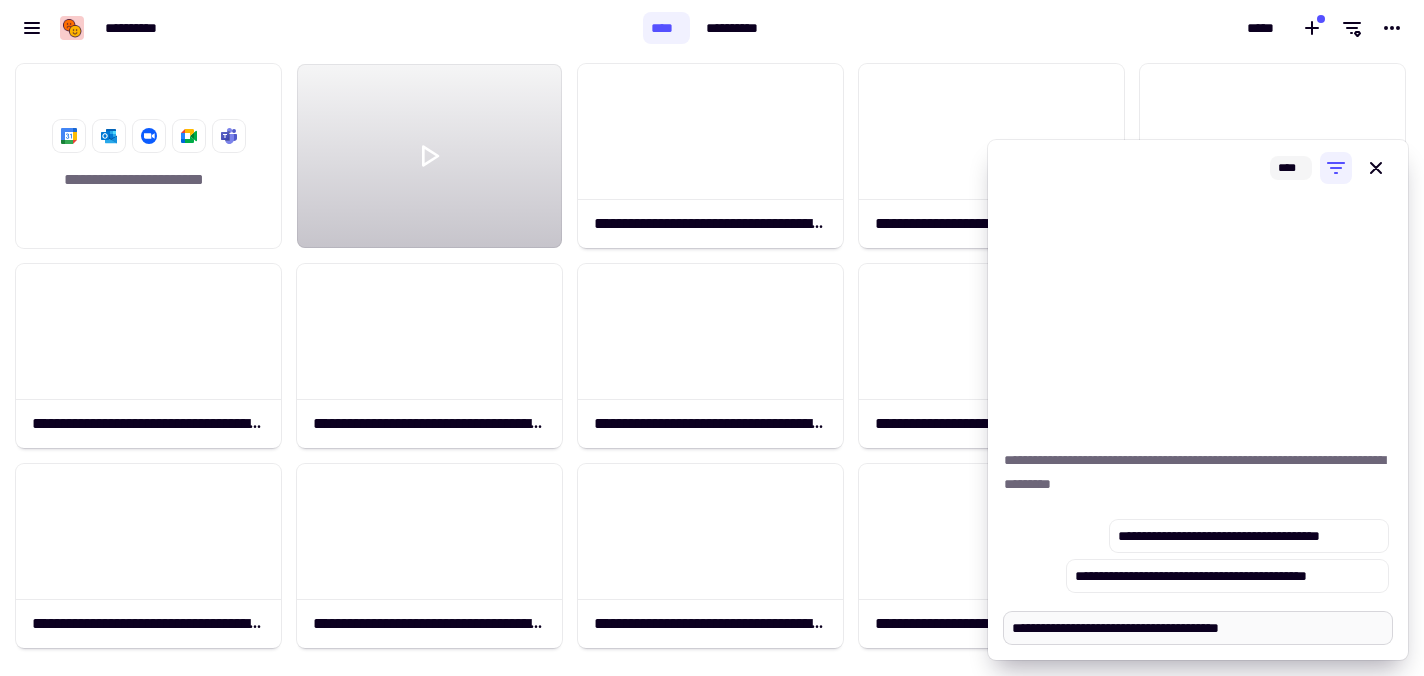 type on "*" 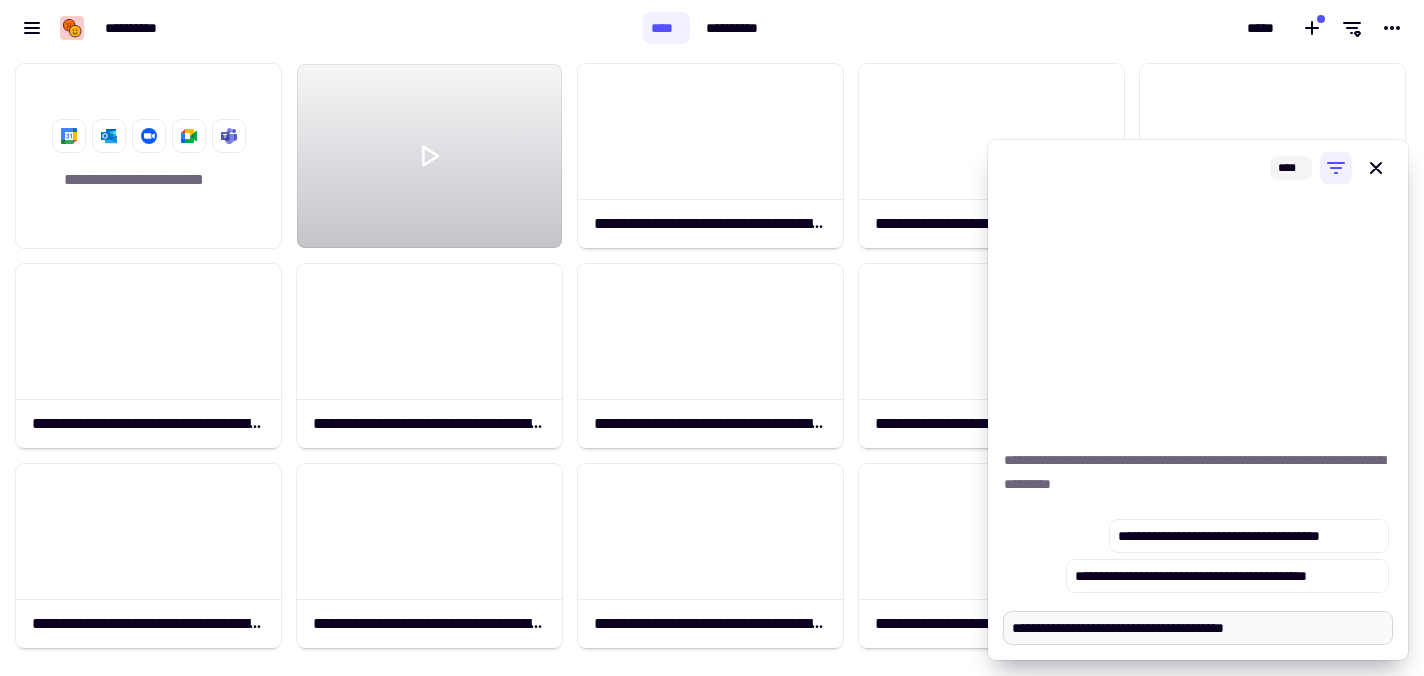 type on "*" 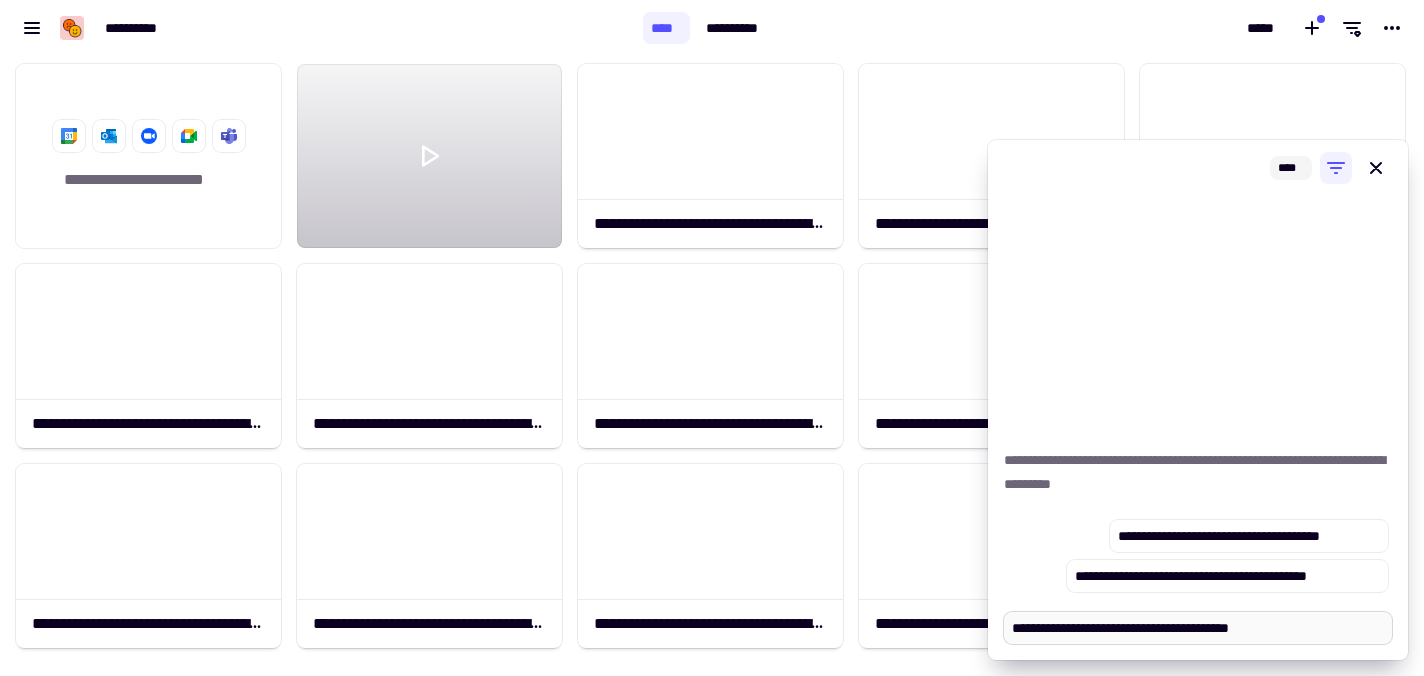 type on "*" 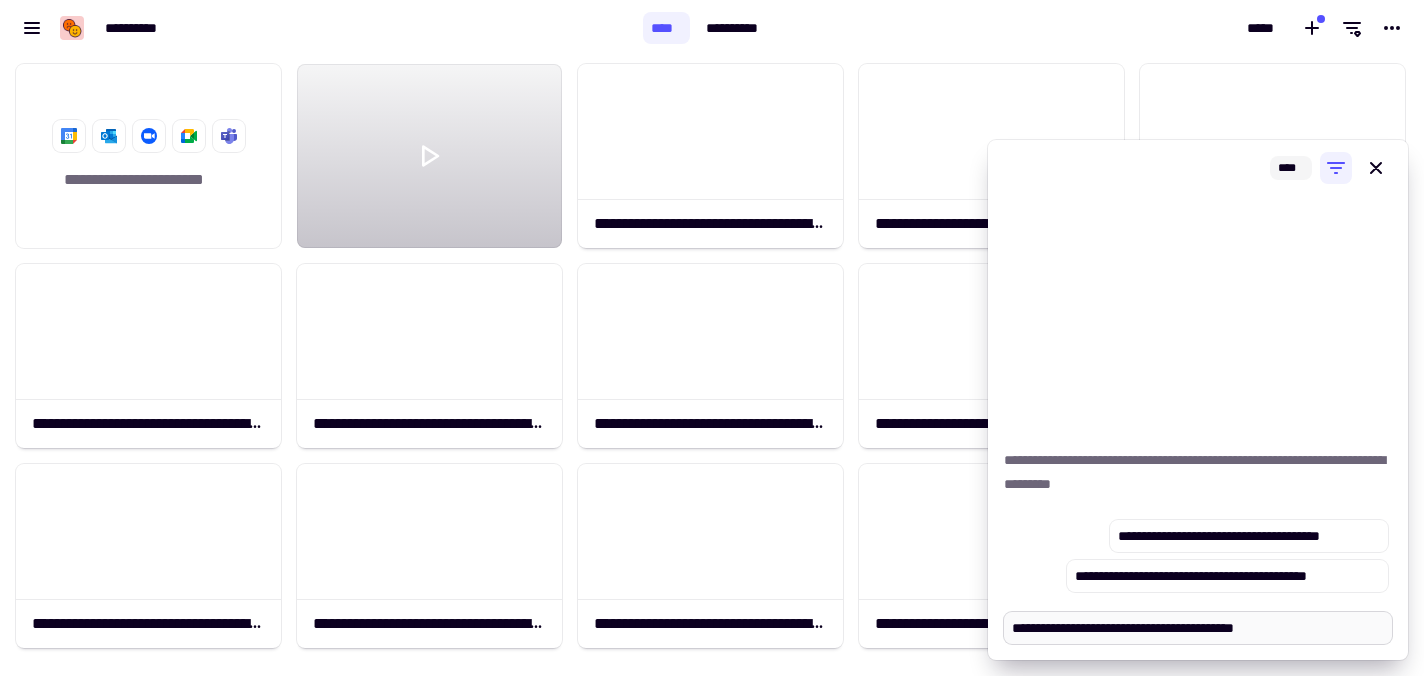 type on "*" 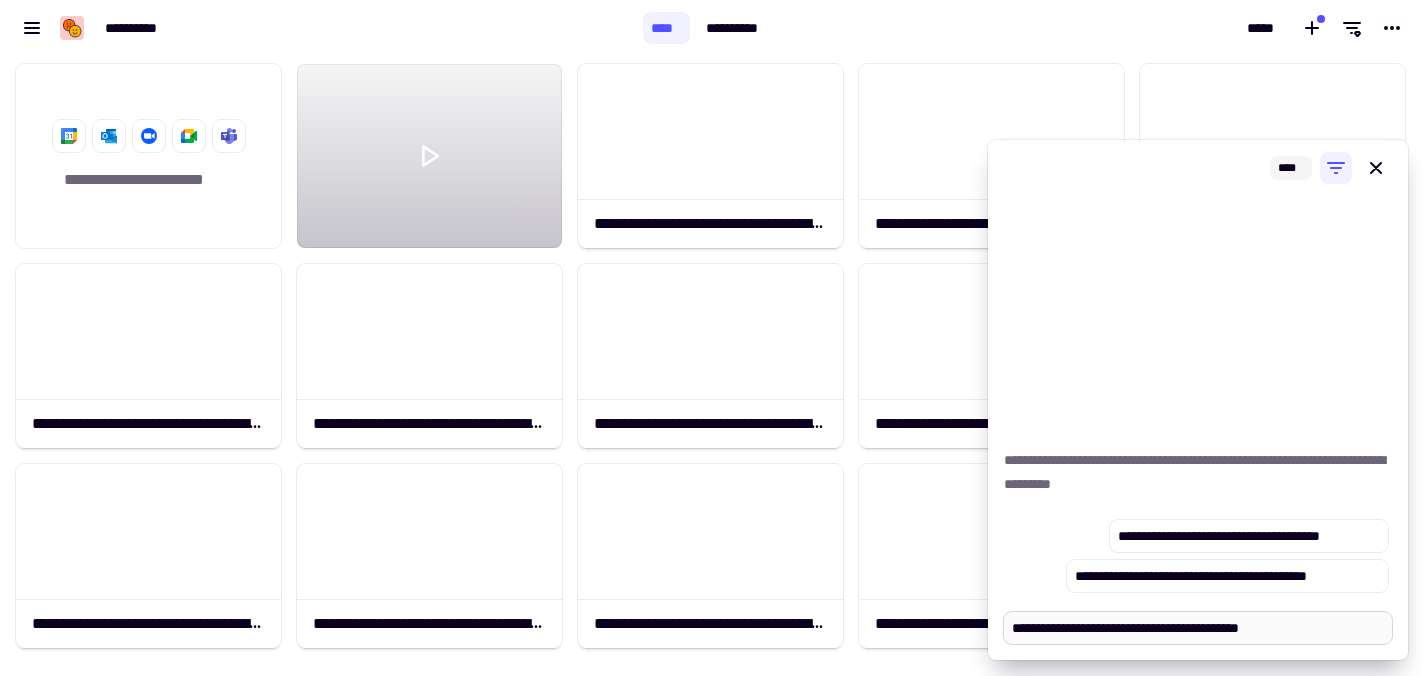 type on "*" 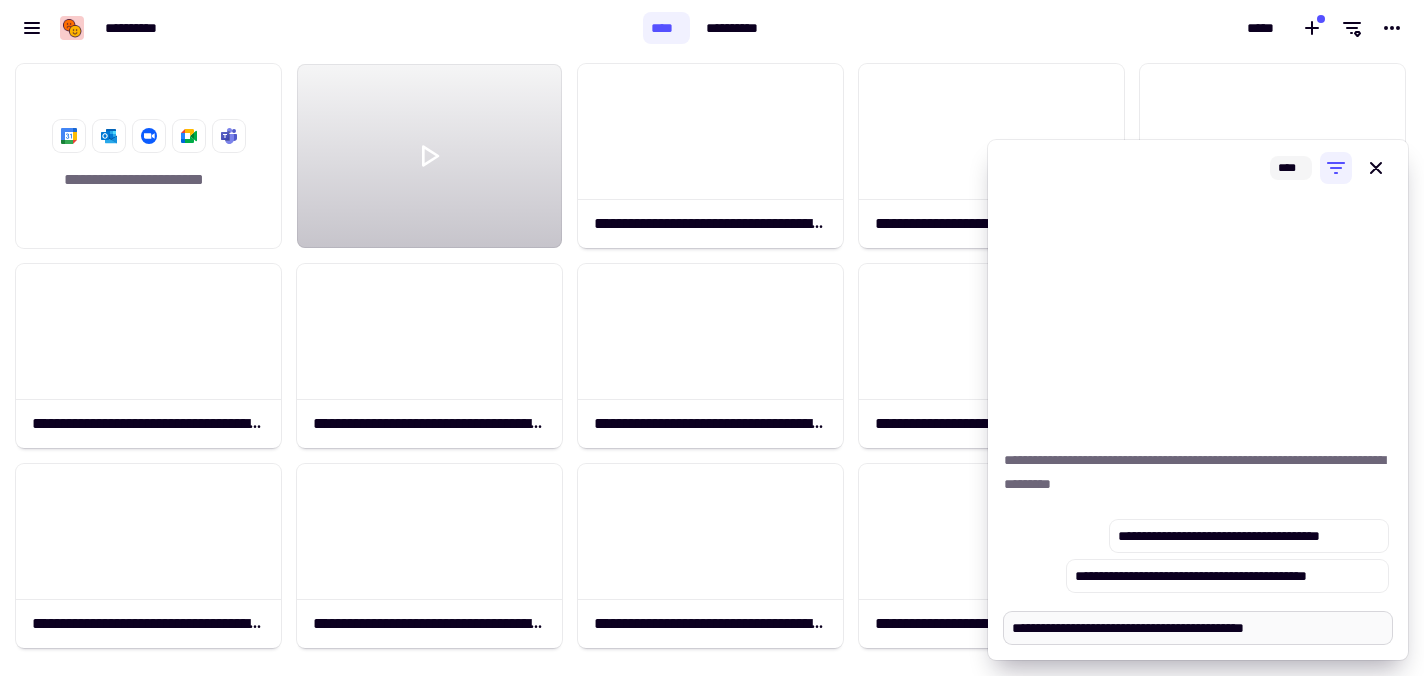 type on "*" 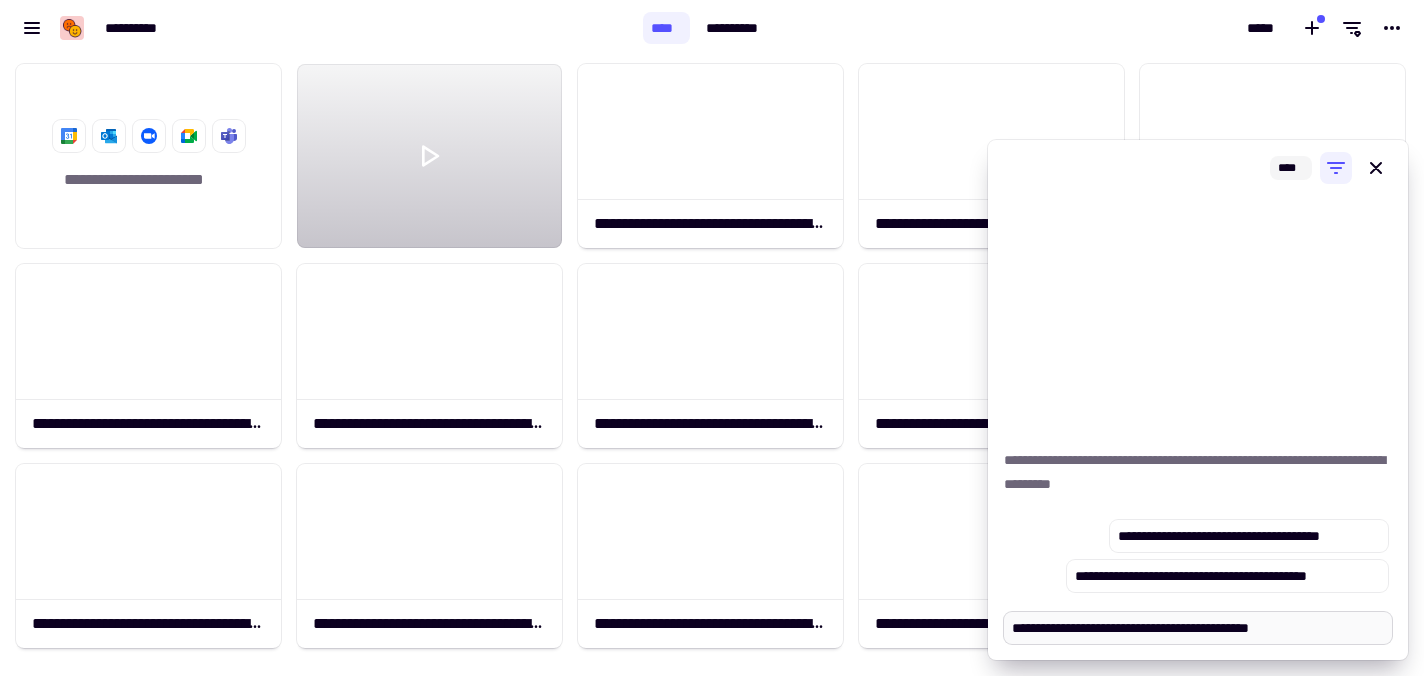 type on "*" 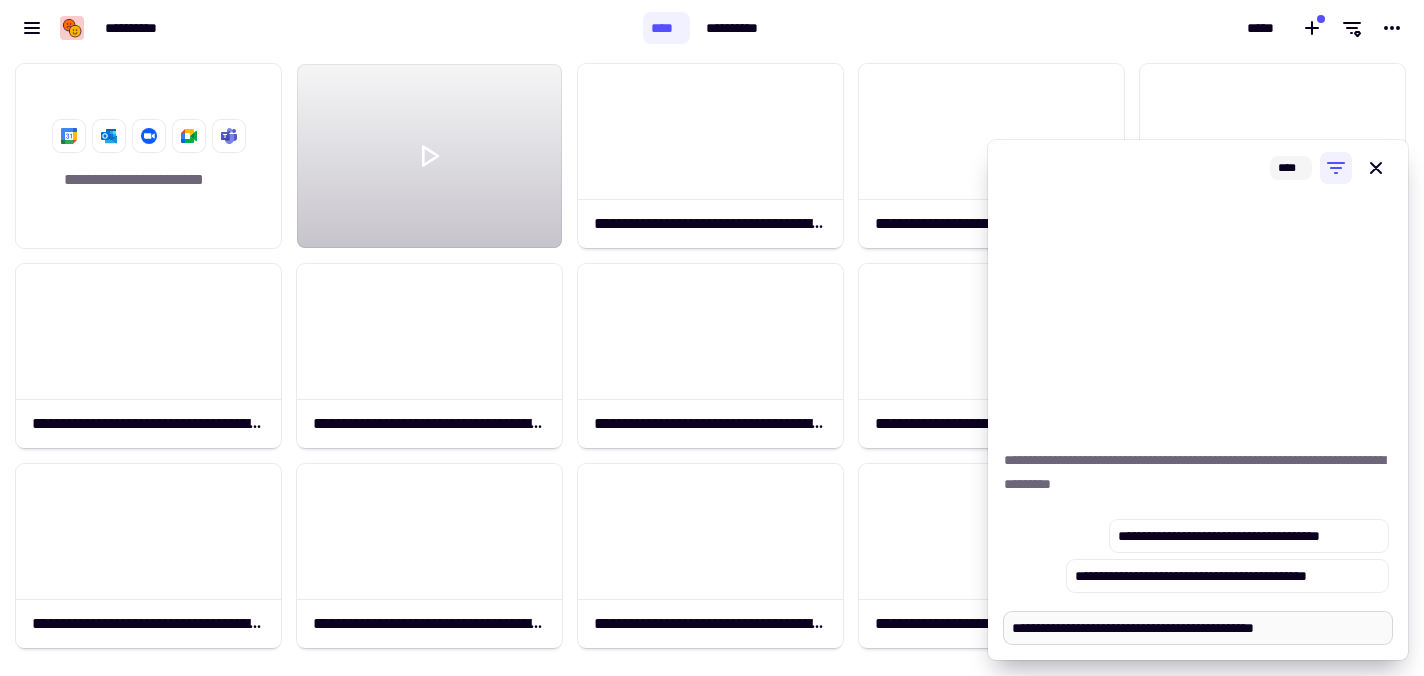 type on "*" 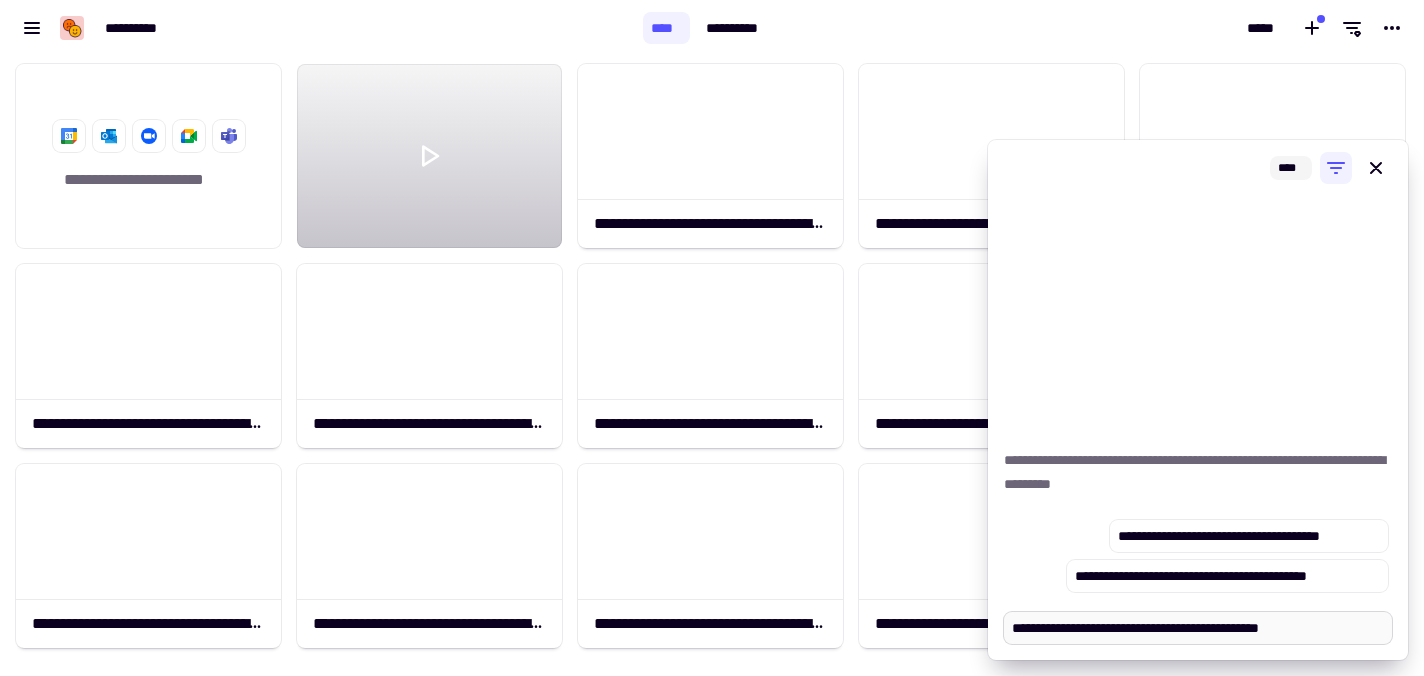 type on "*" 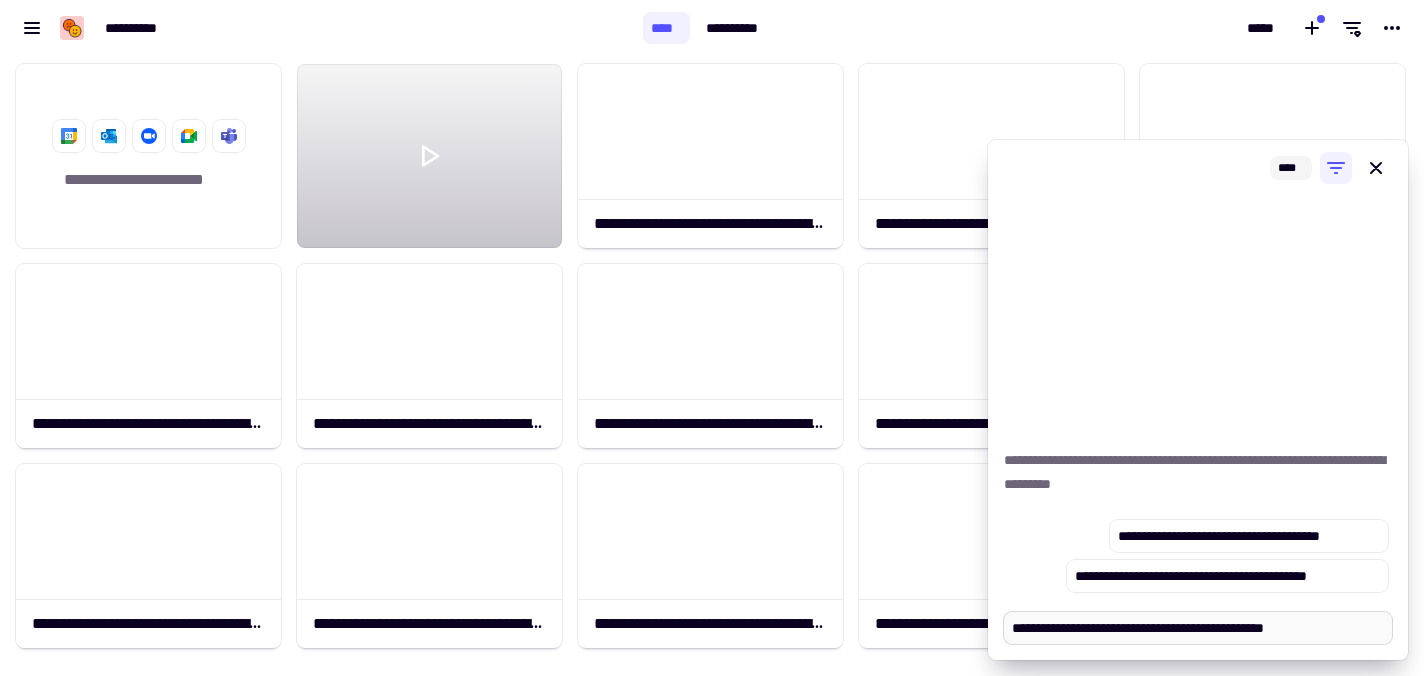 paste on "**********" 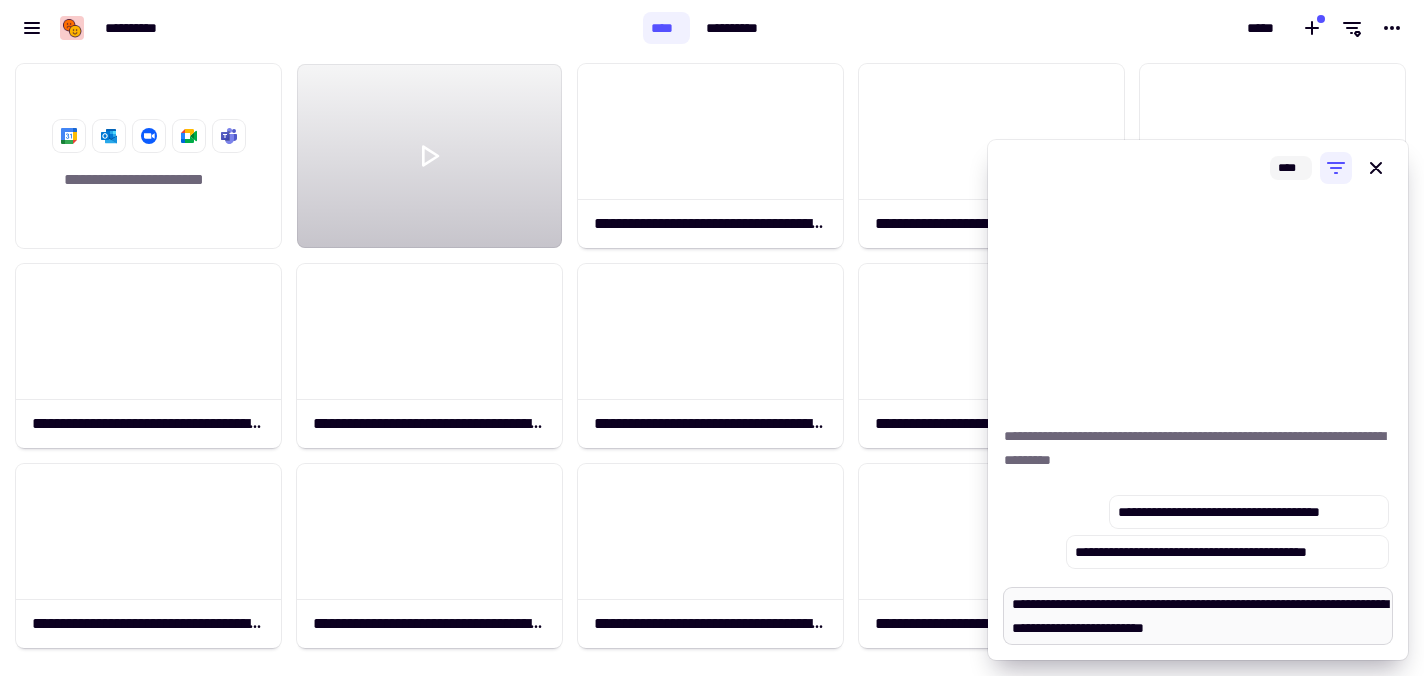 click on "**********" at bounding box center (1198, 616) 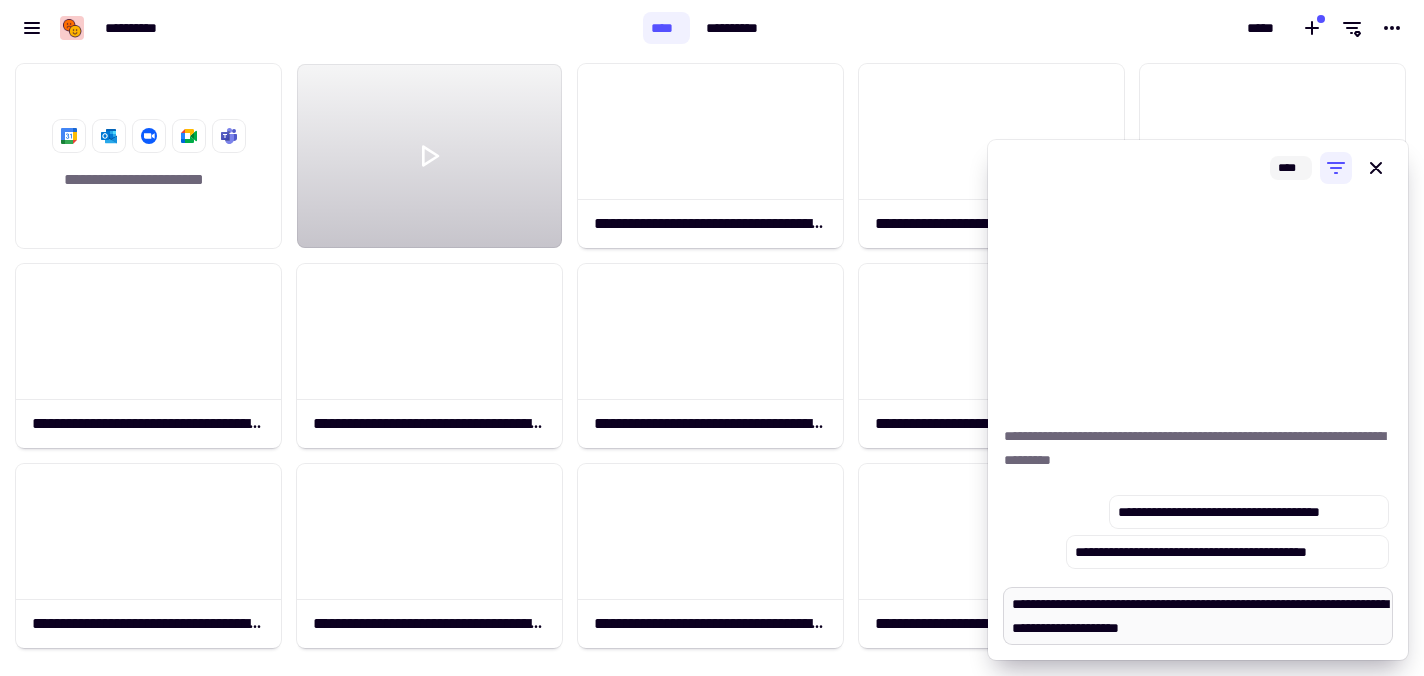type on "*" 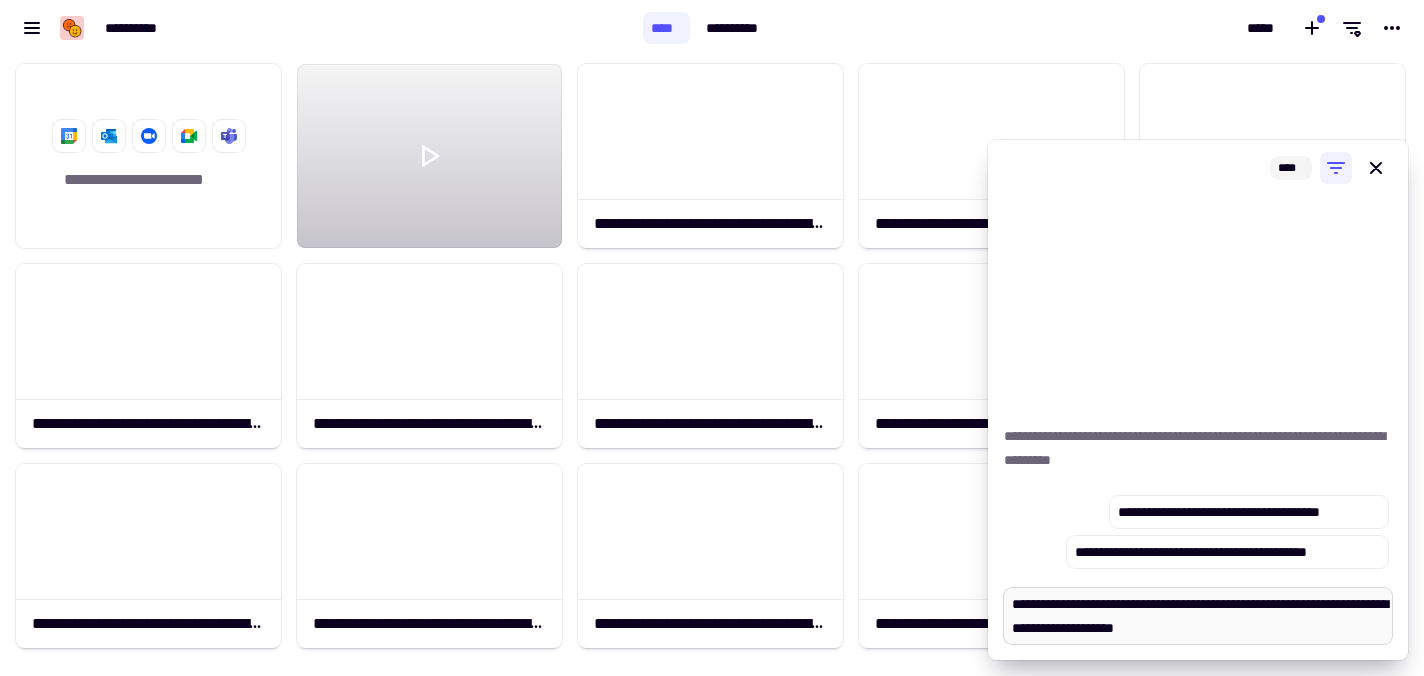 type on "*" 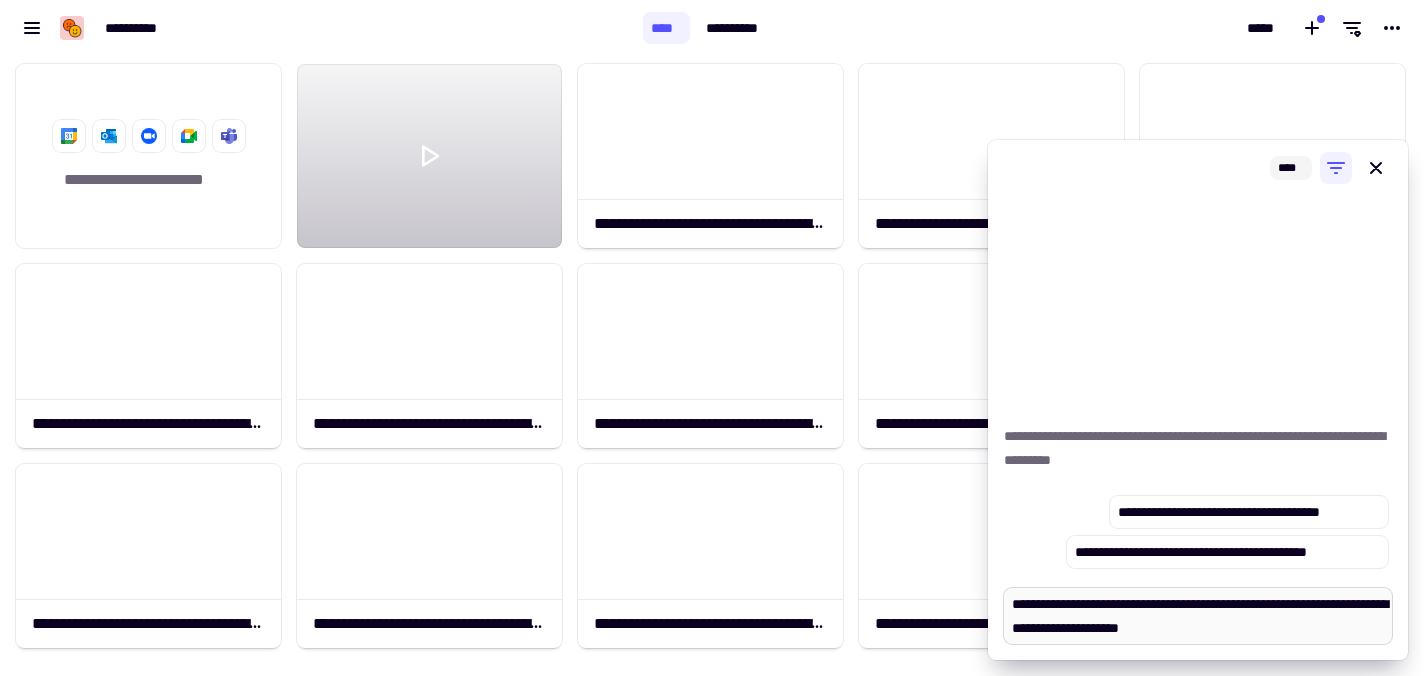 type on "*" 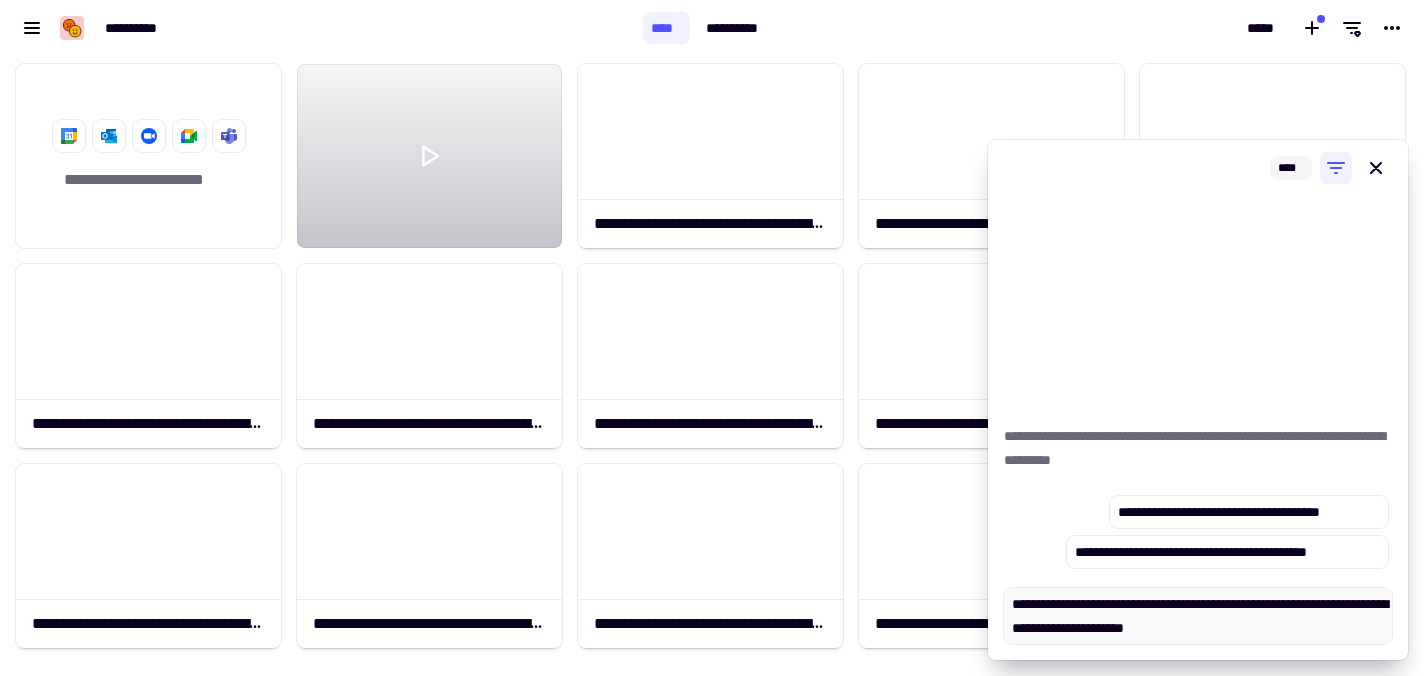 type on "**********" 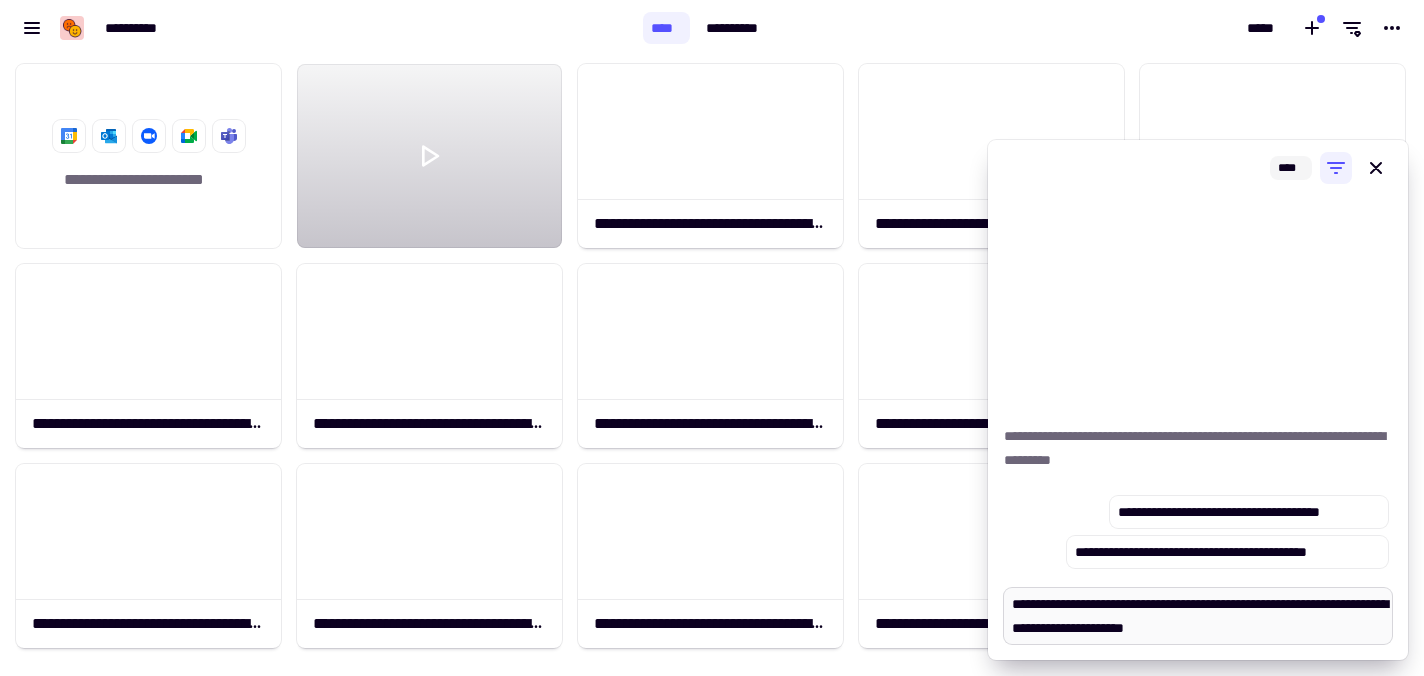 drag, startPoint x: 1361, startPoint y: 605, endPoint x: 1376, endPoint y: 605, distance: 15 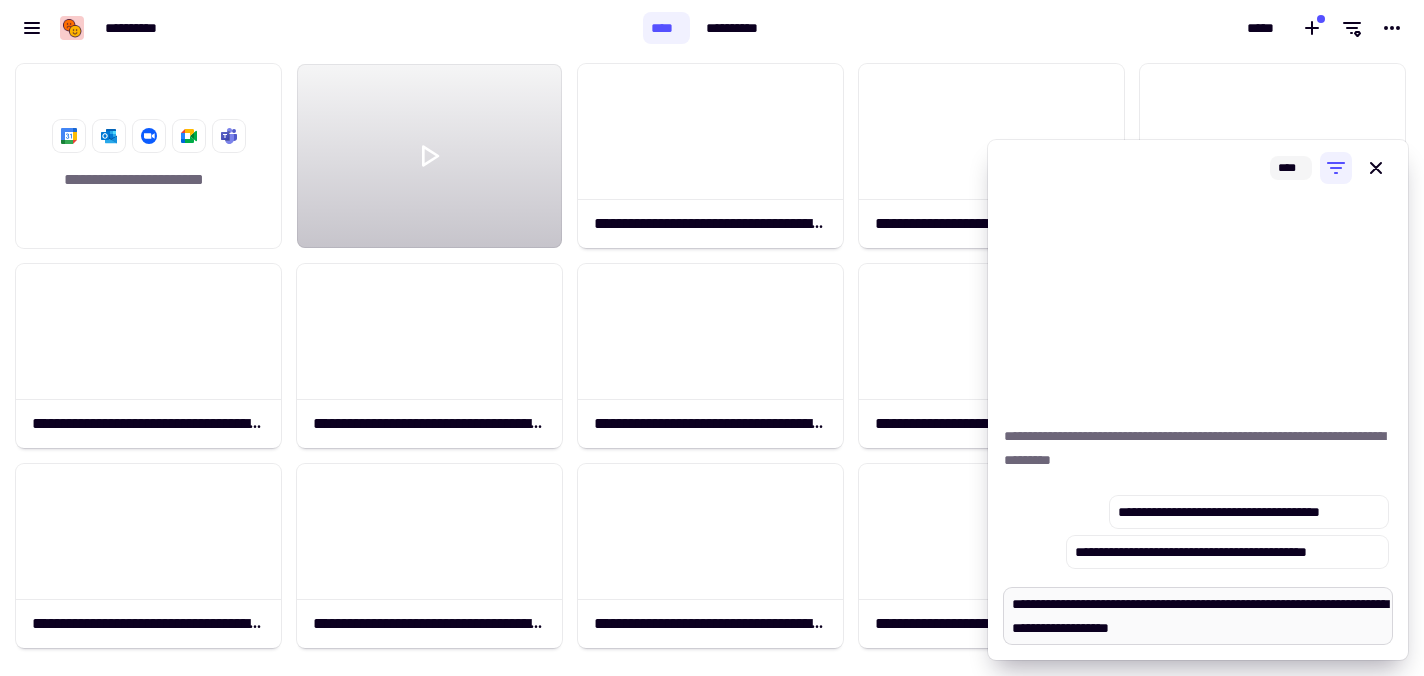 type on "*" 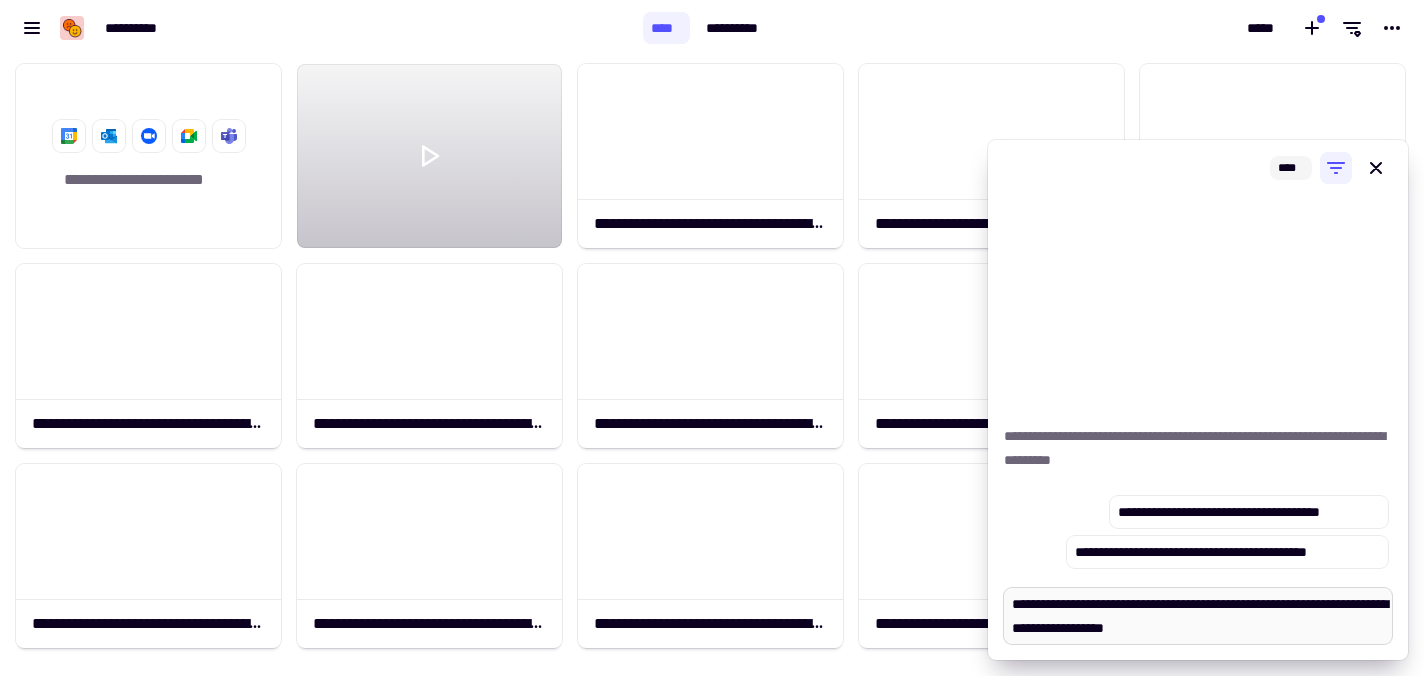 click on "**********" at bounding box center [1198, 616] 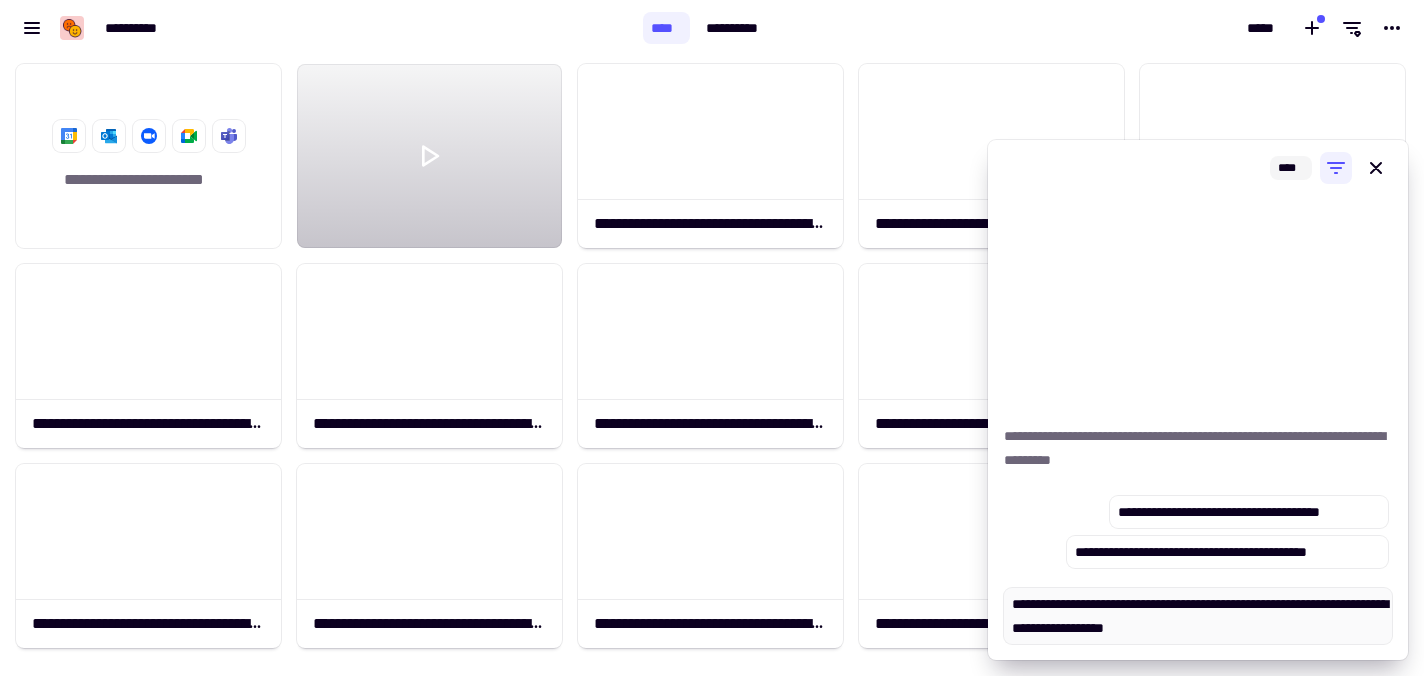 type on "*" 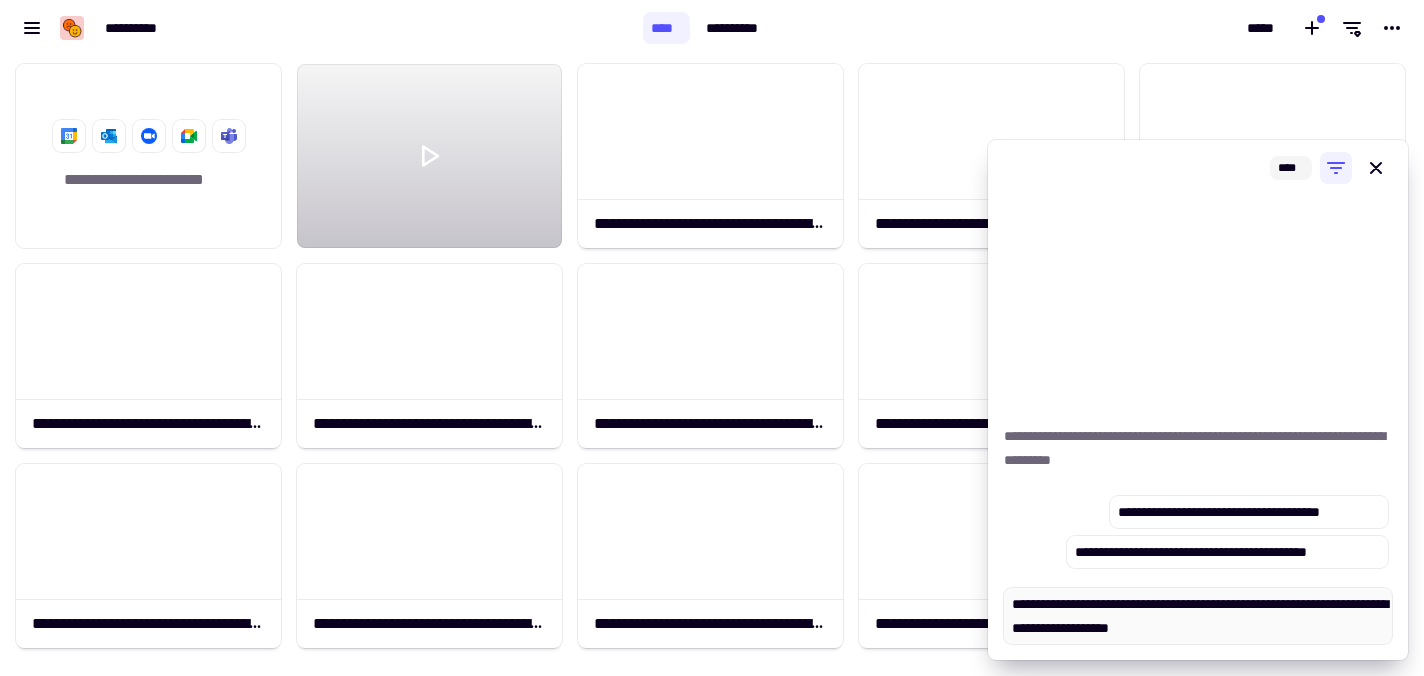 type on "*" 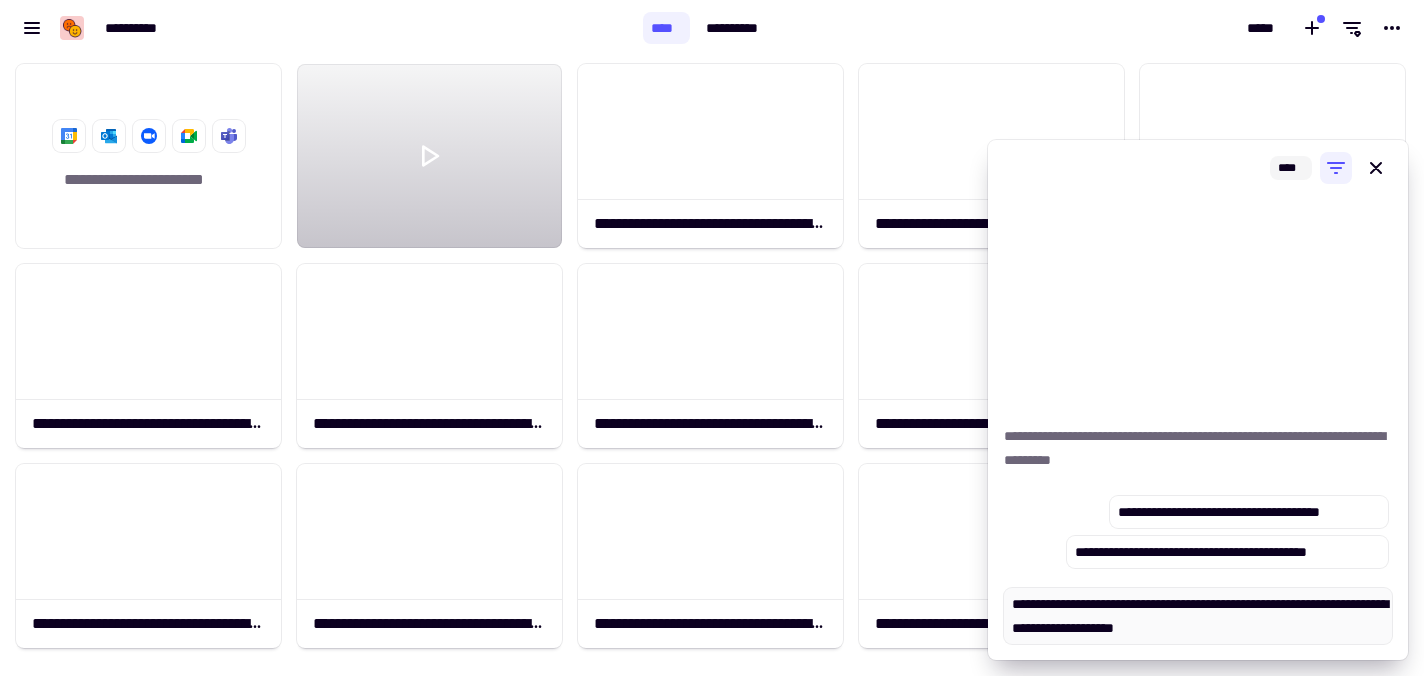 type on "*" 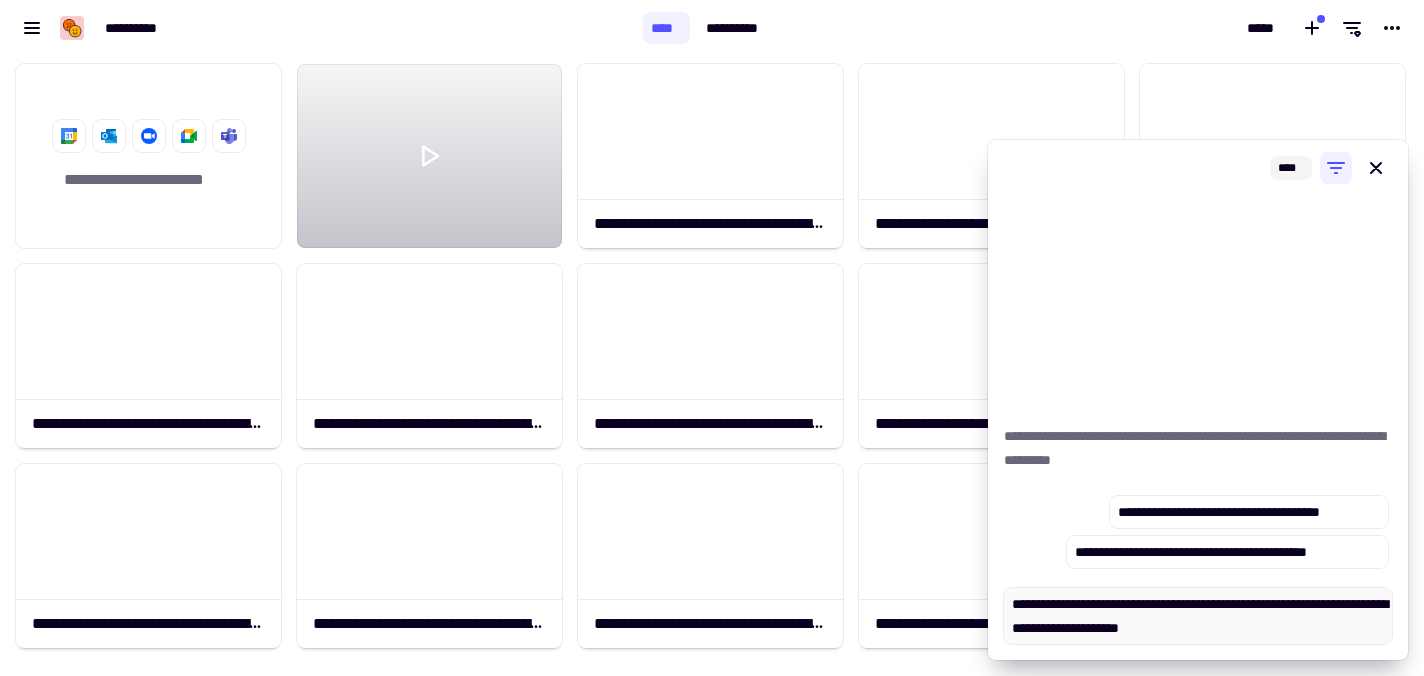 type on "*" 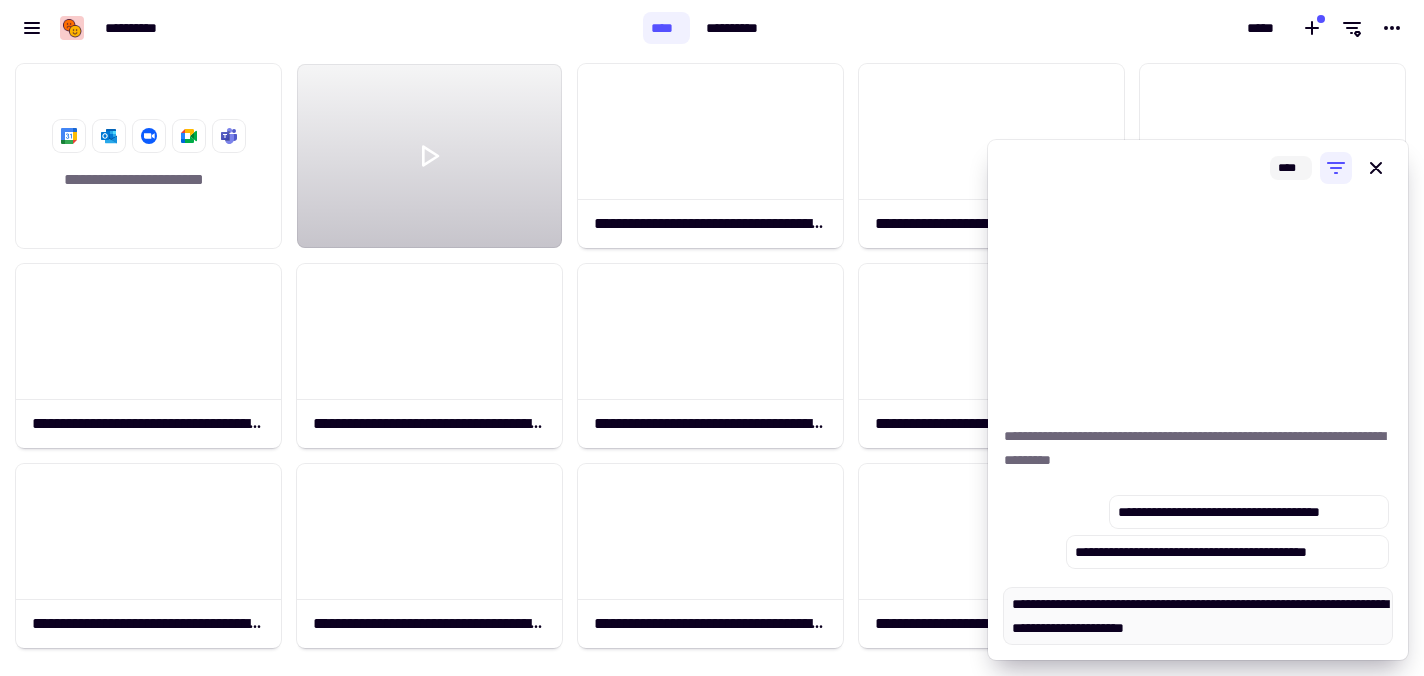 type on "*" 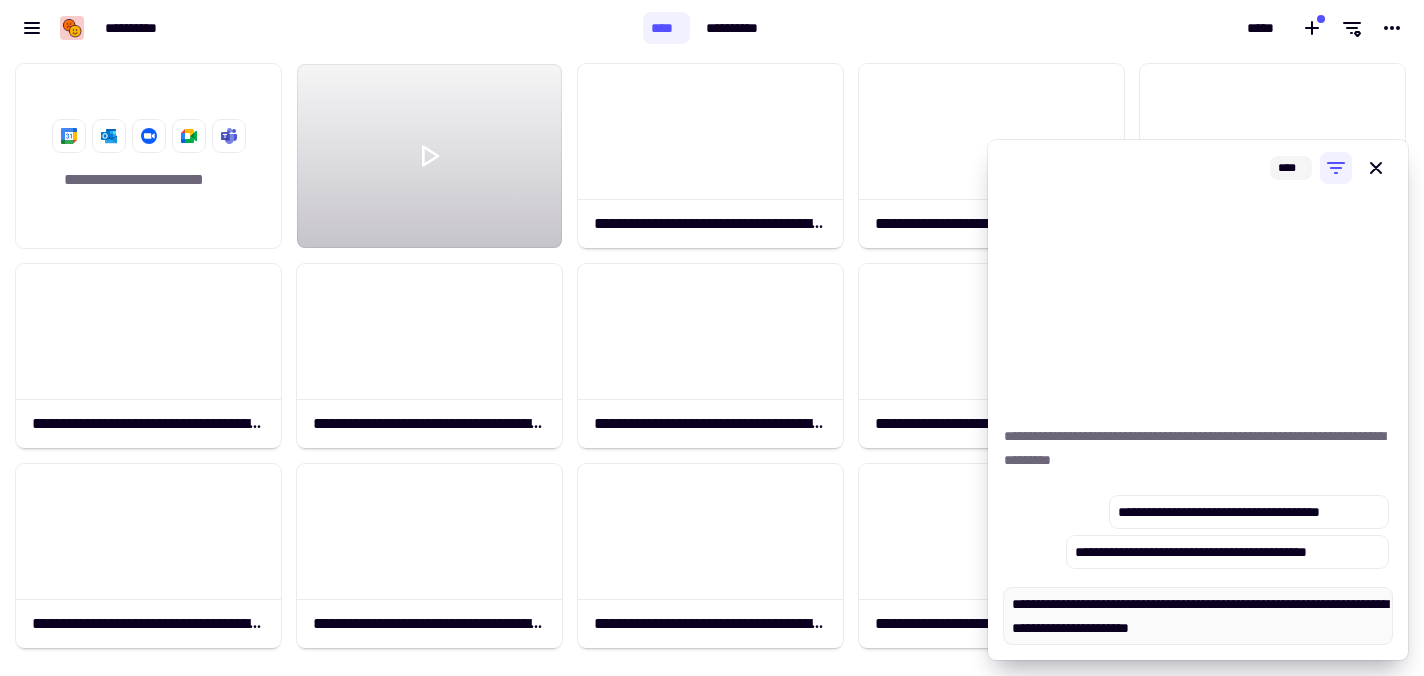 type on "*" 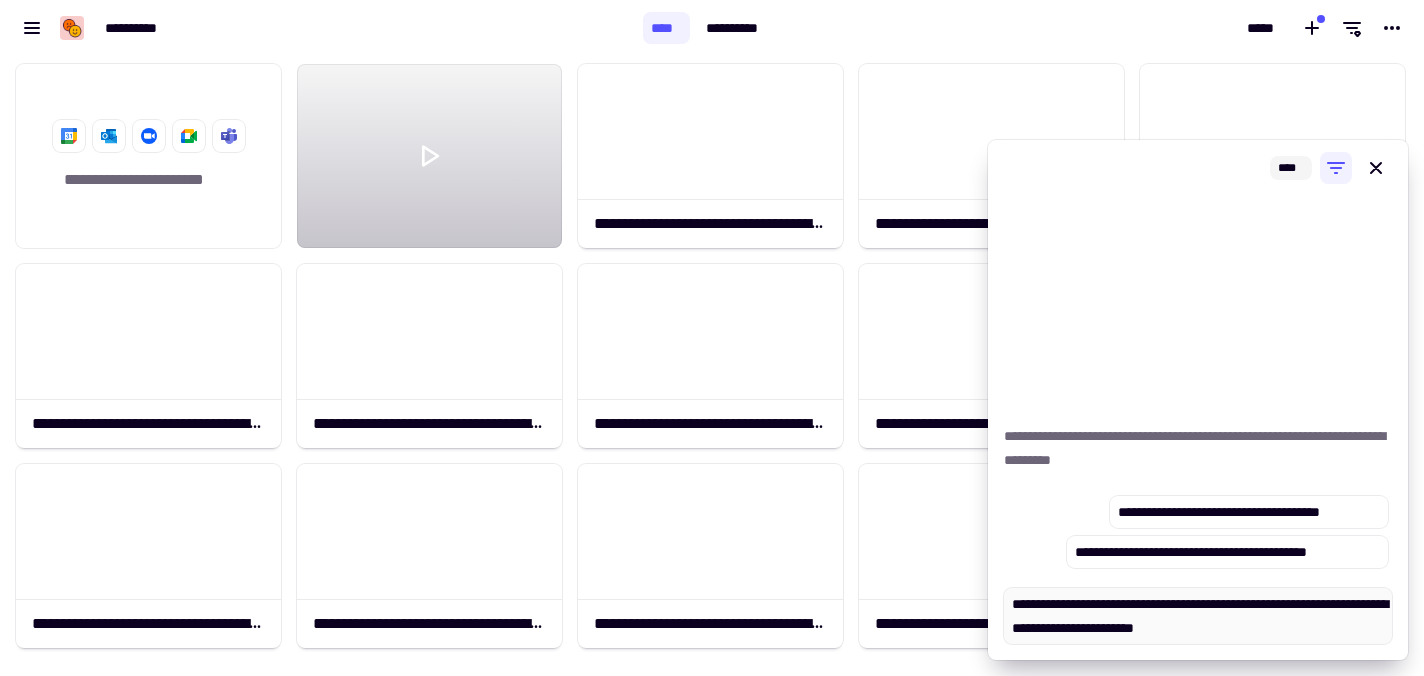 type on "*" 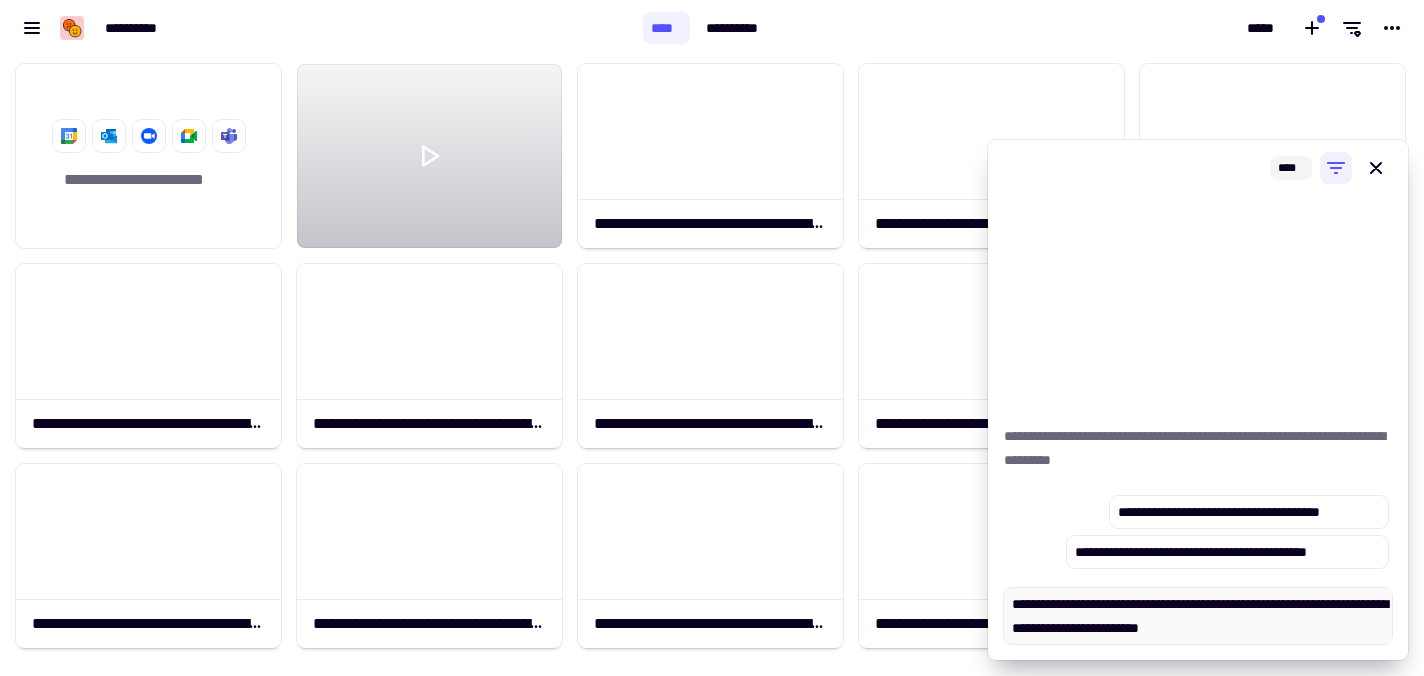 type on "*" 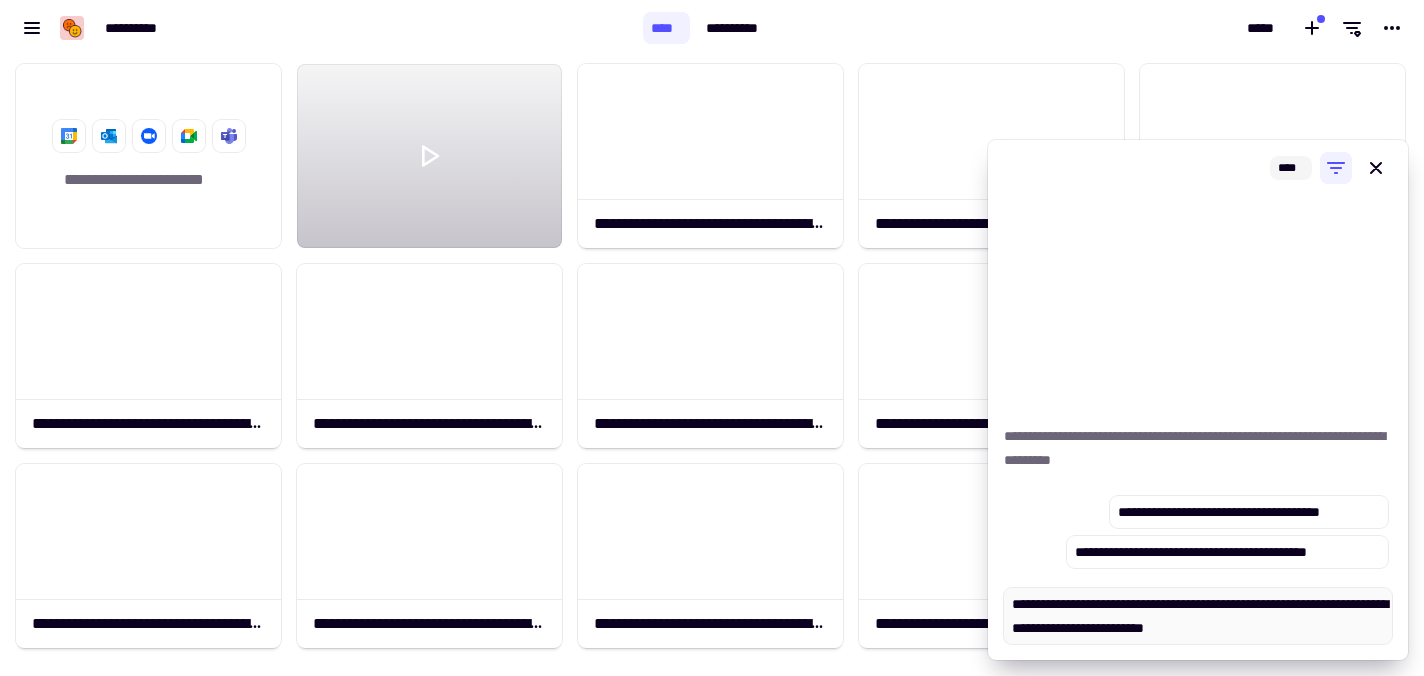 type on "*" 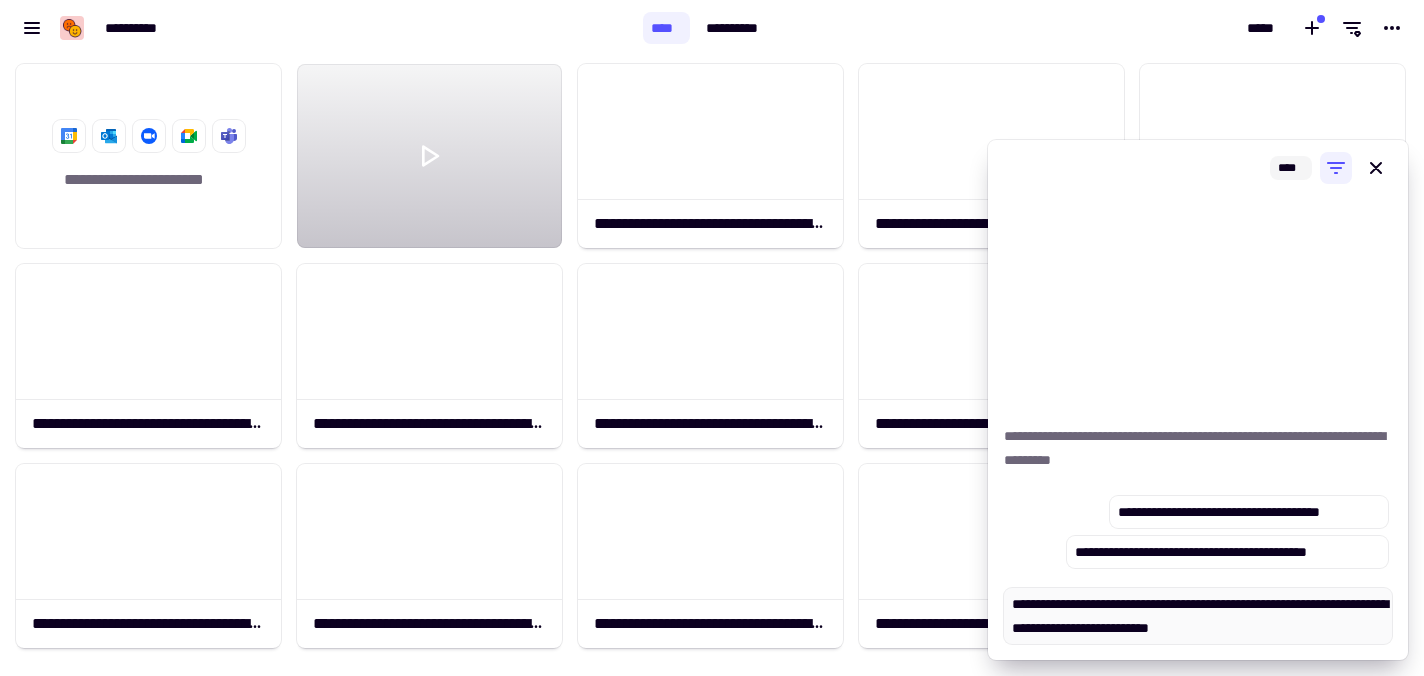 type on "*" 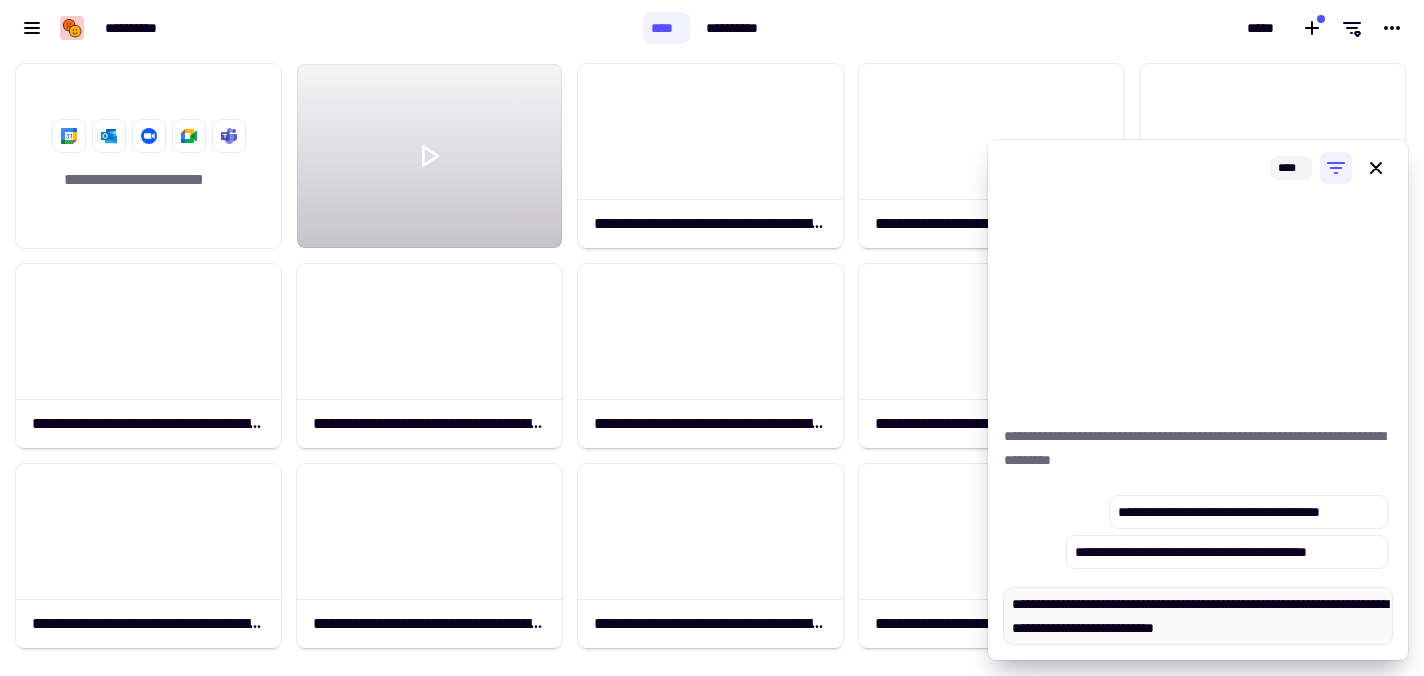 type on "*" 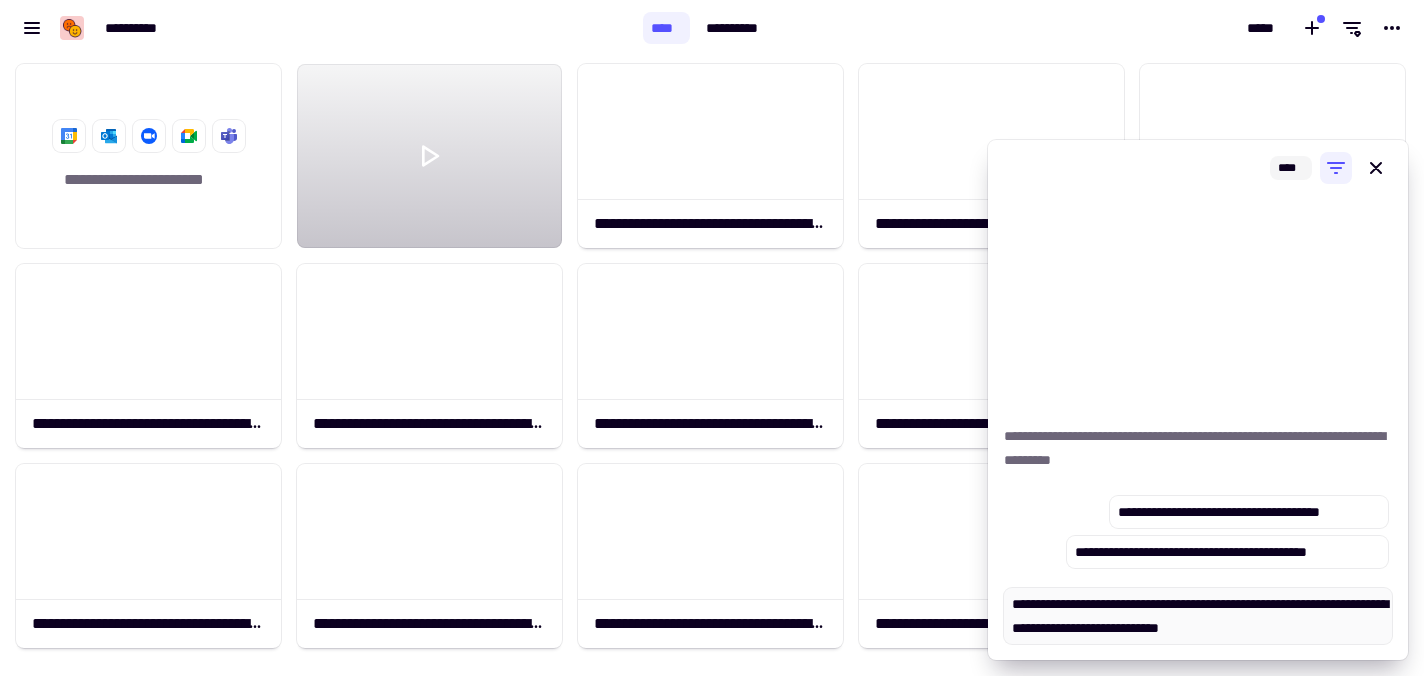 type on "*" 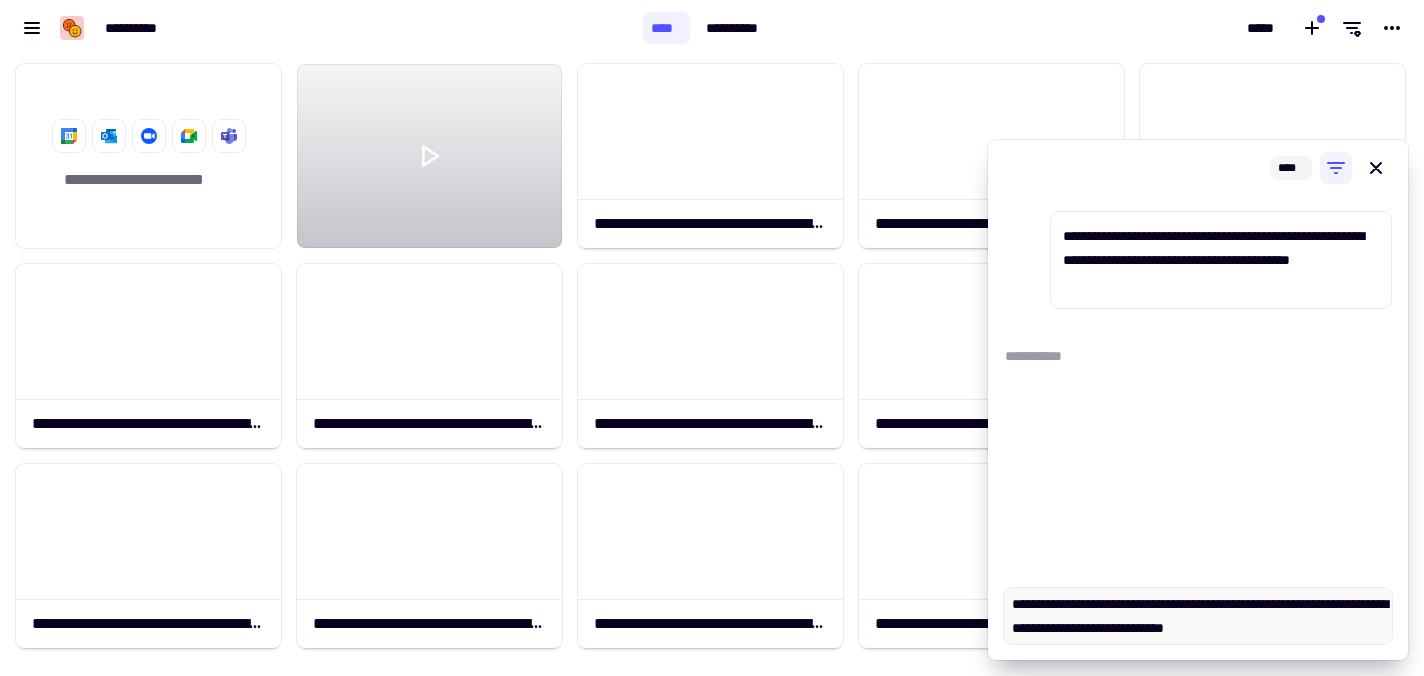 type on "*" 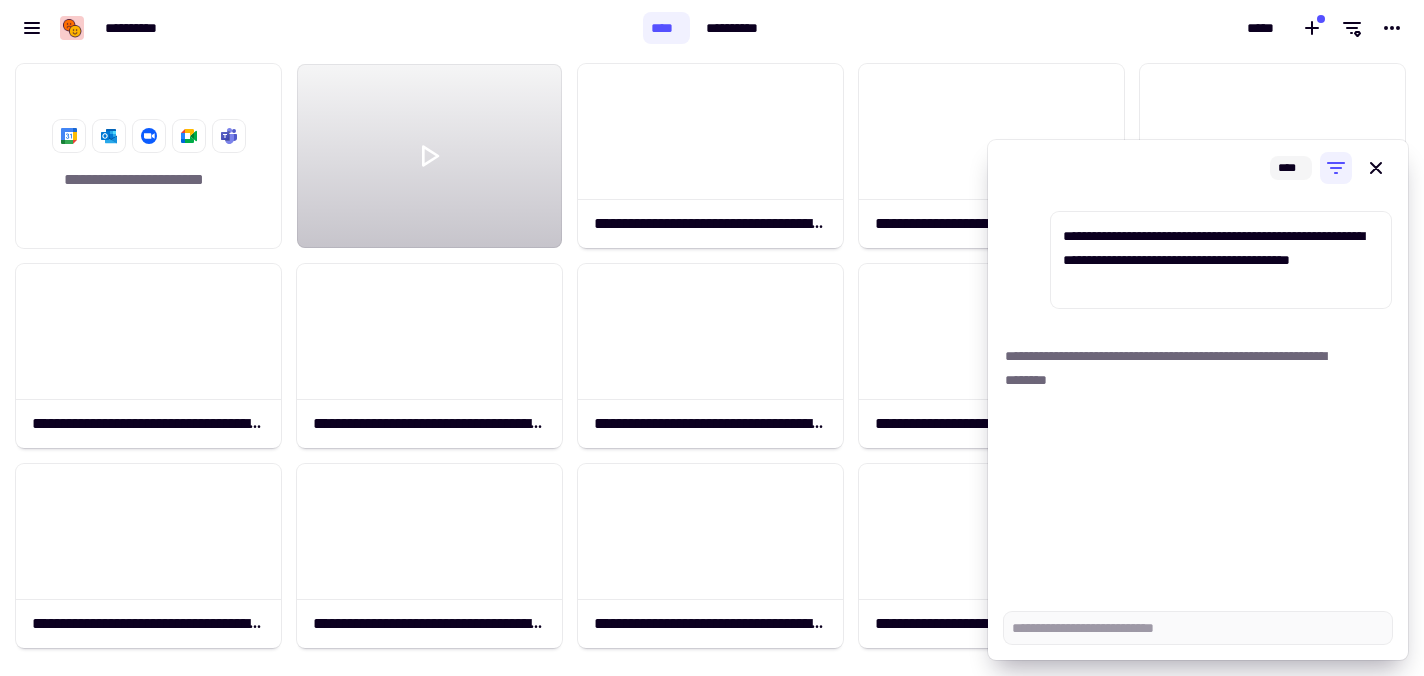type on "*" 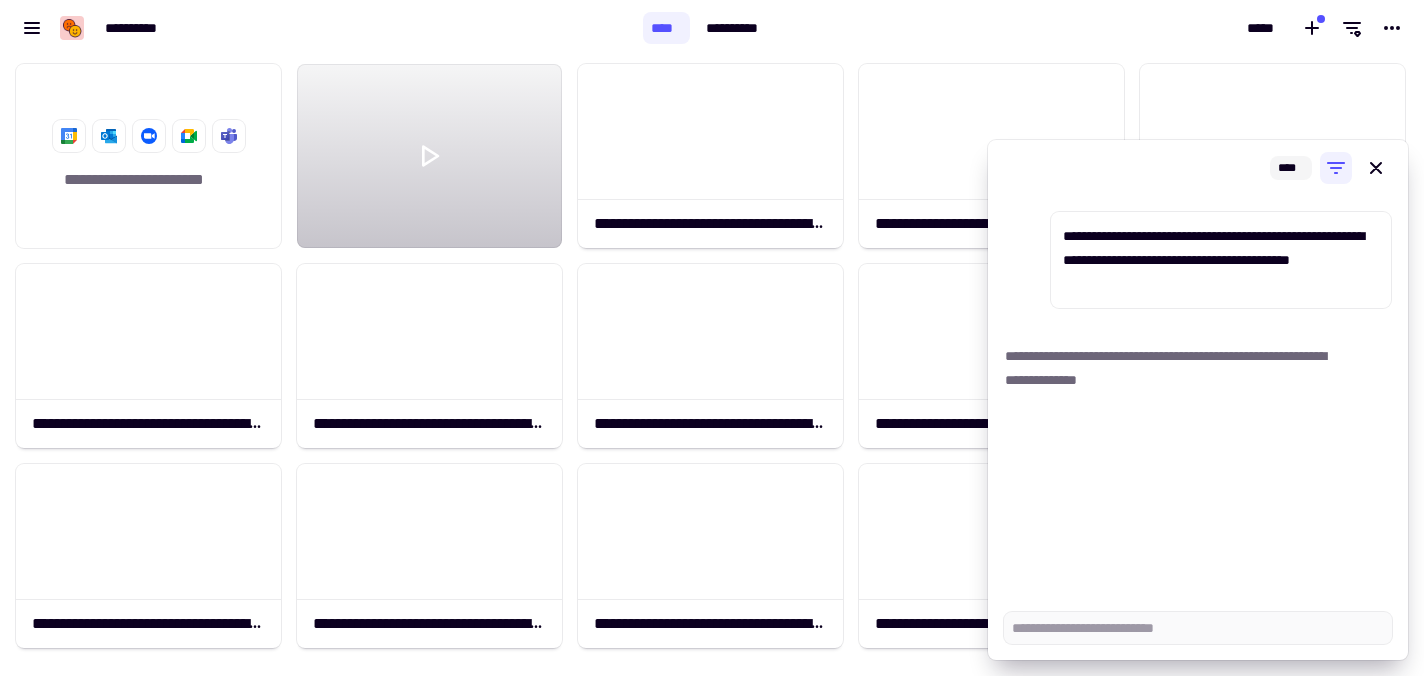type 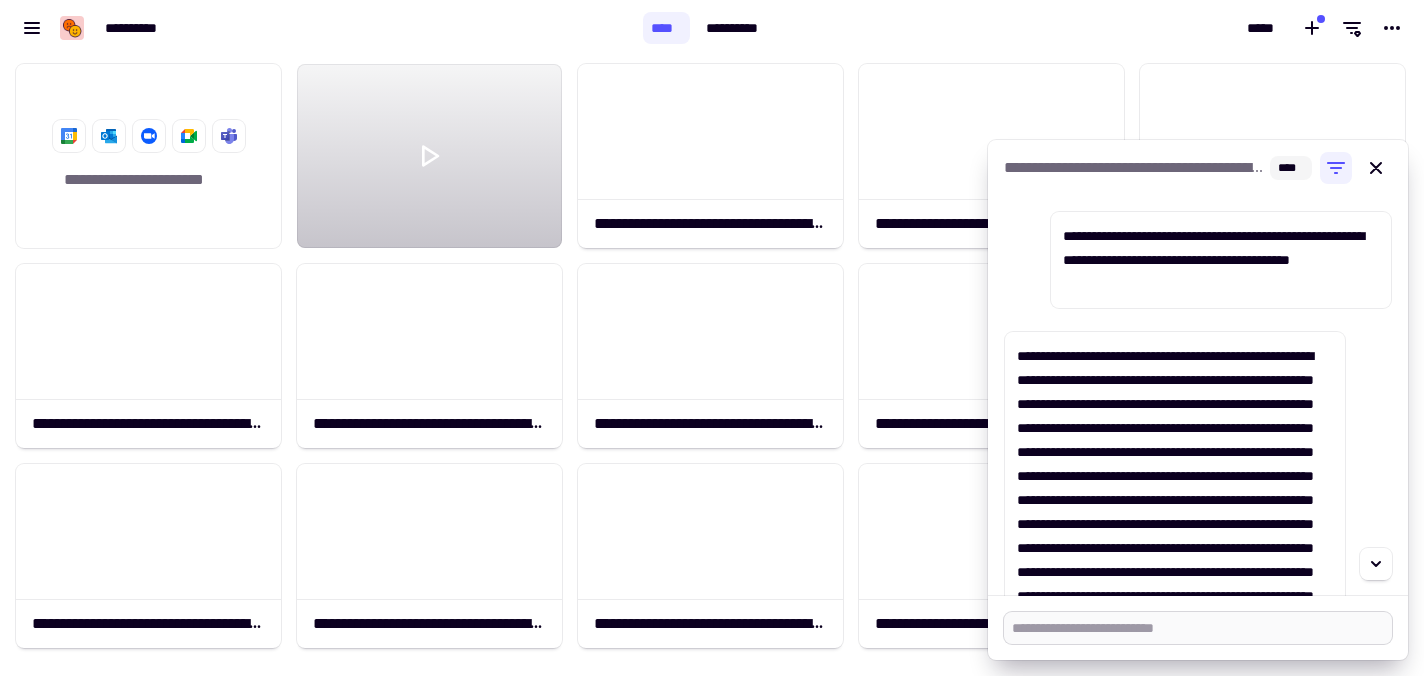 click at bounding box center (1198, 628) 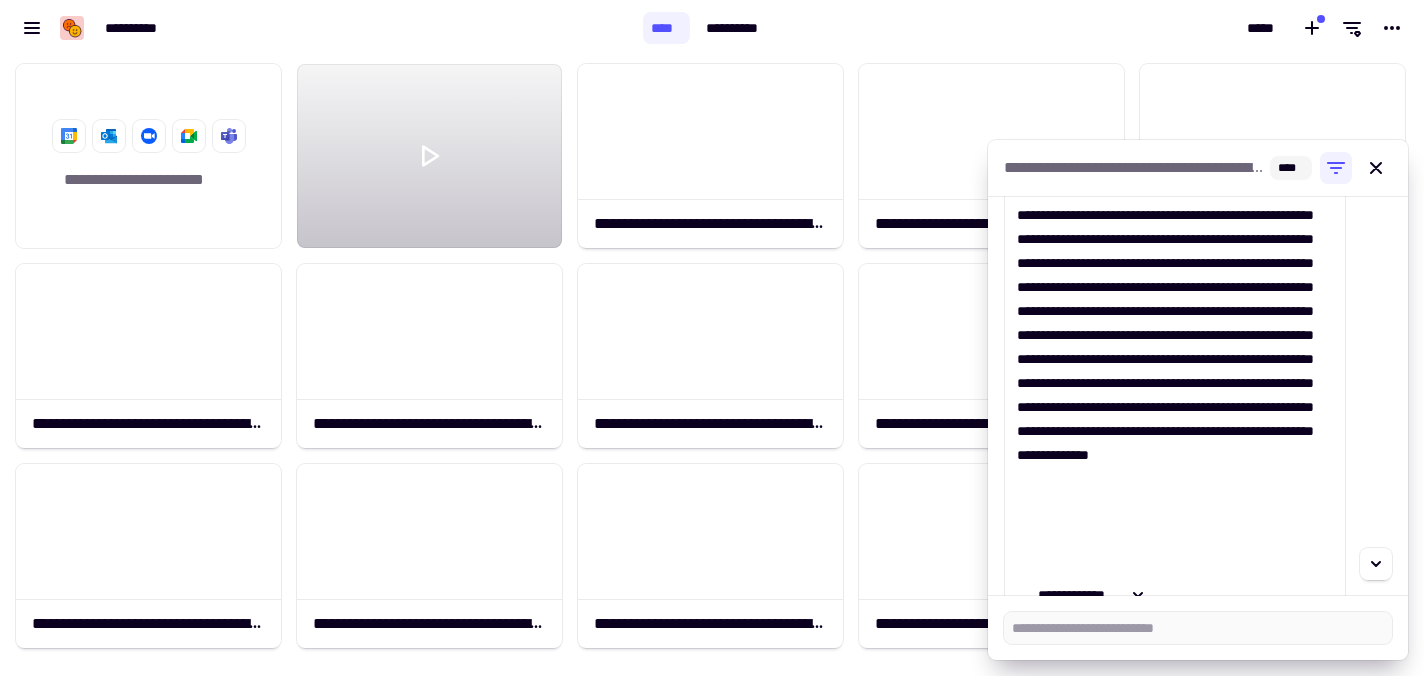 scroll, scrollTop: 356, scrollLeft: 0, axis: vertical 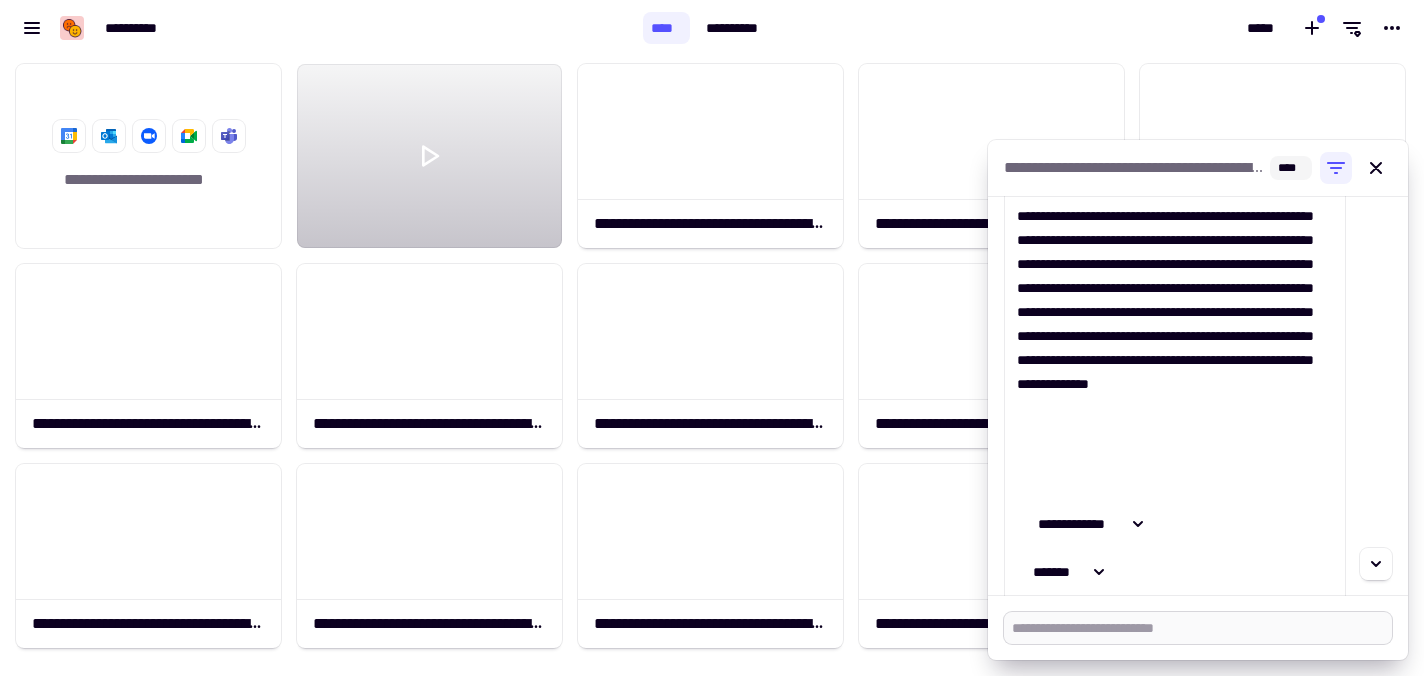 click at bounding box center (1198, 628) 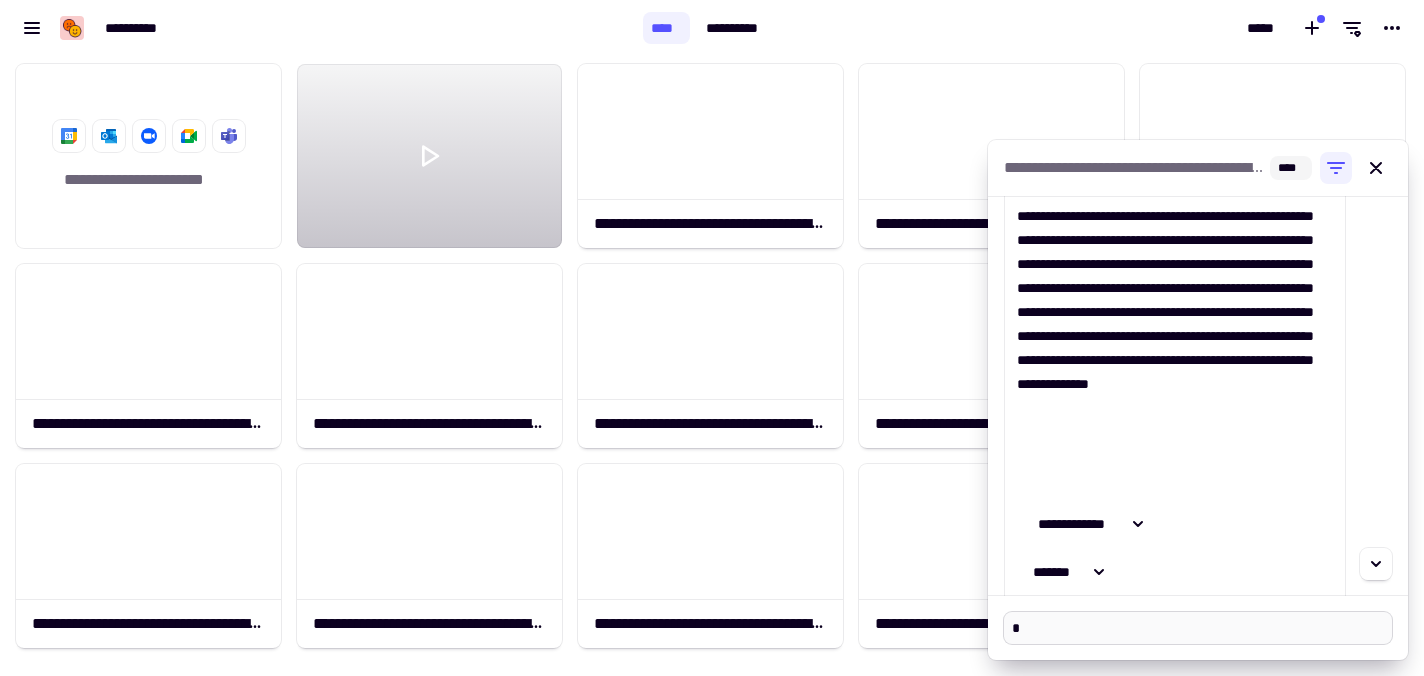 type on "*" 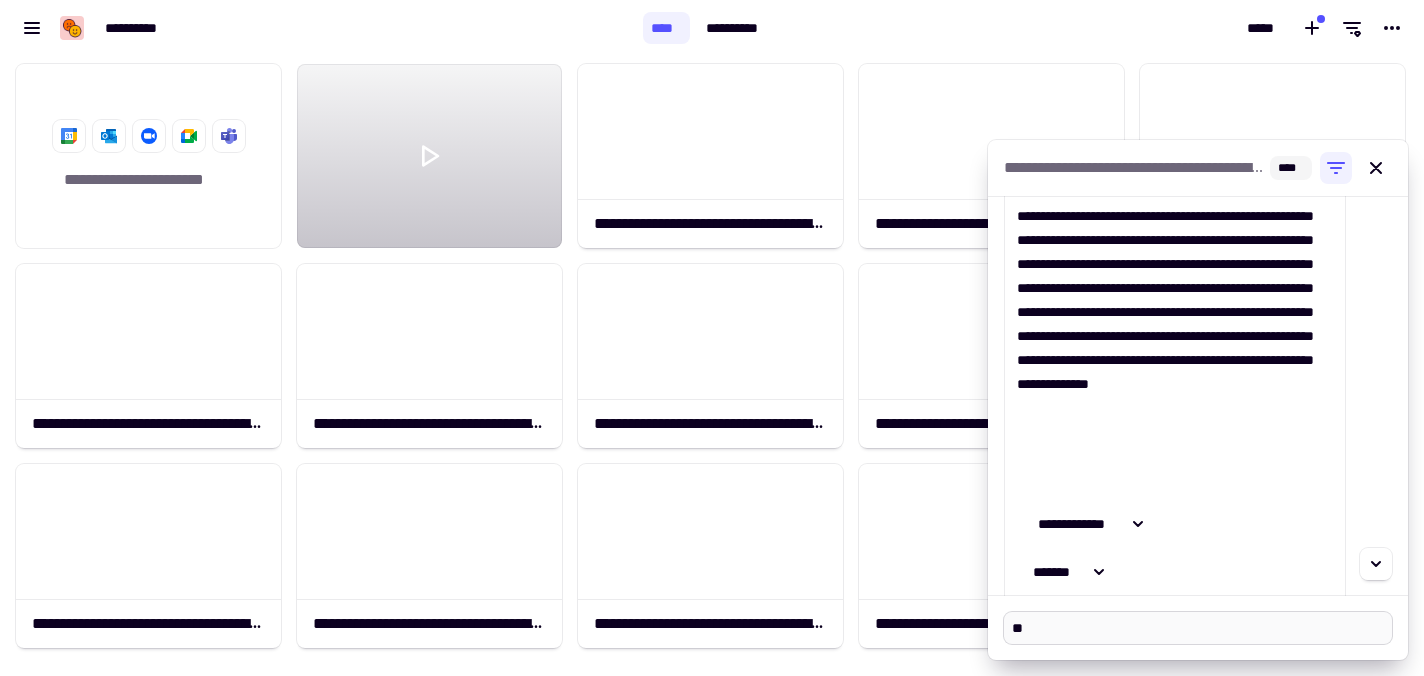 type on "*" 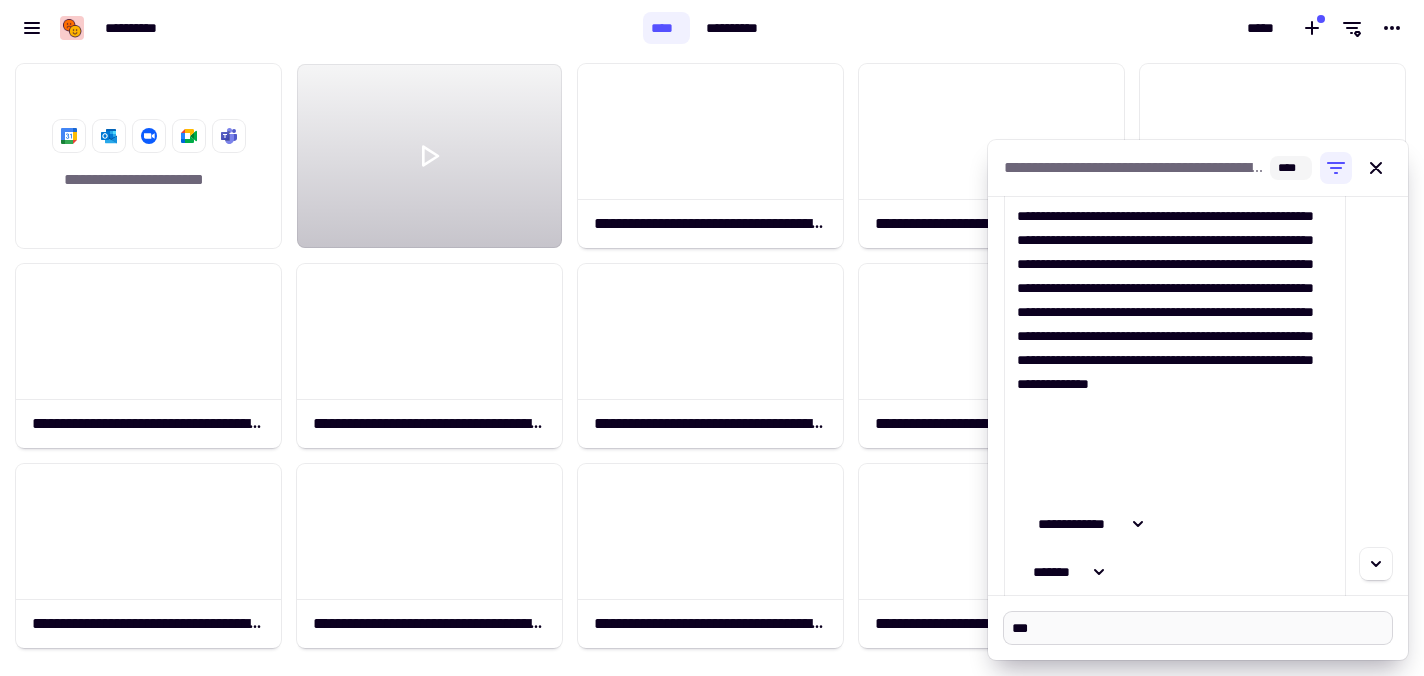 type on "*" 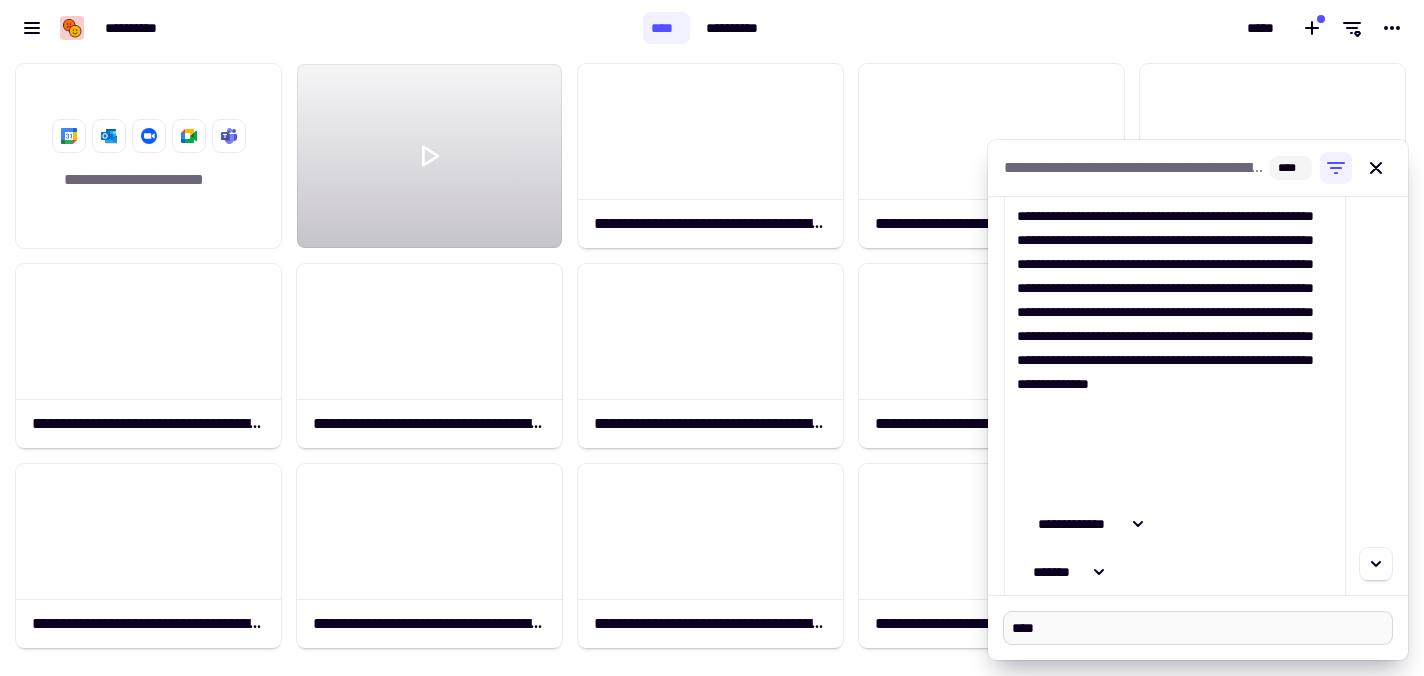 type on "*" 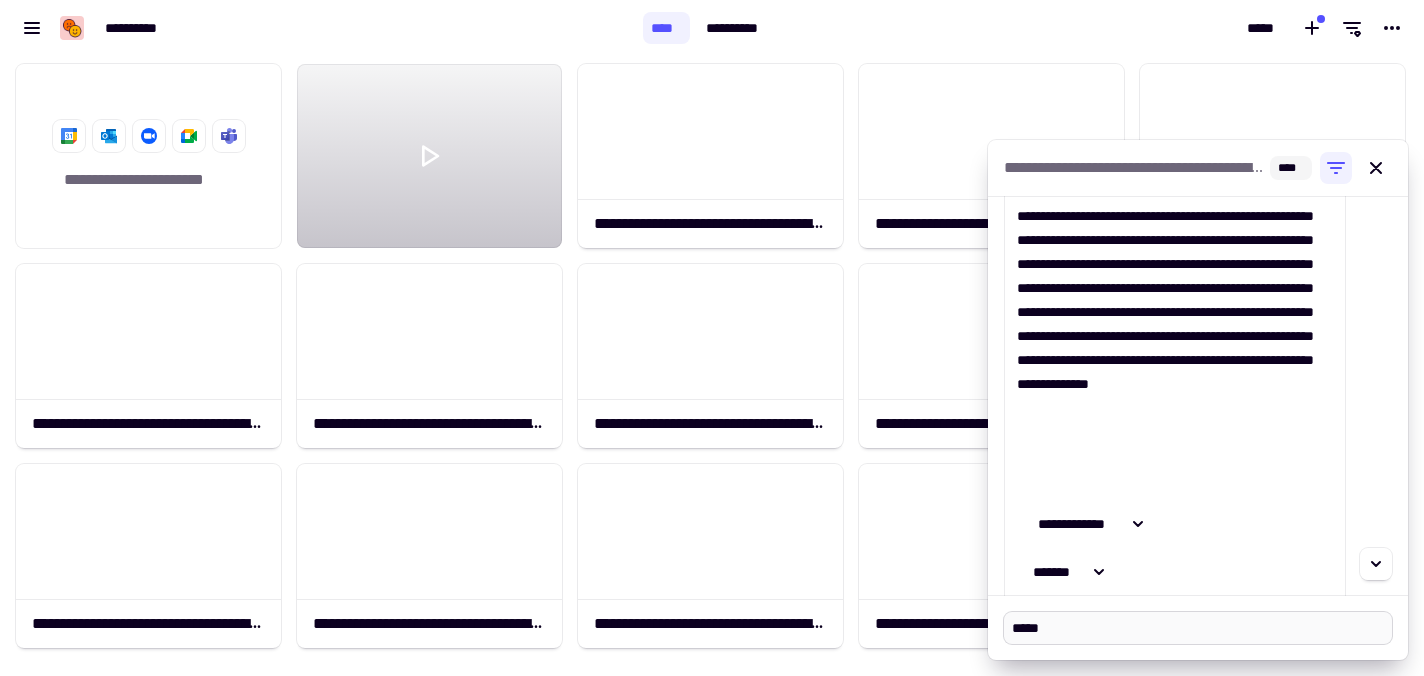 type on "*" 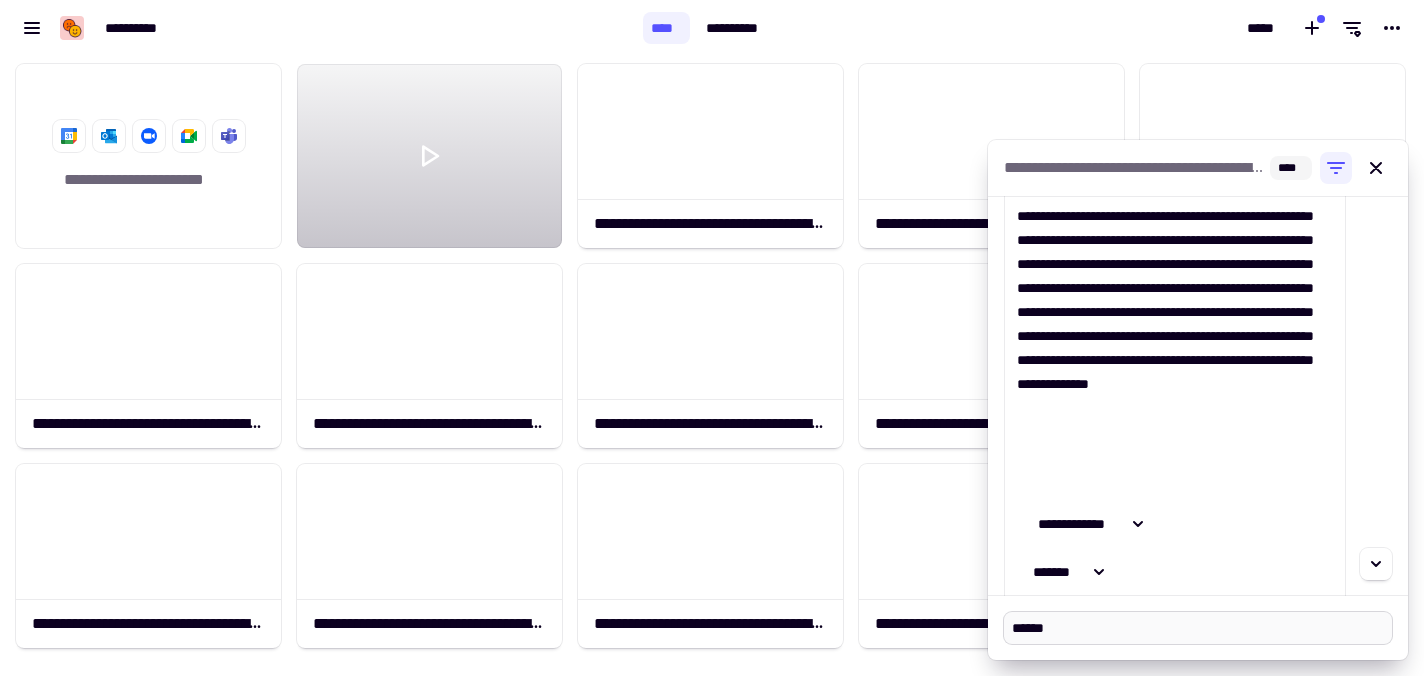 type on "*" 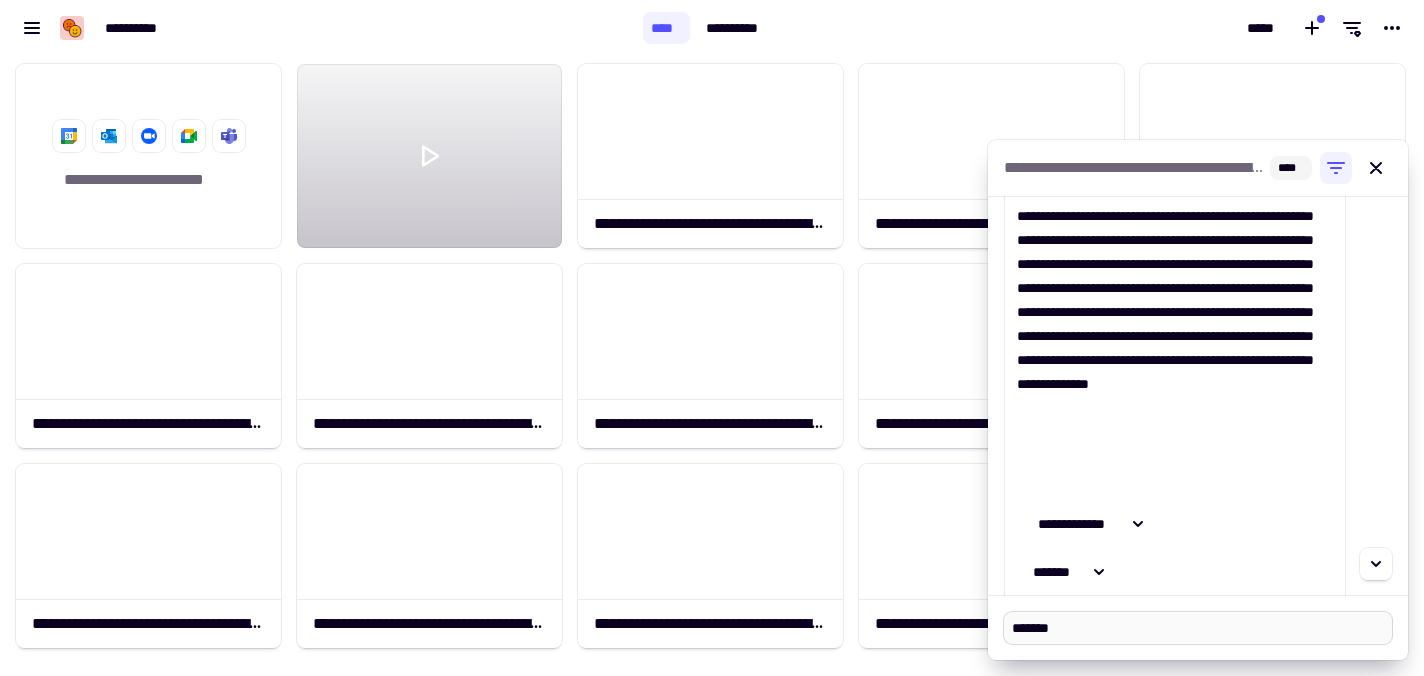 type on "*" 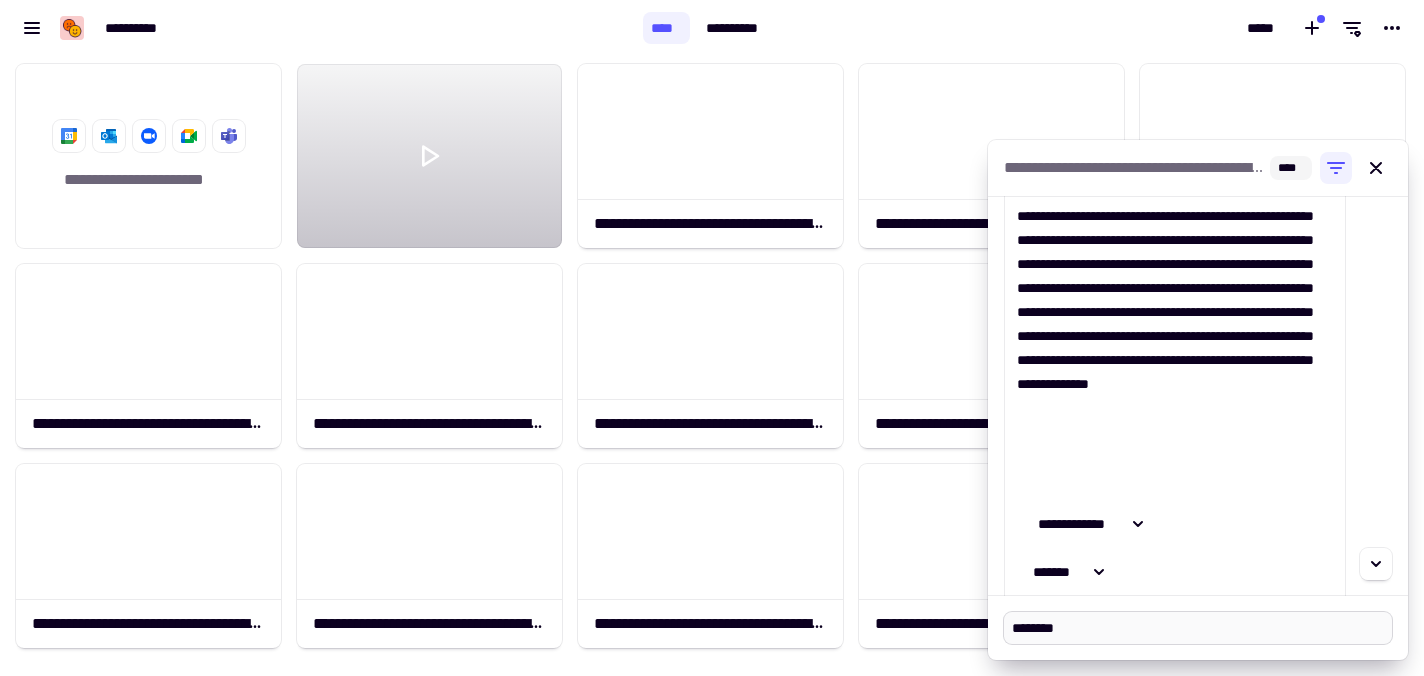 type on "*" 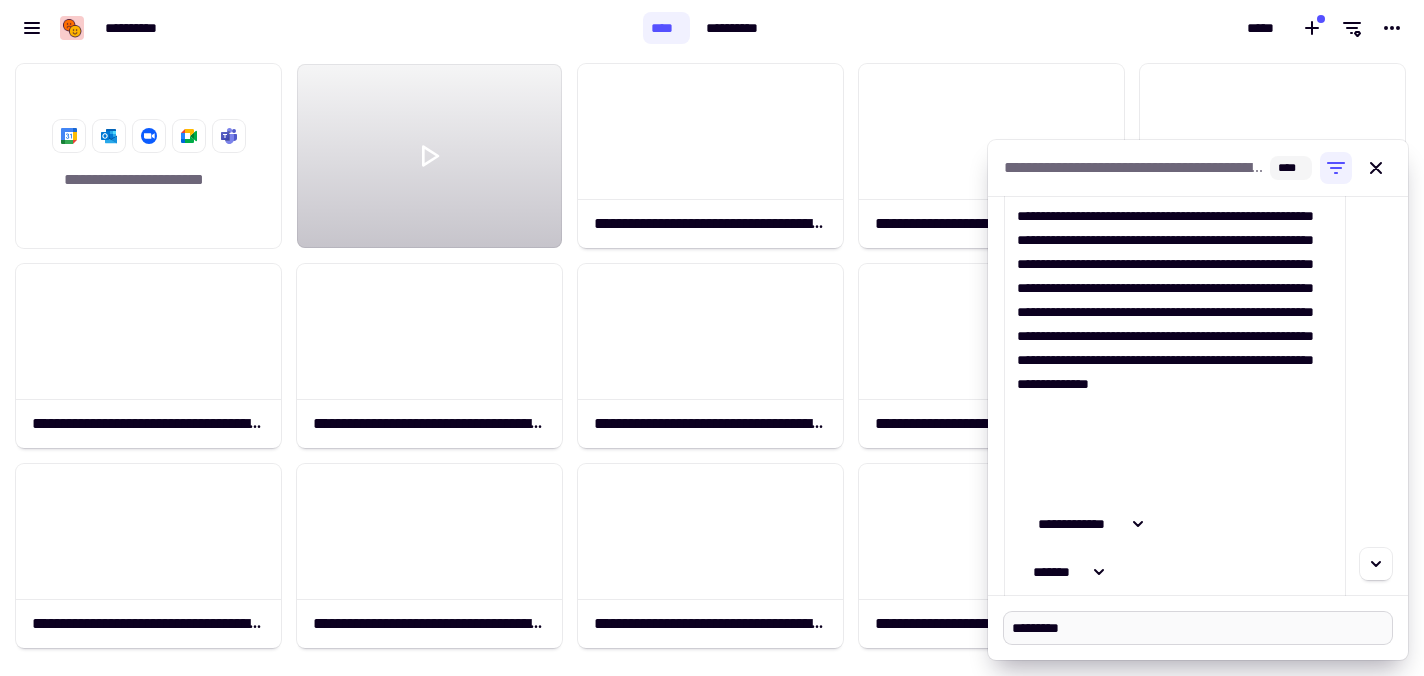 type on "*" 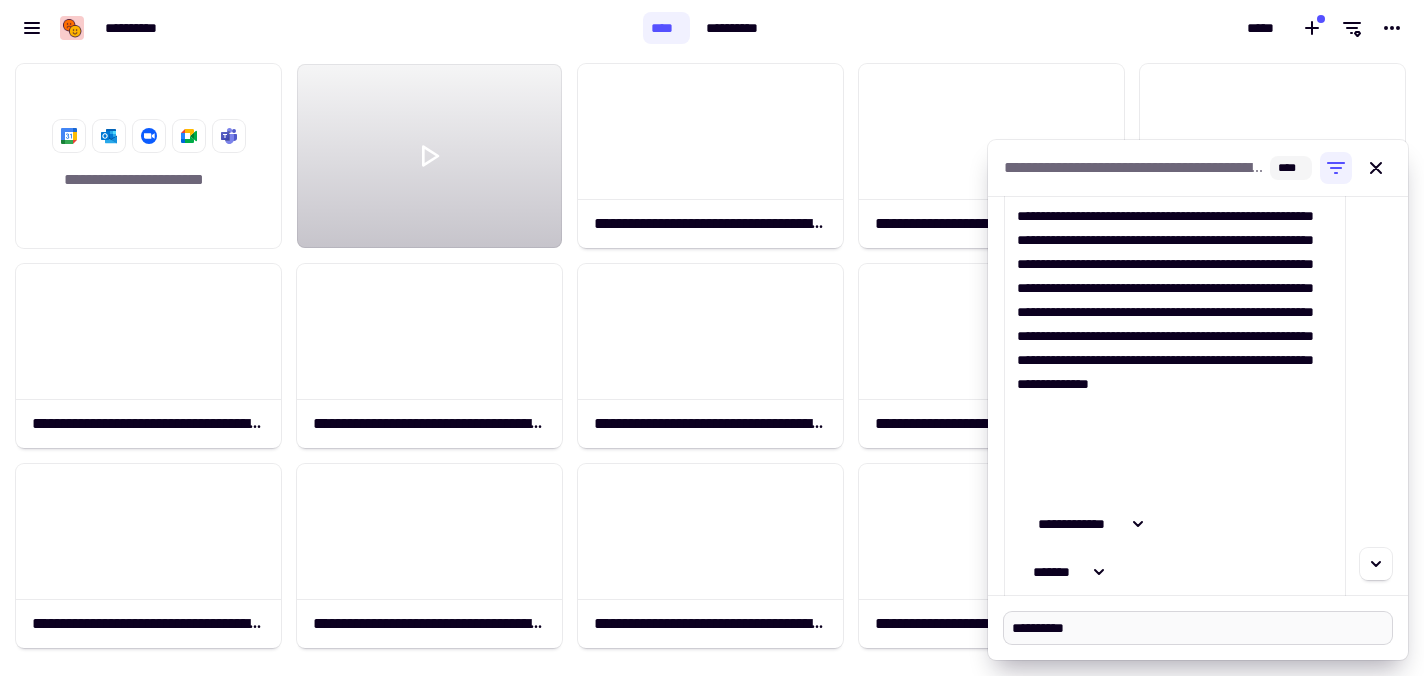 type on "*" 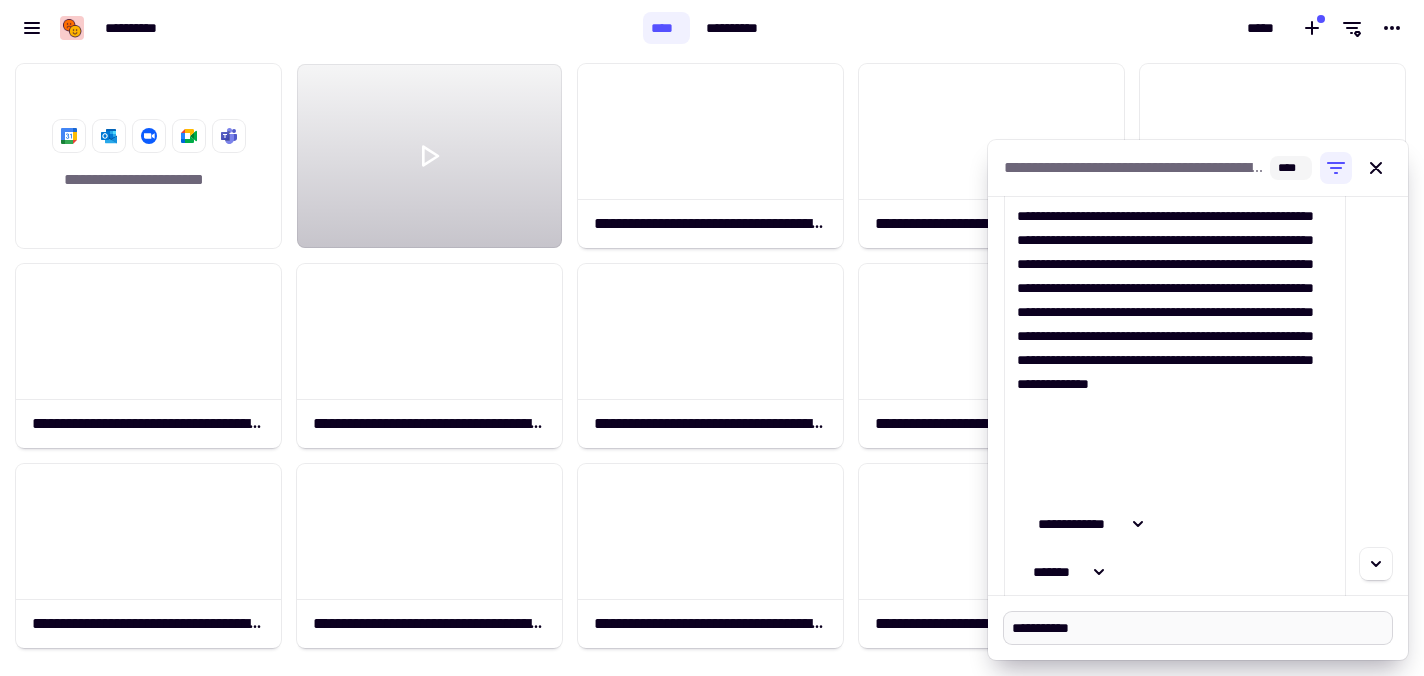 type on "*" 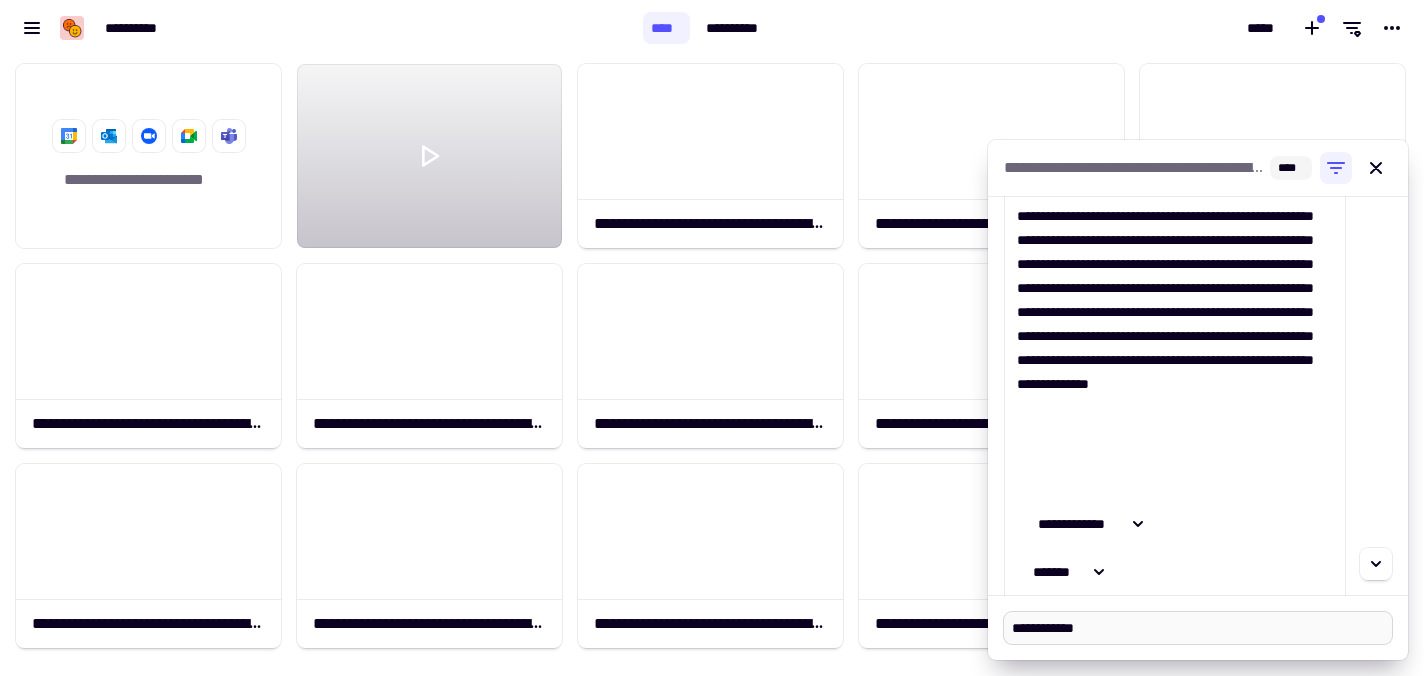 type on "*" 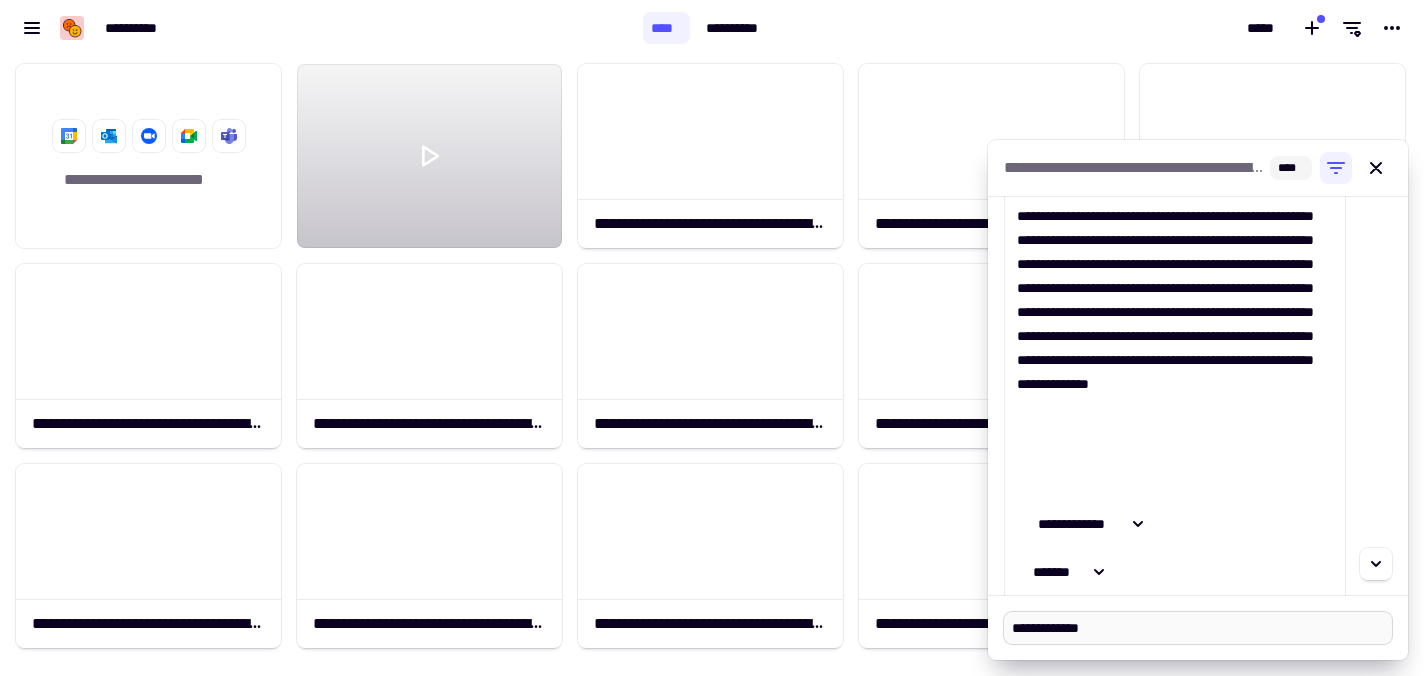 type on "*" 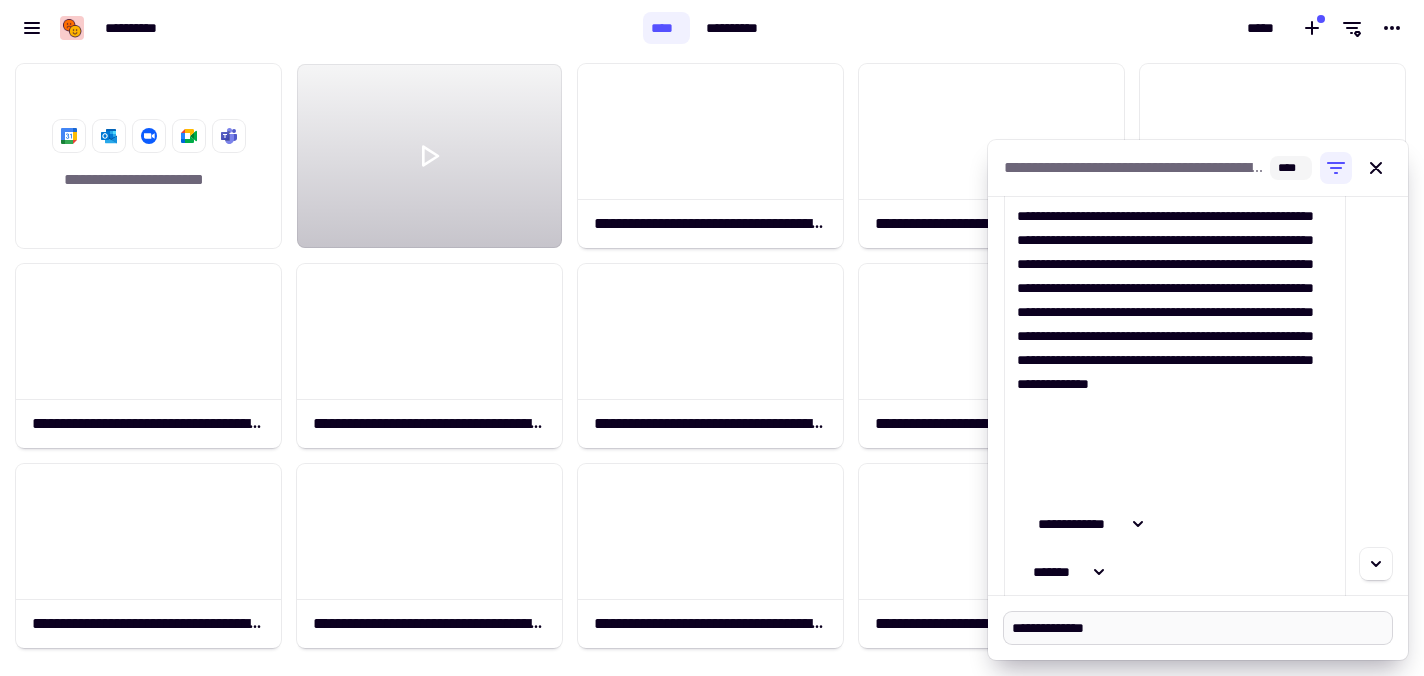 type 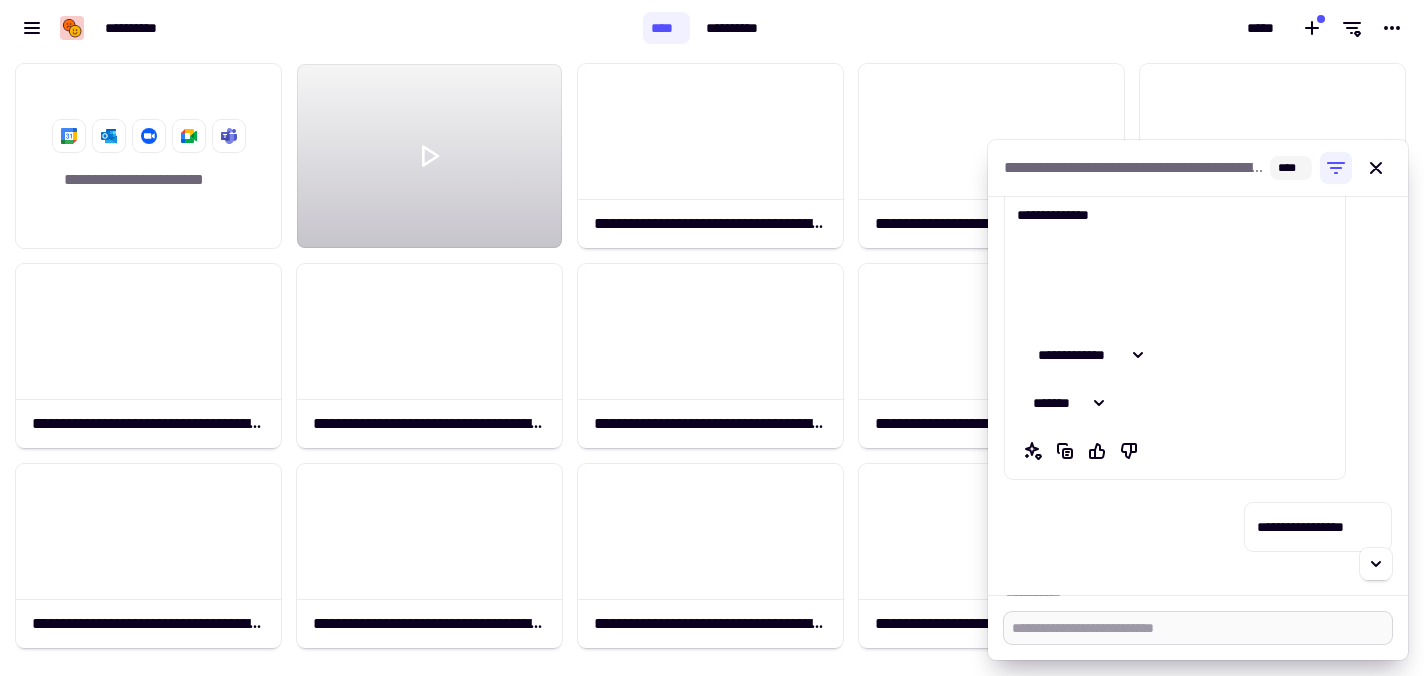 scroll, scrollTop: 576, scrollLeft: 0, axis: vertical 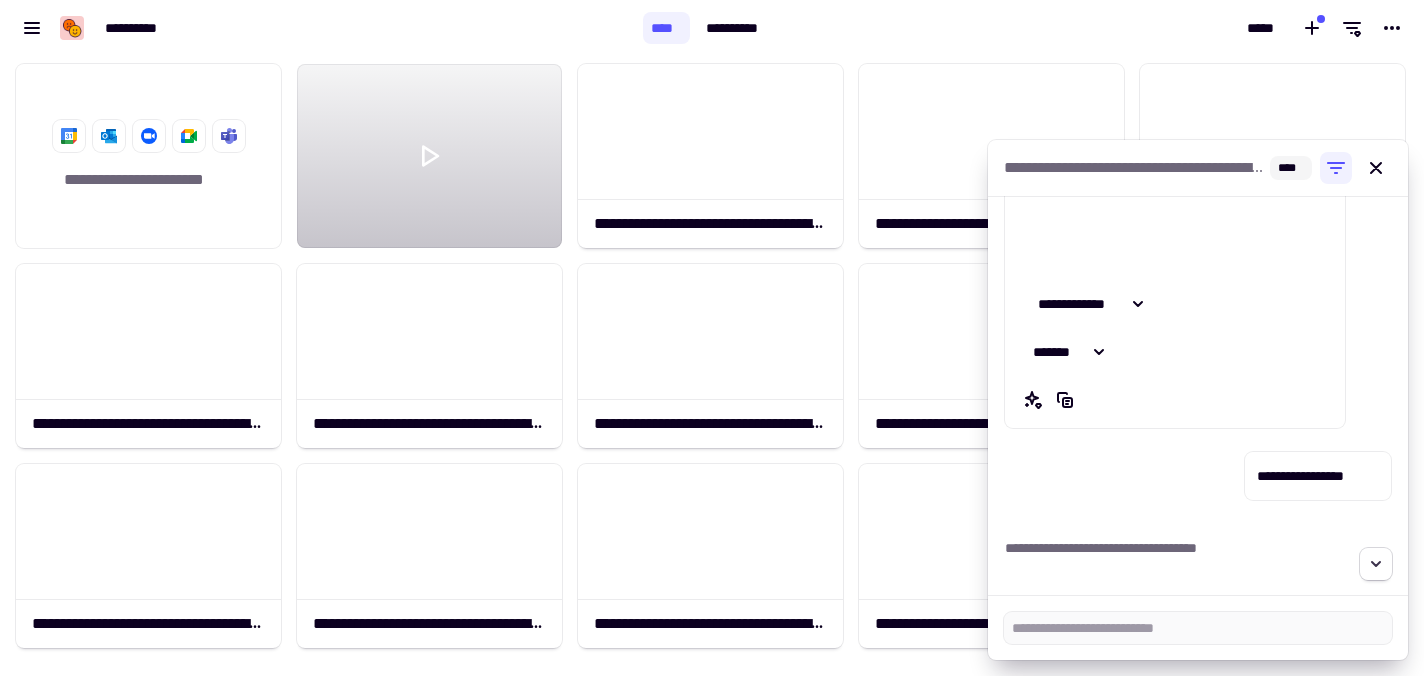 click 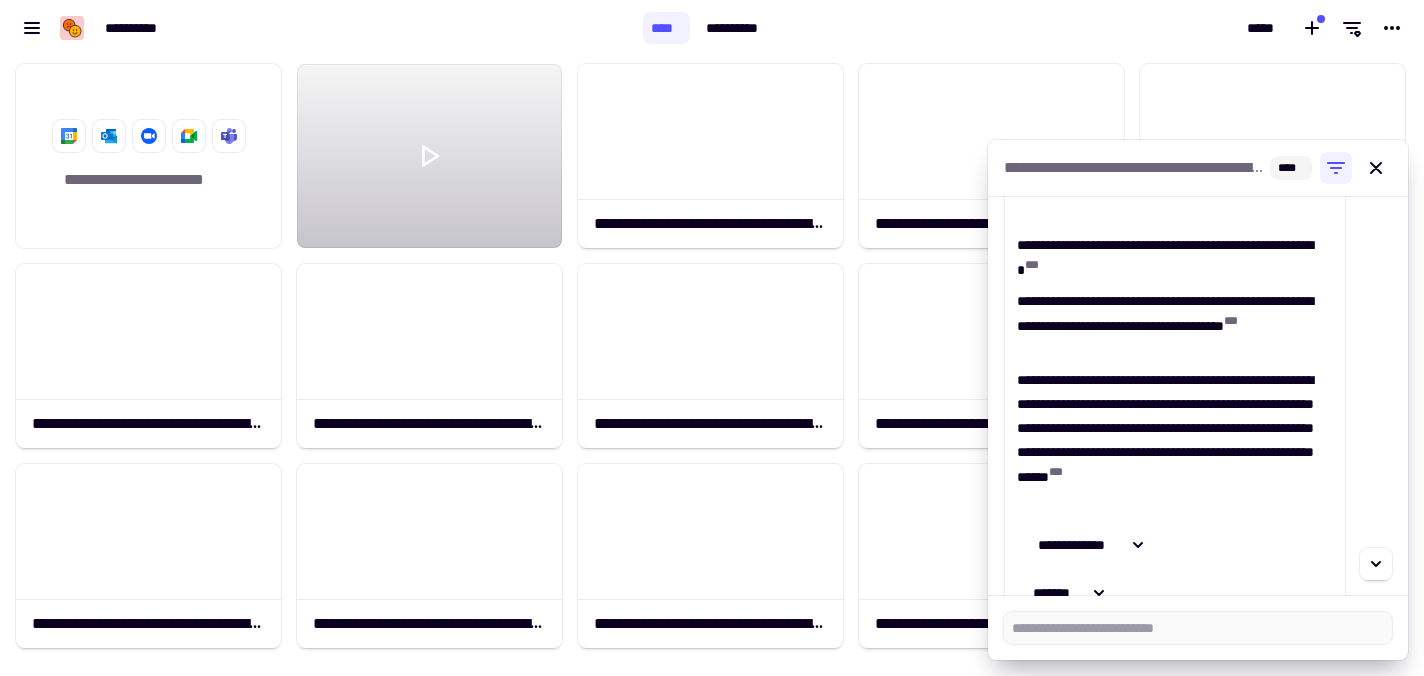 scroll, scrollTop: 1912, scrollLeft: 0, axis: vertical 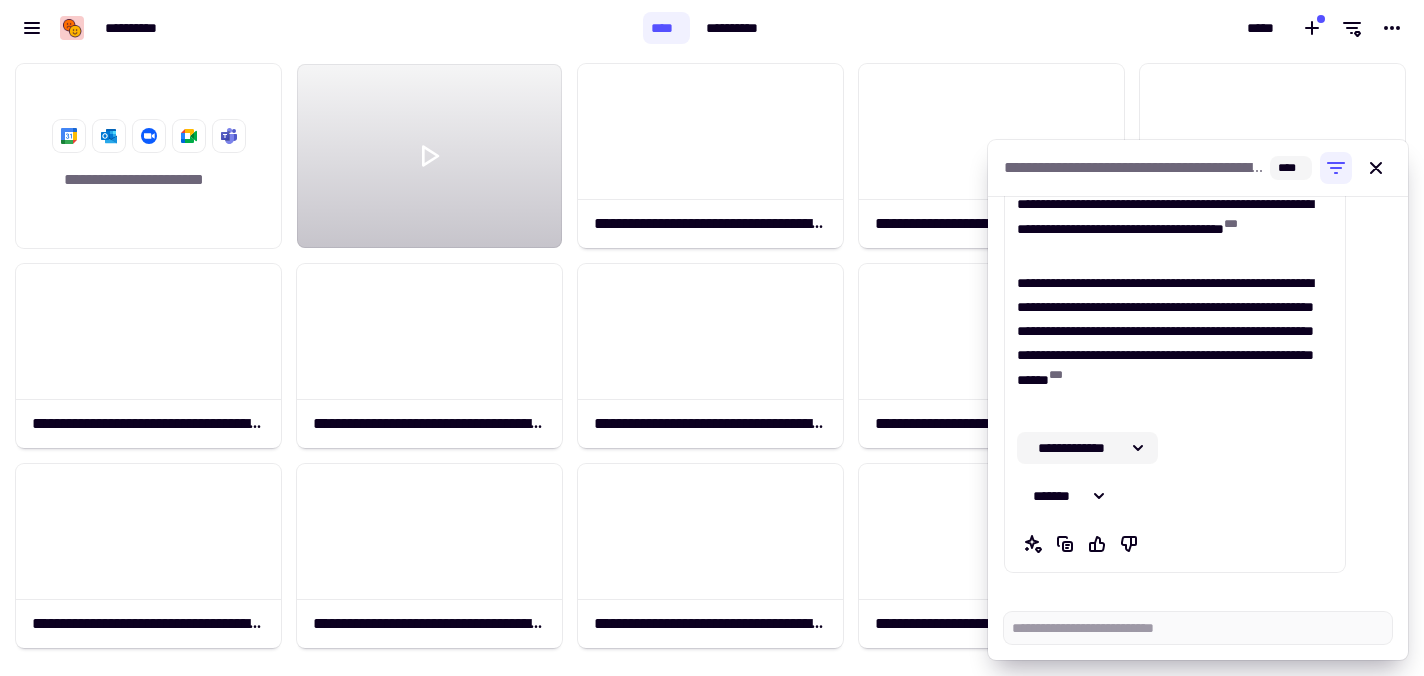 click 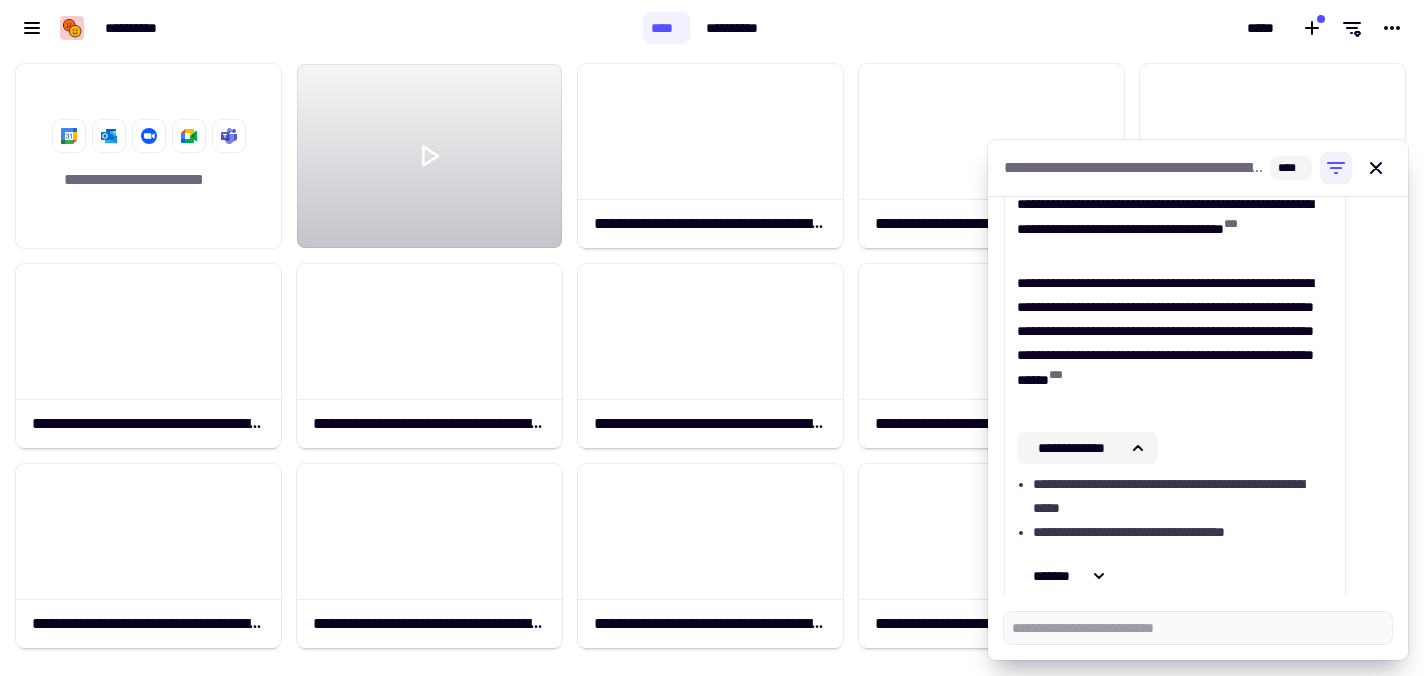 click 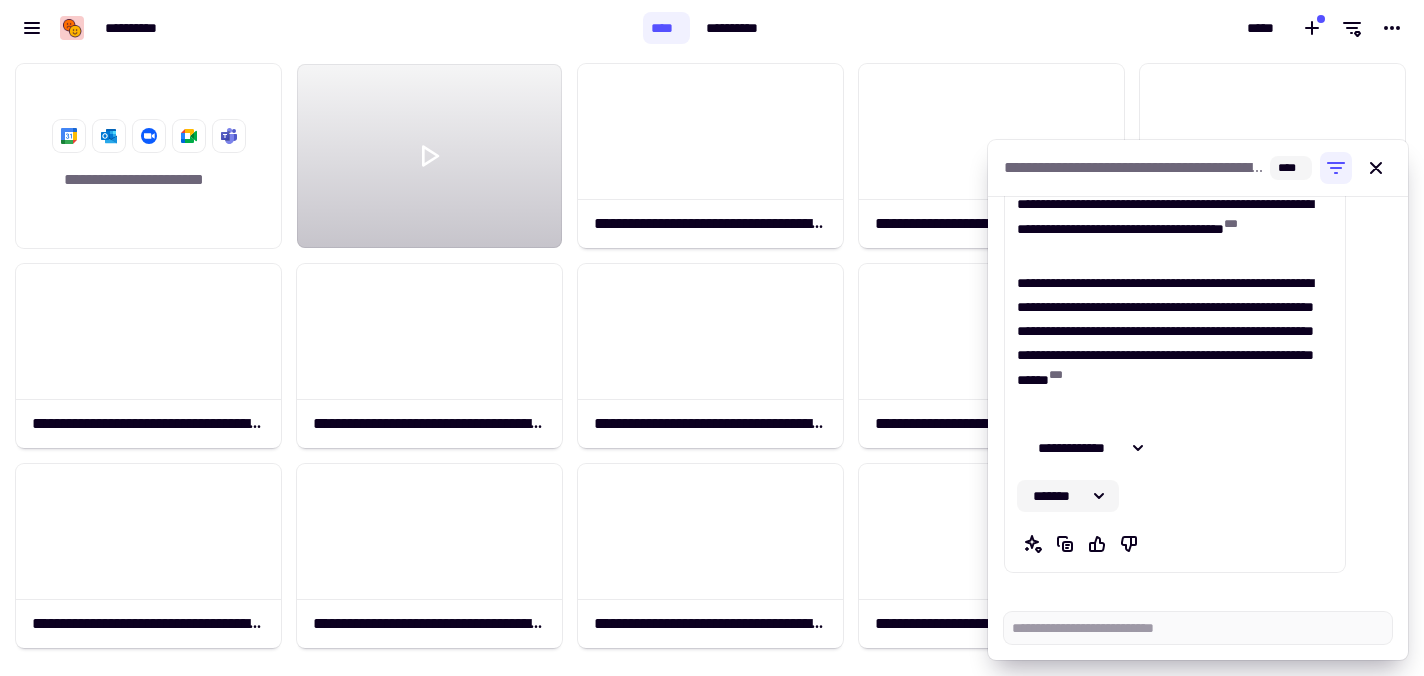 click 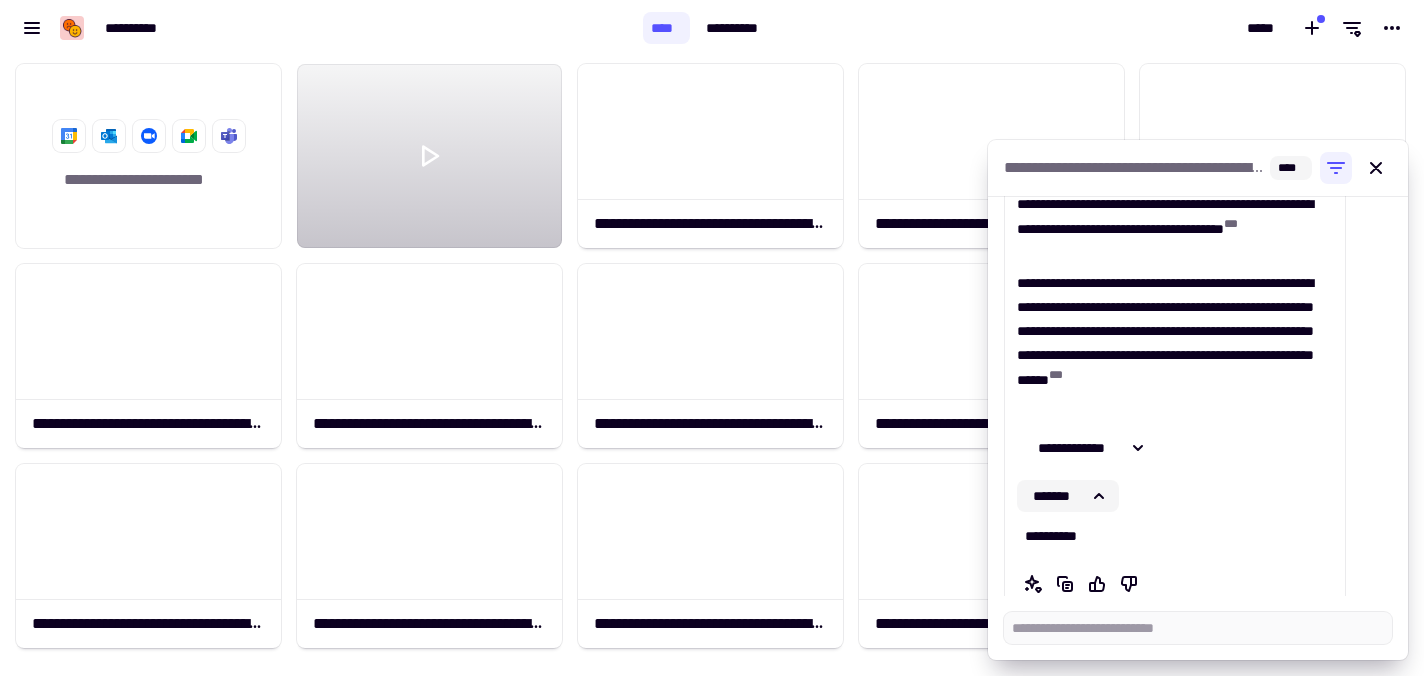click 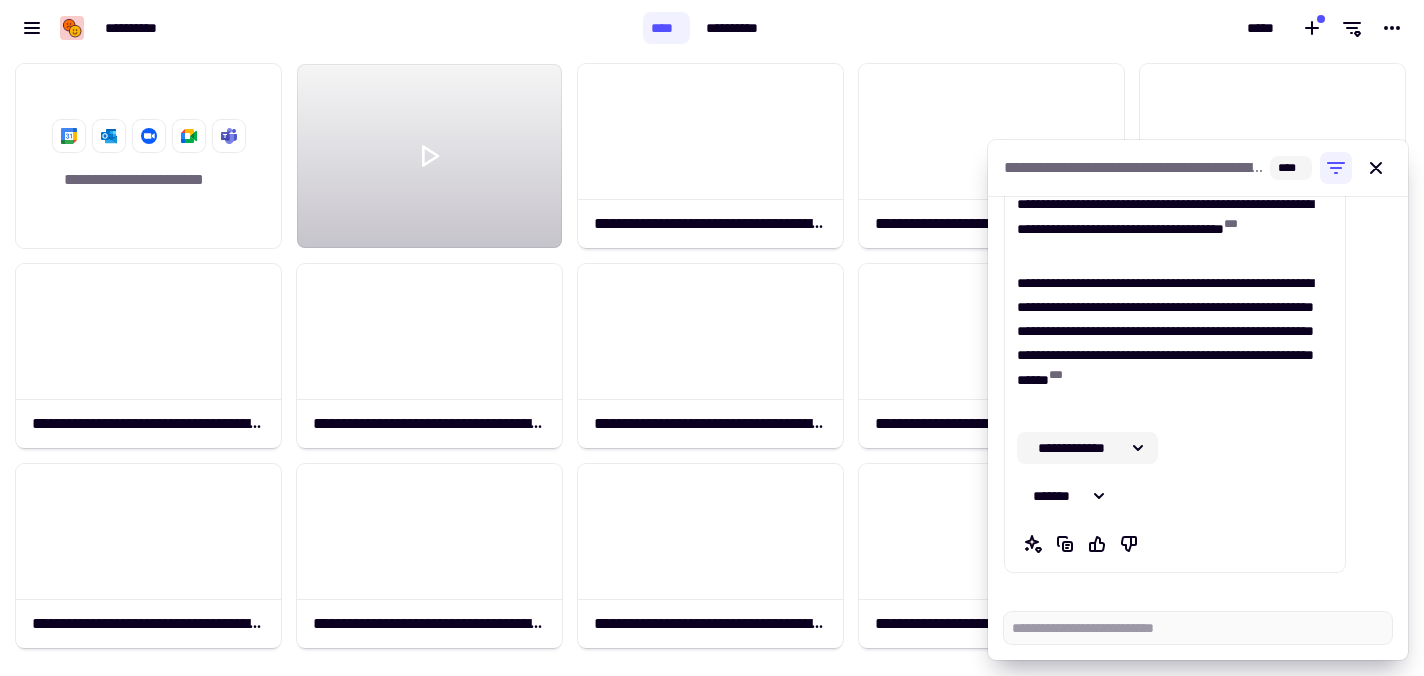 click 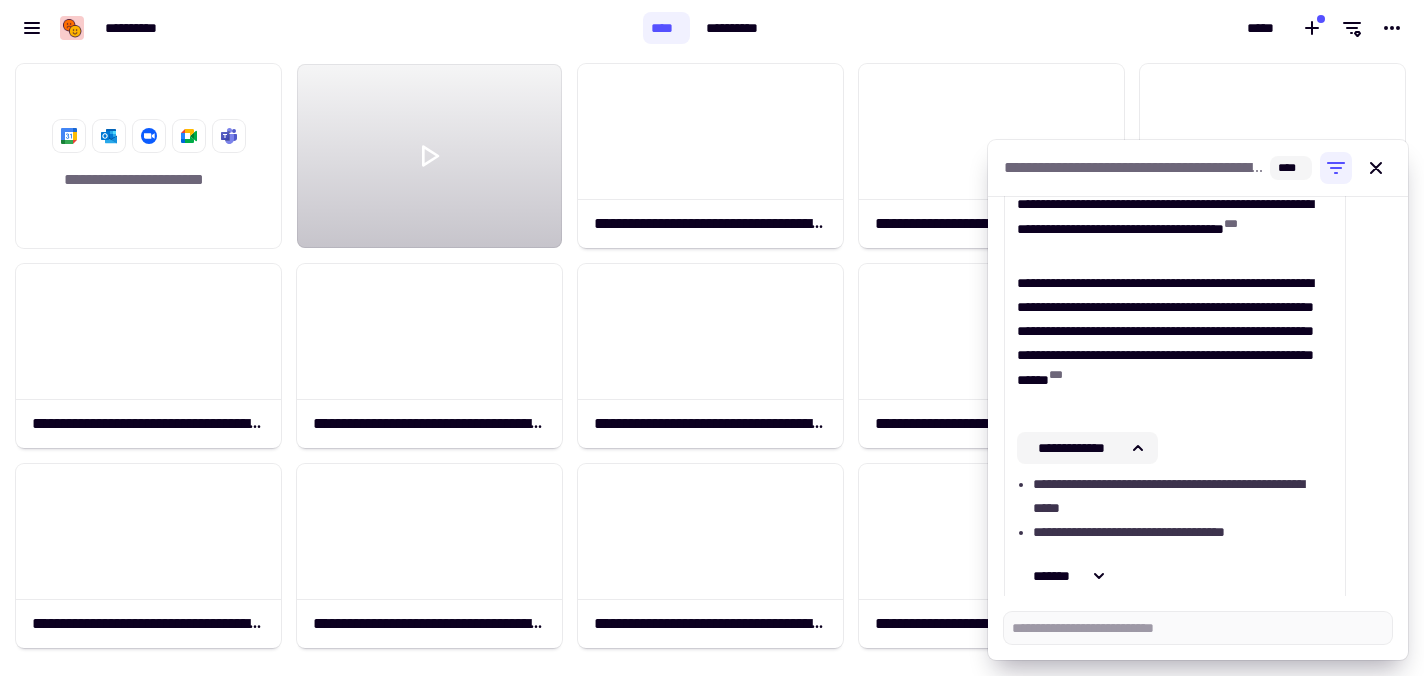 click 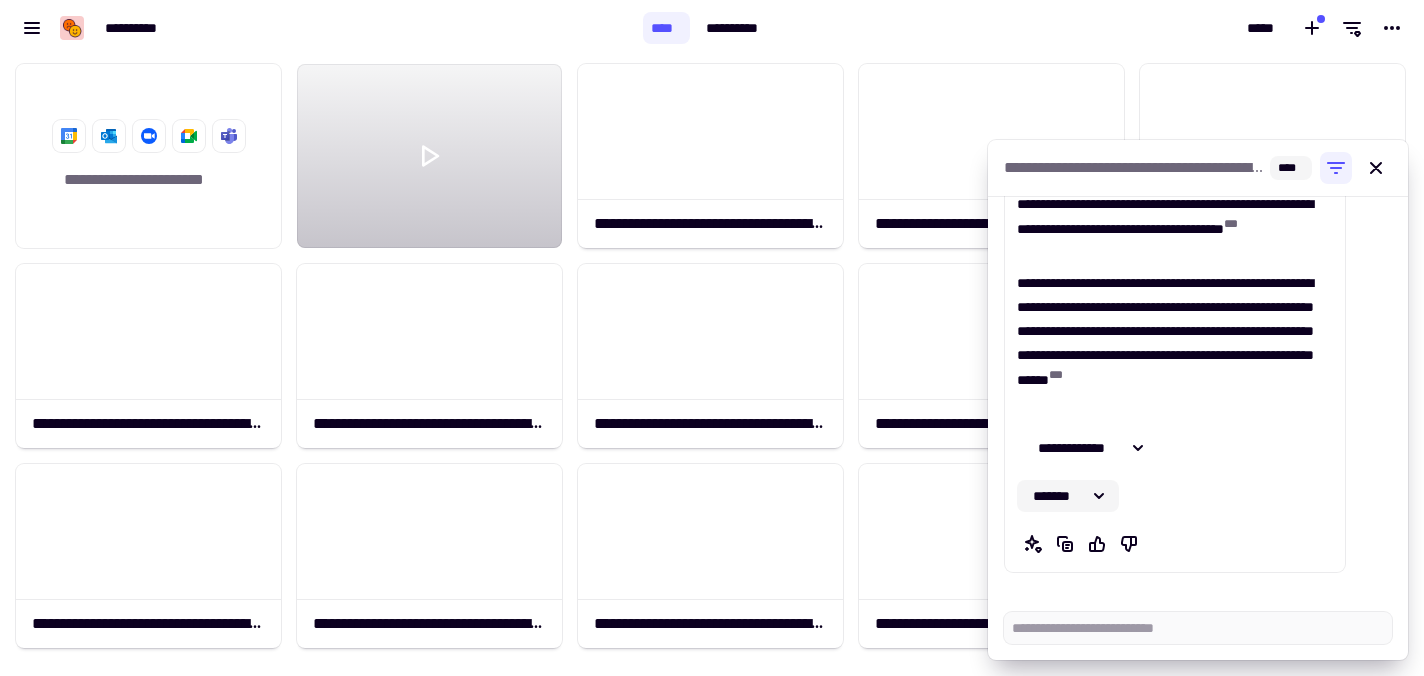 click 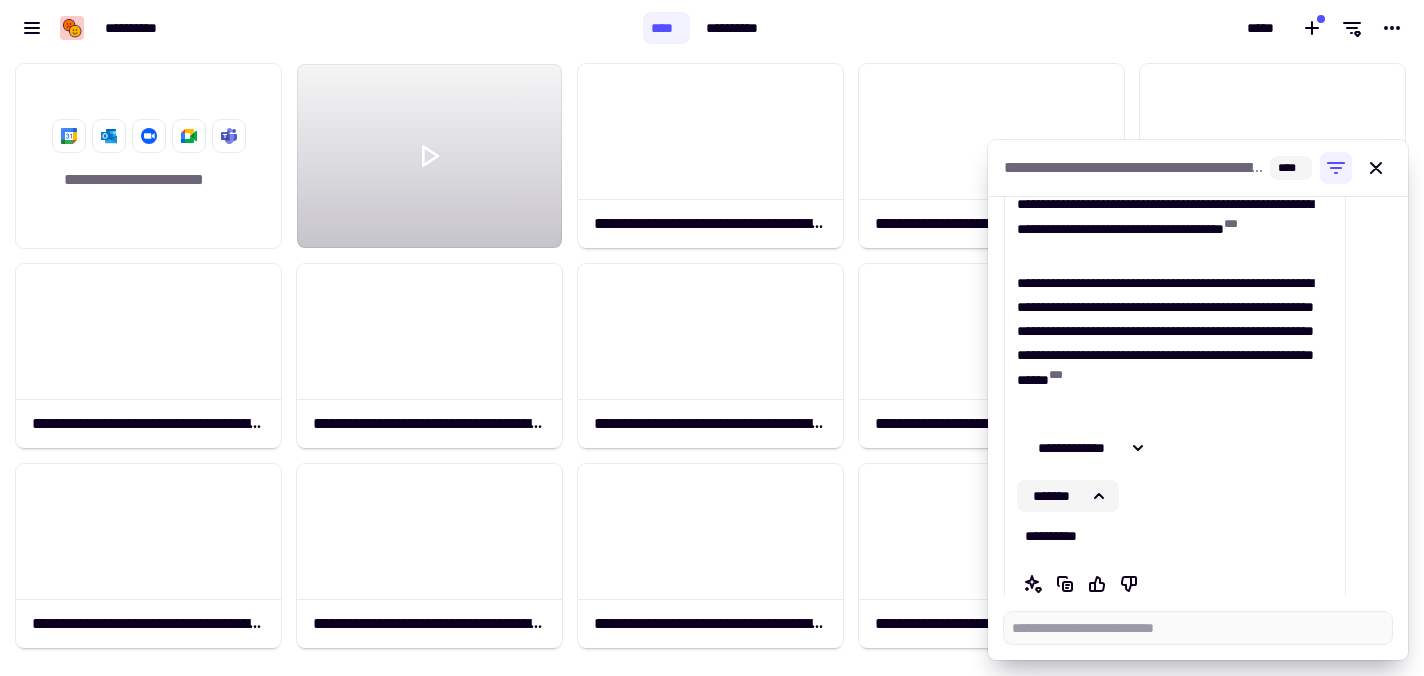 click 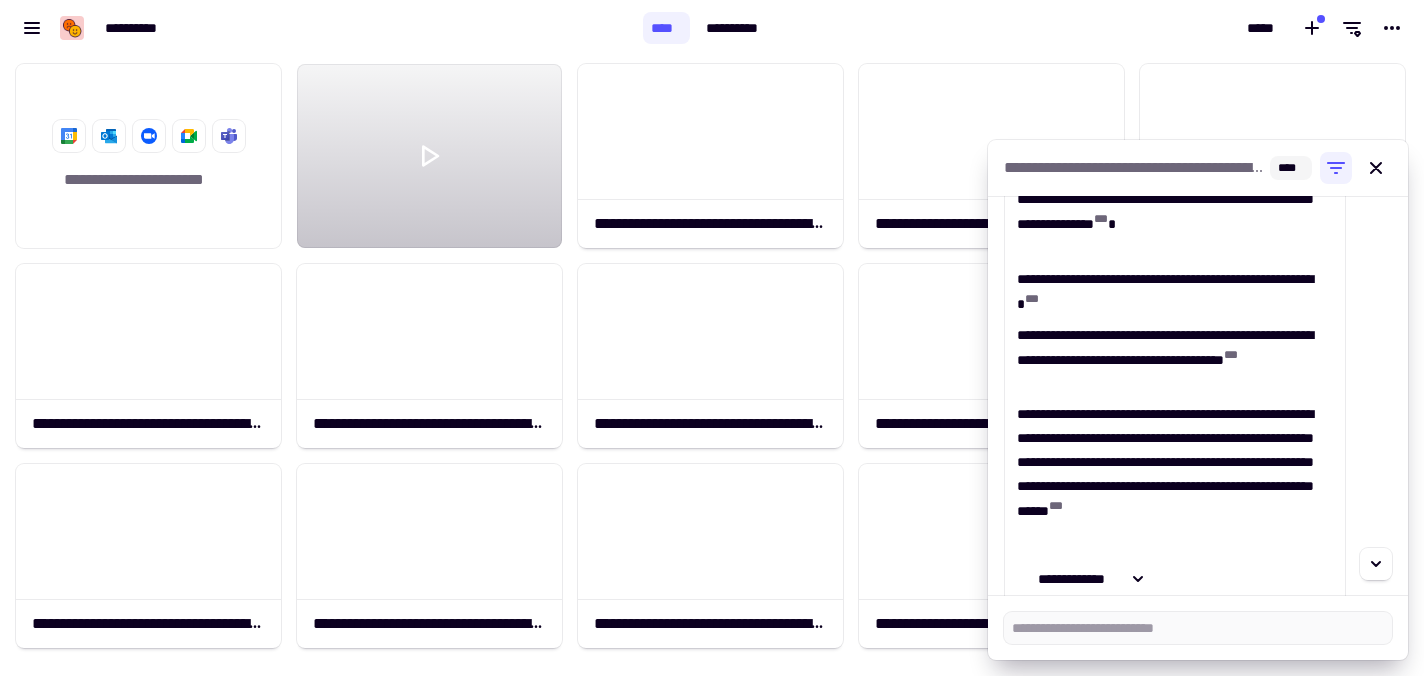 scroll, scrollTop: 1782, scrollLeft: 0, axis: vertical 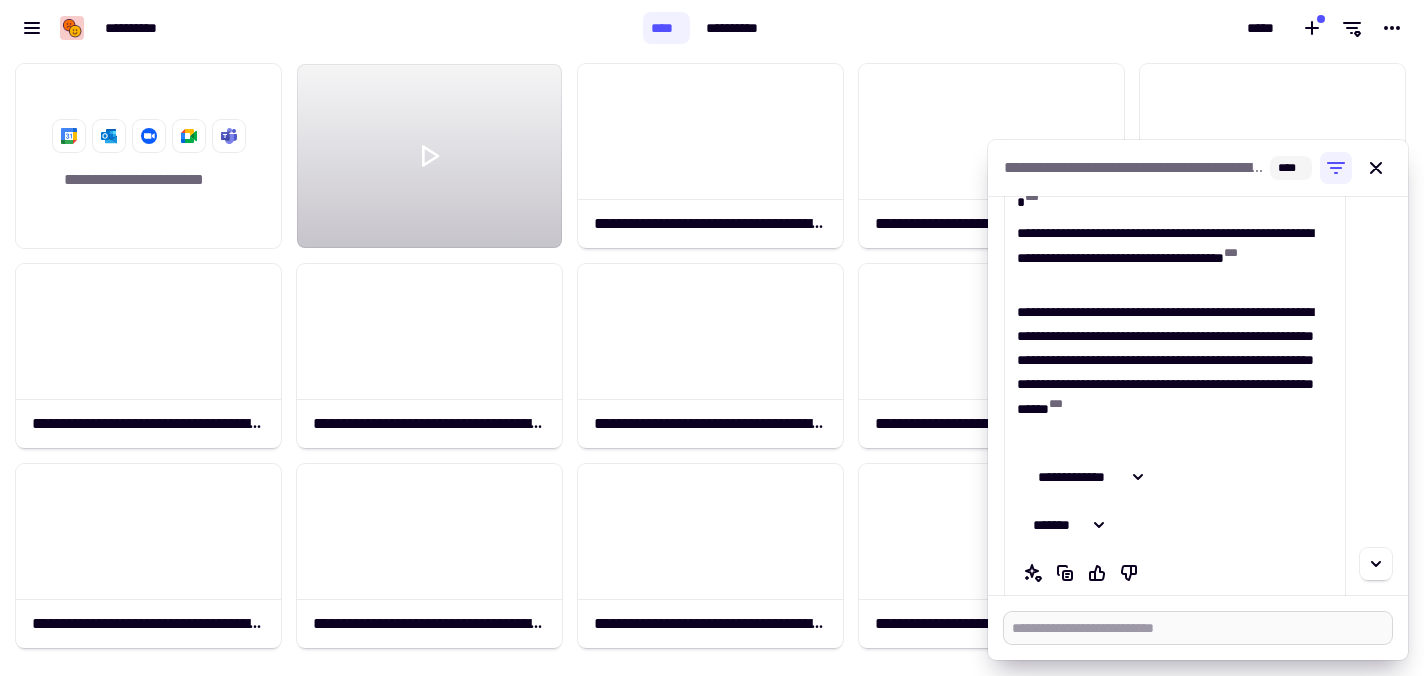 click at bounding box center (1198, 628) 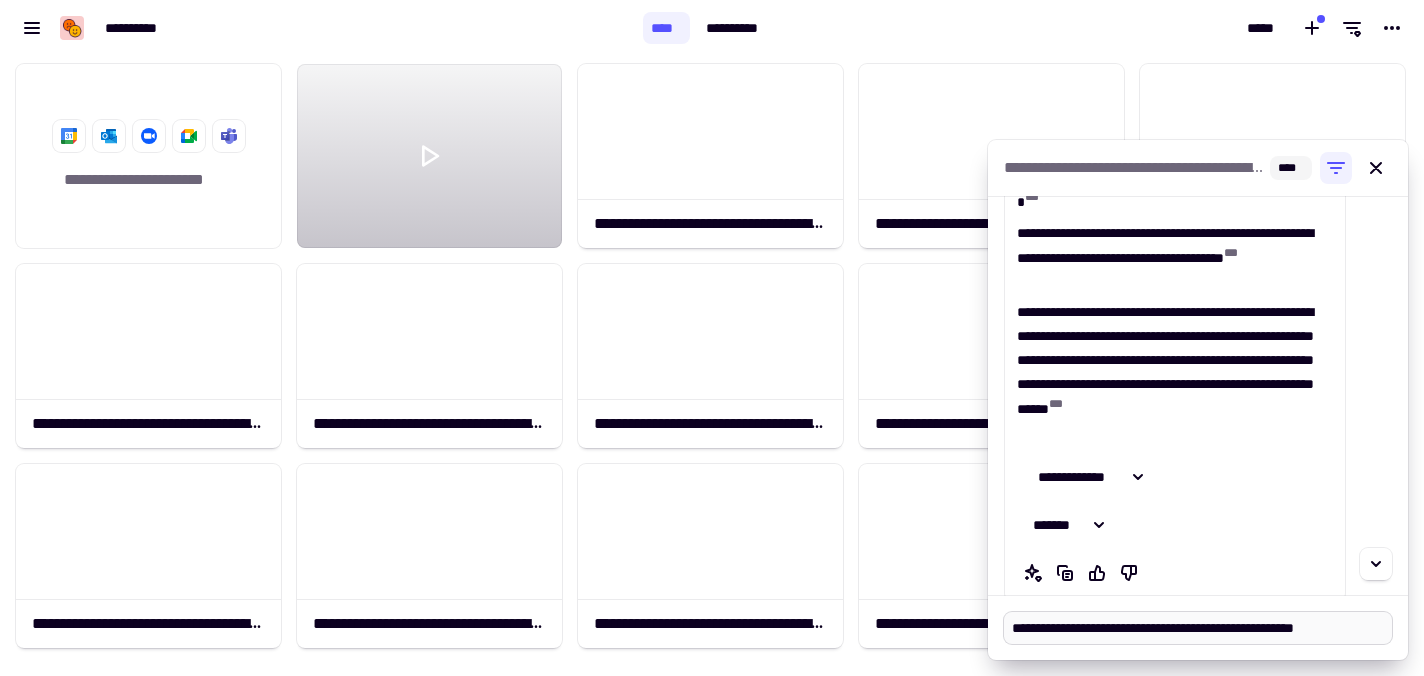 paste on "**********" 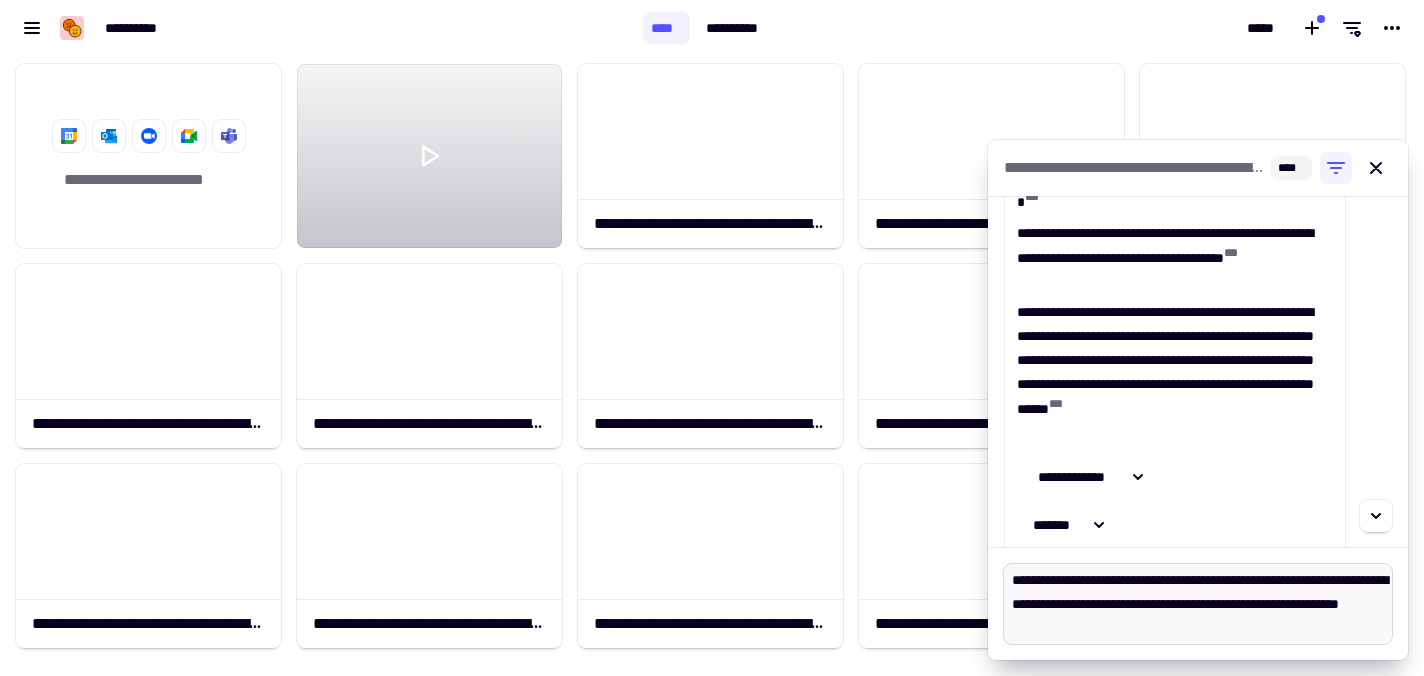 click on "**********" at bounding box center (1198, 604) 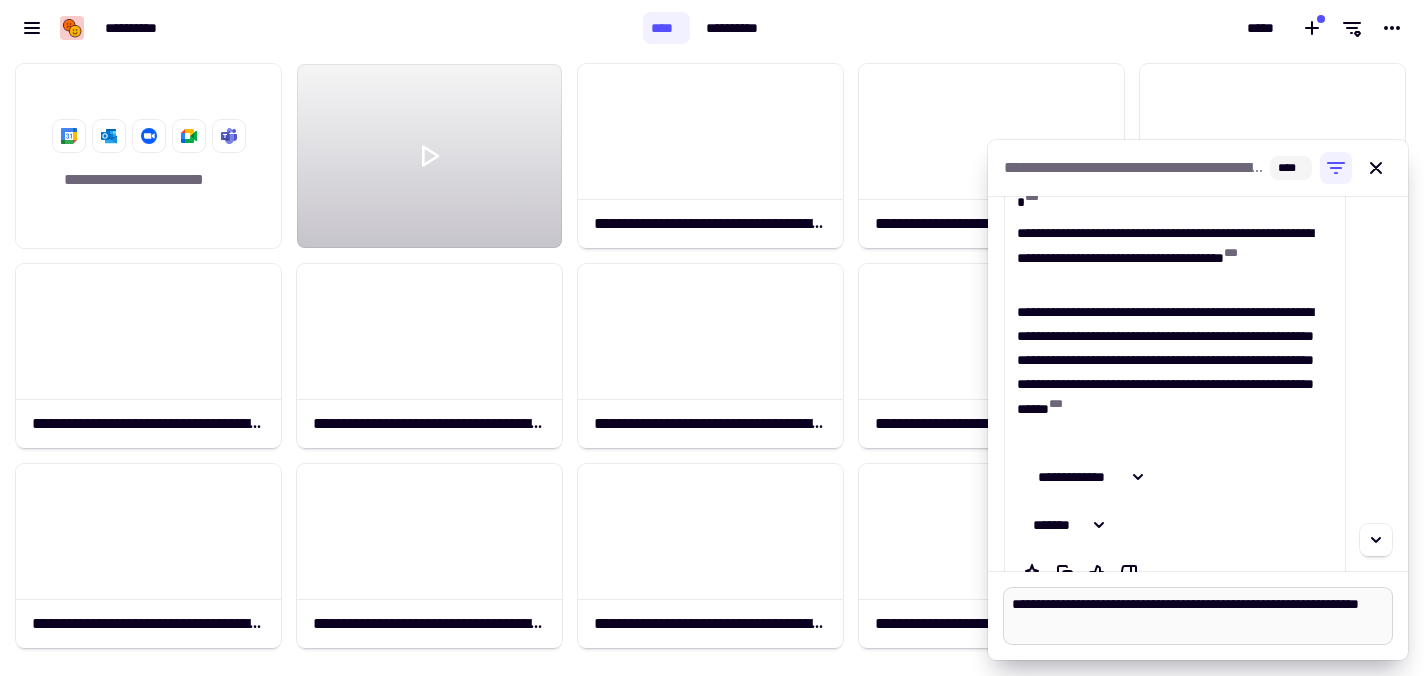 paste on "**********" 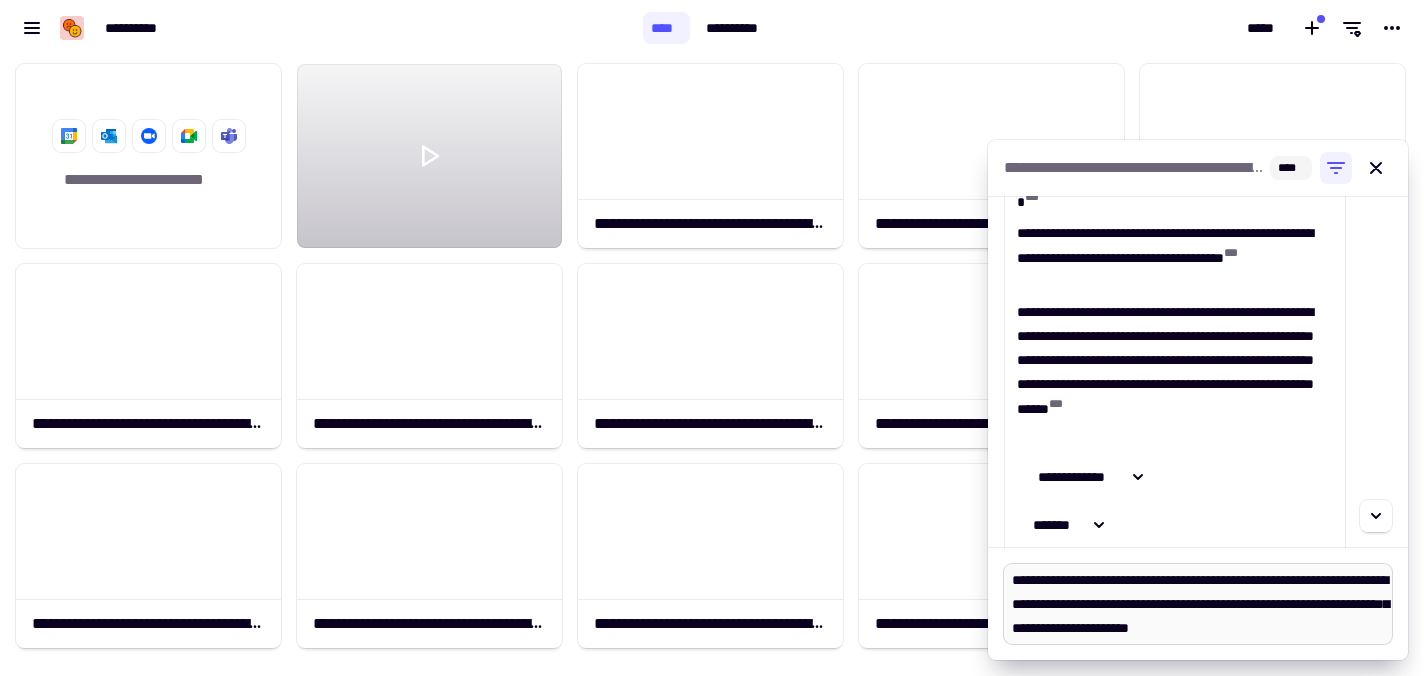 scroll, scrollTop: 2, scrollLeft: 0, axis: vertical 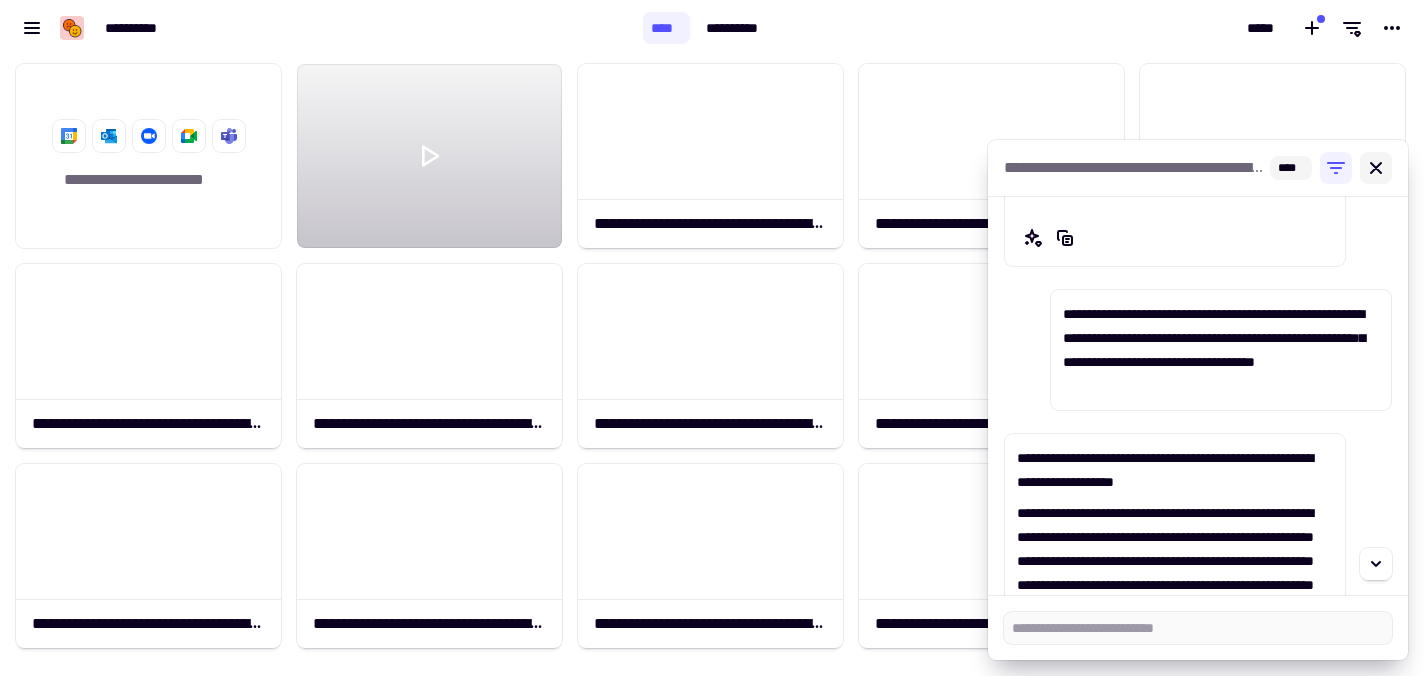 click 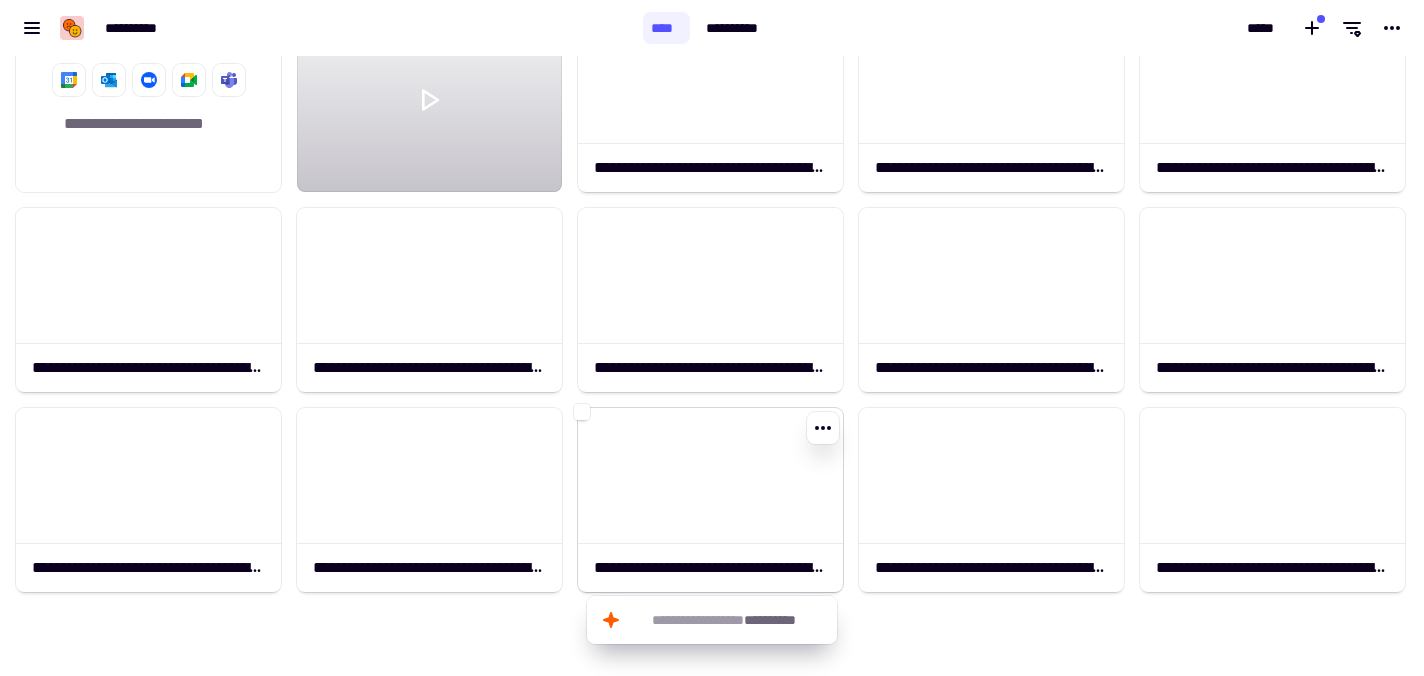 scroll, scrollTop: 59, scrollLeft: 0, axis: vertical 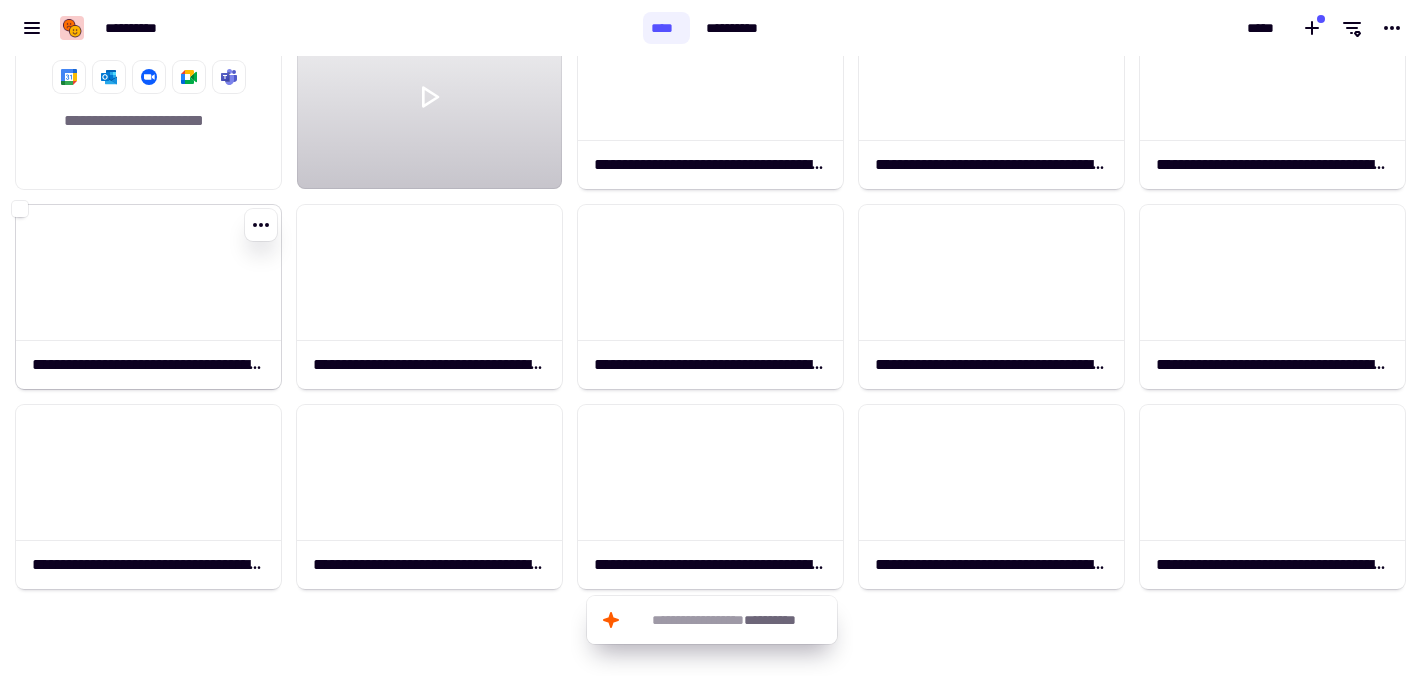 click 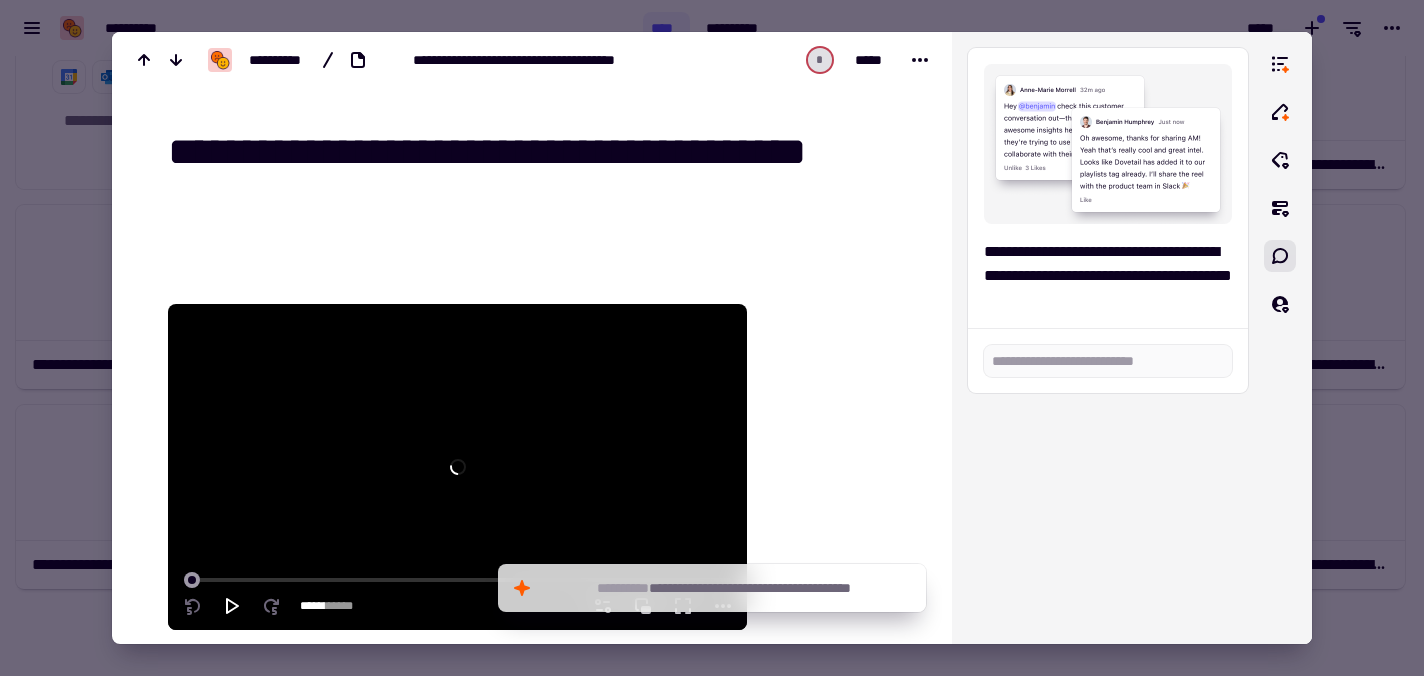 click at bounding box center [457, 467] 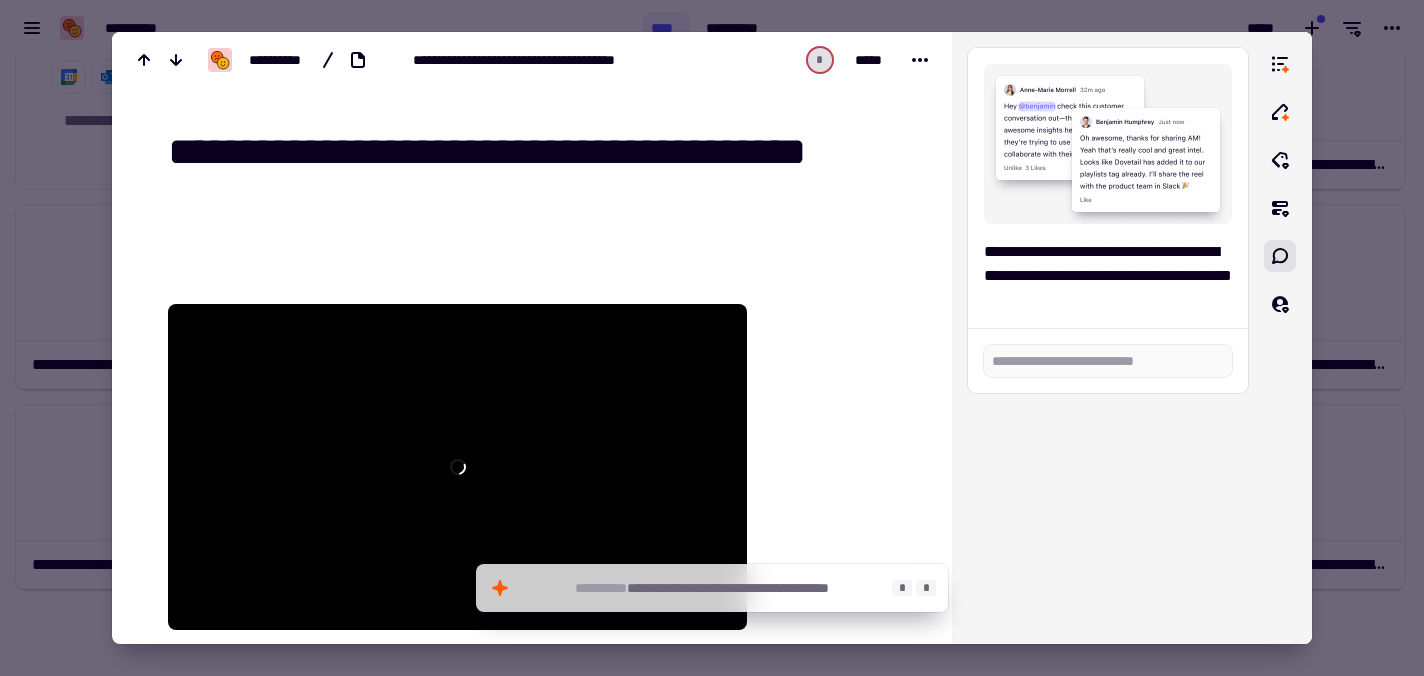 click on "**********" 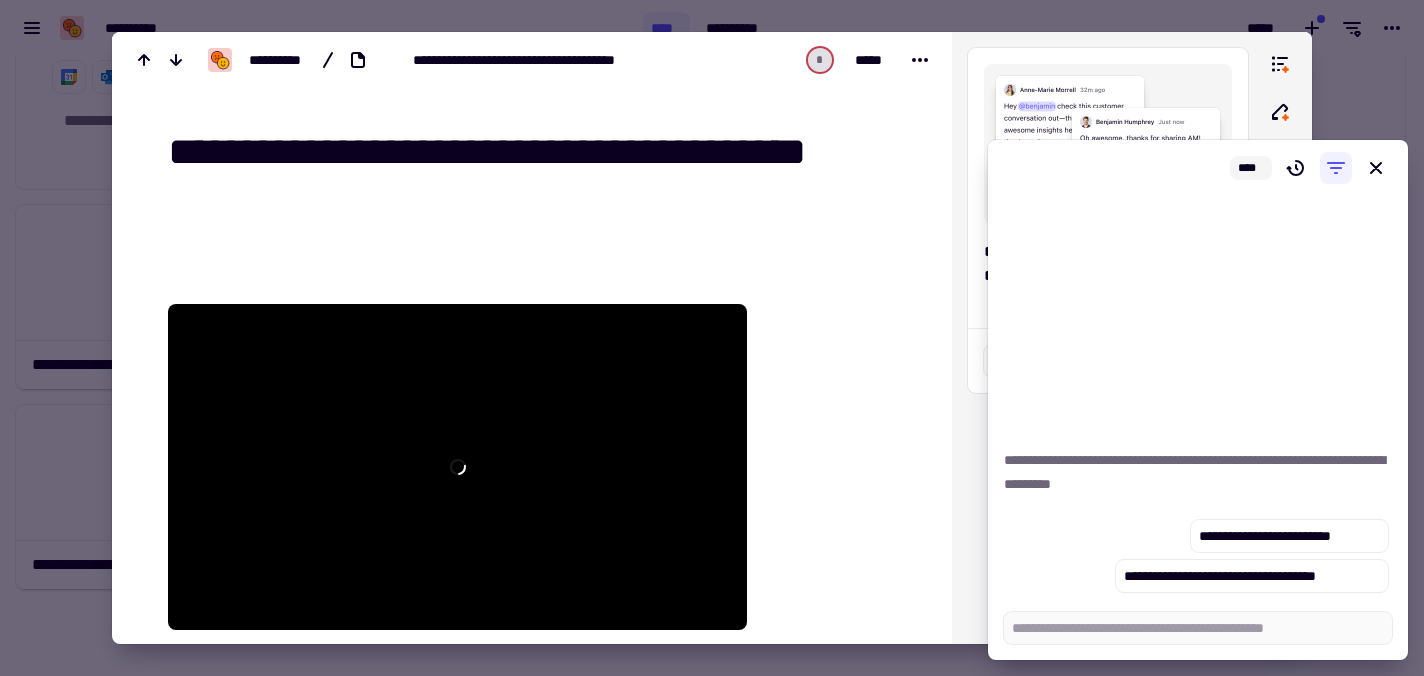 click at bounding box center [712, 338] 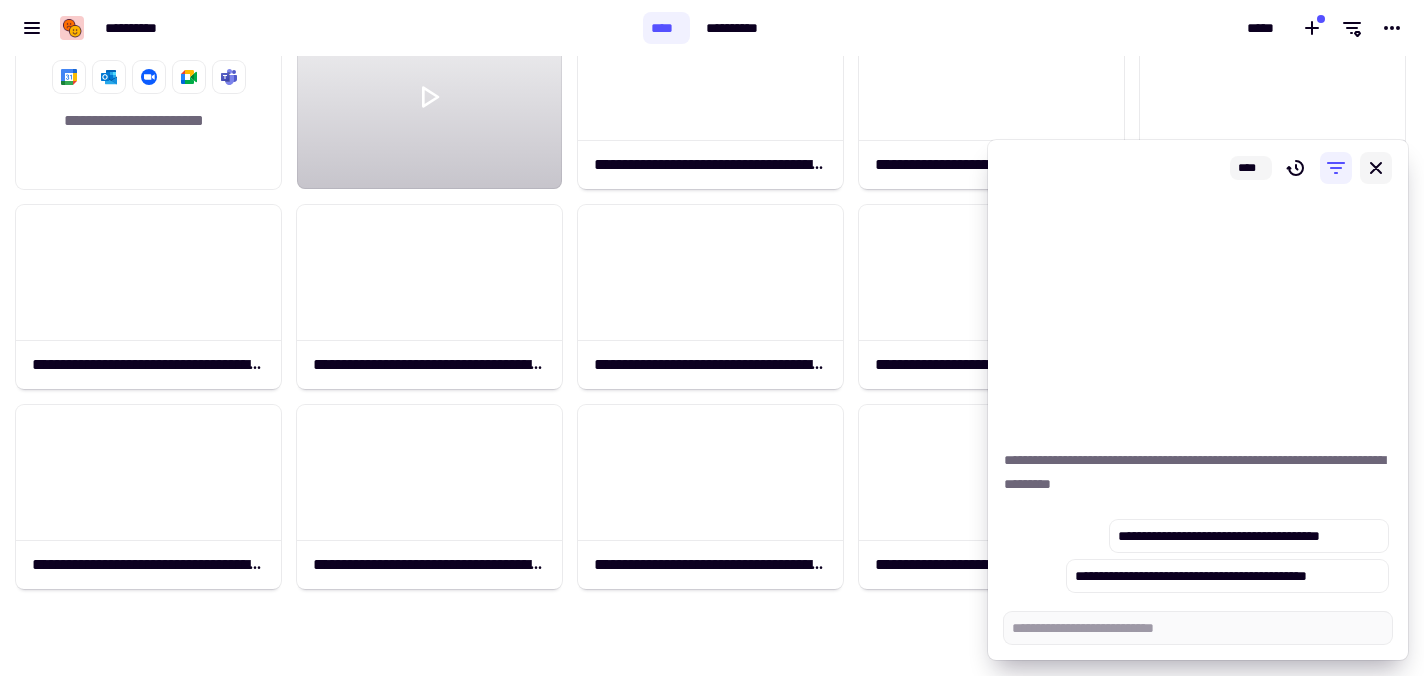 click 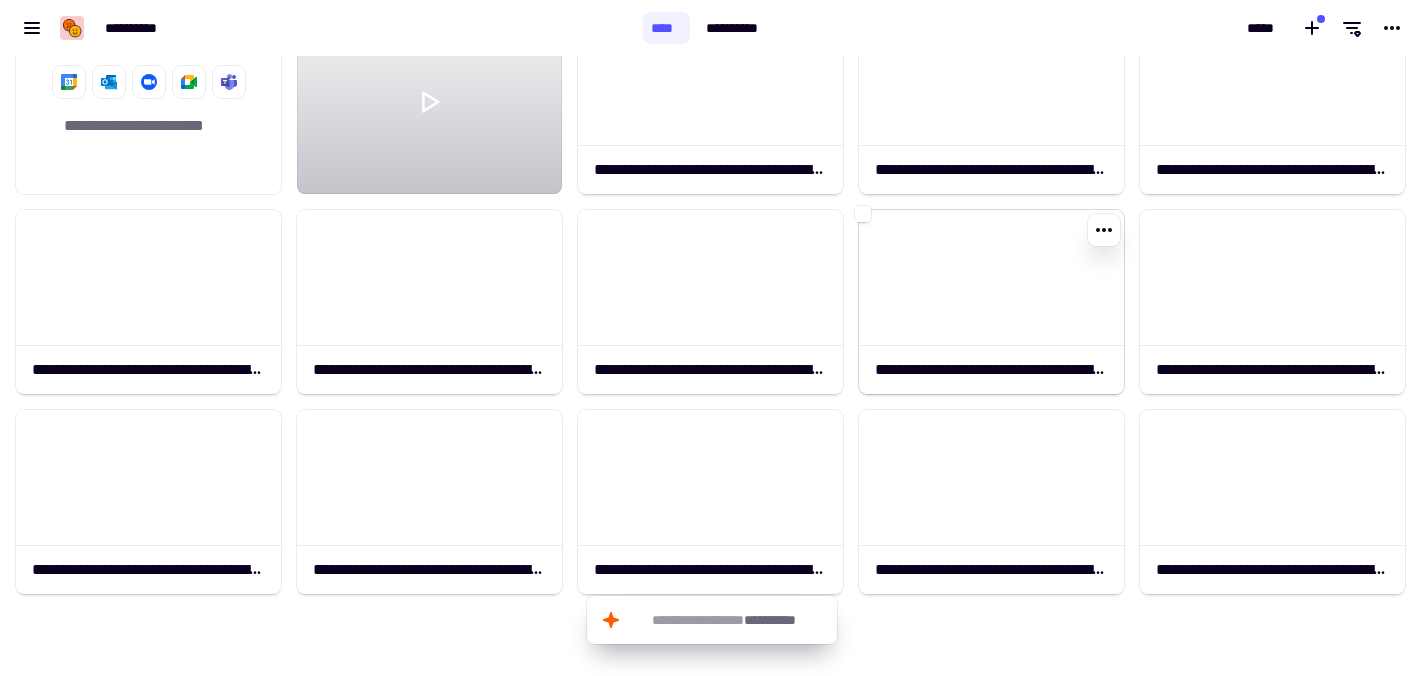 scroll, scrollTop: 0, scrollLeft: 0, axis: both 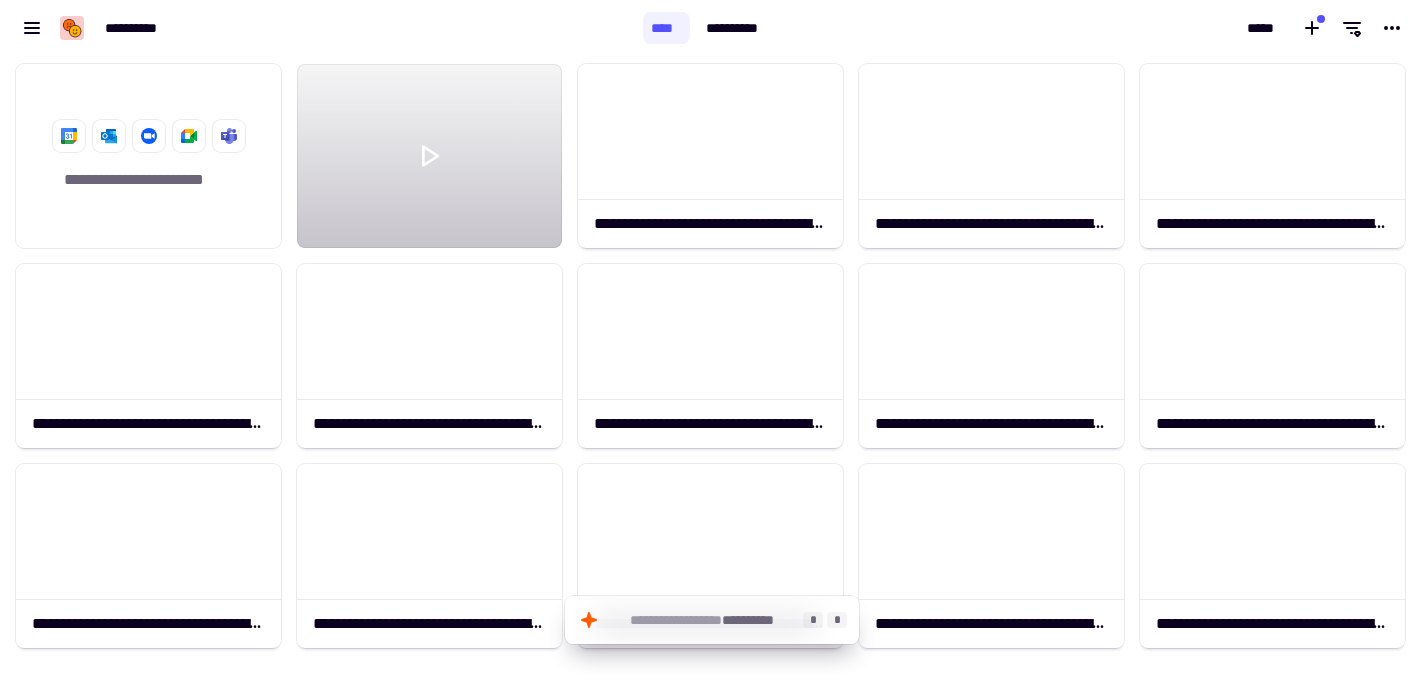 click on "**********" 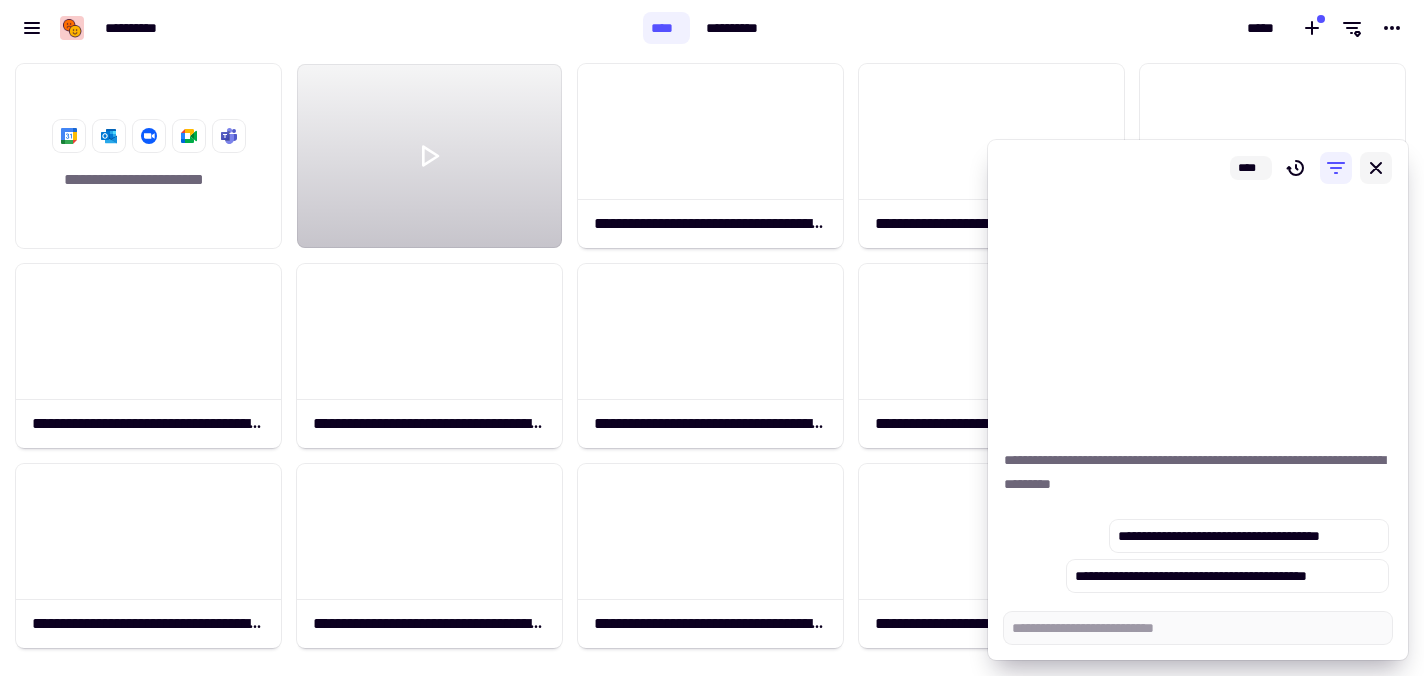 click 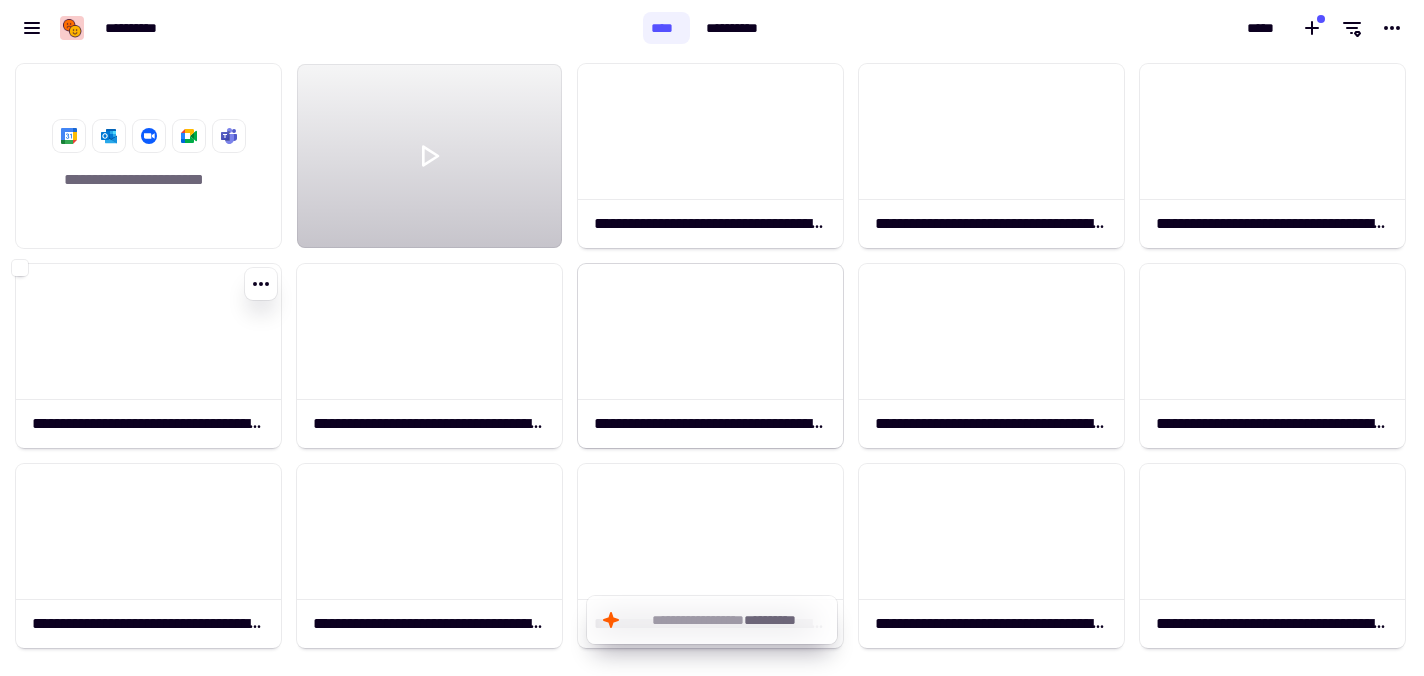 click 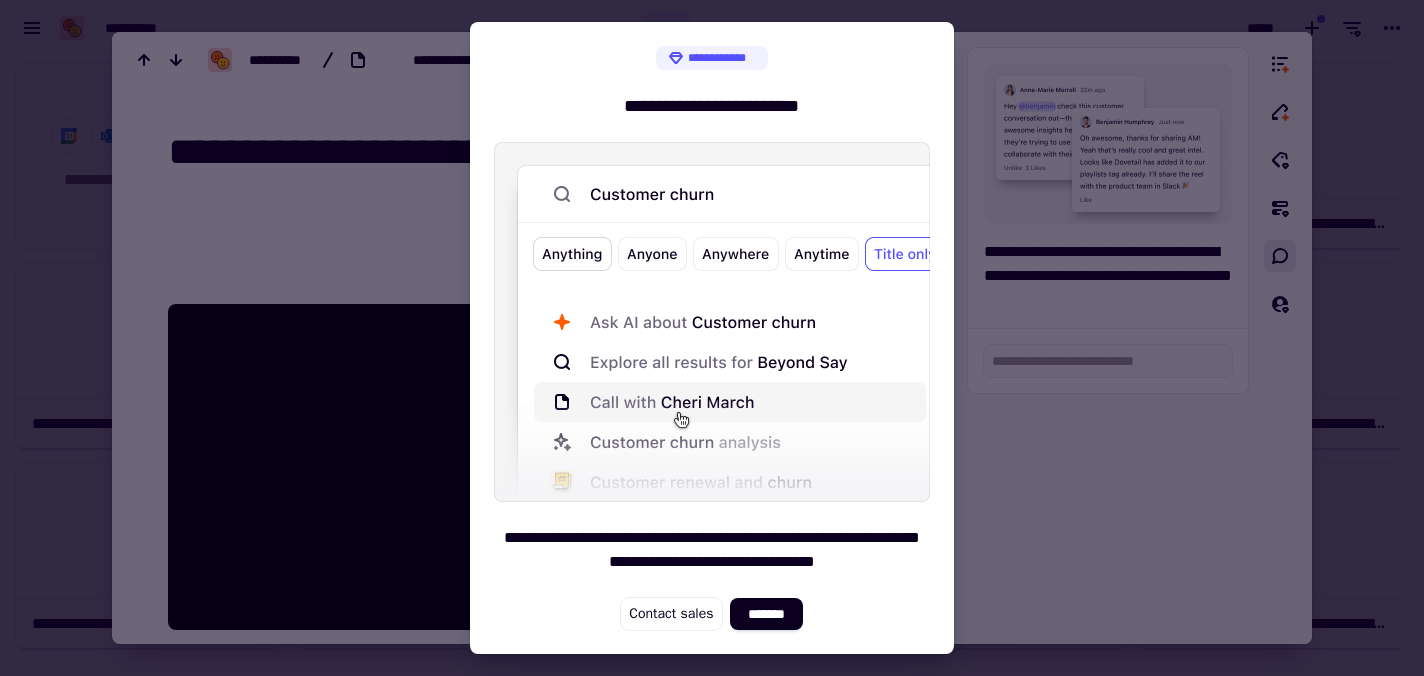 click at bounding box center [712, 338] 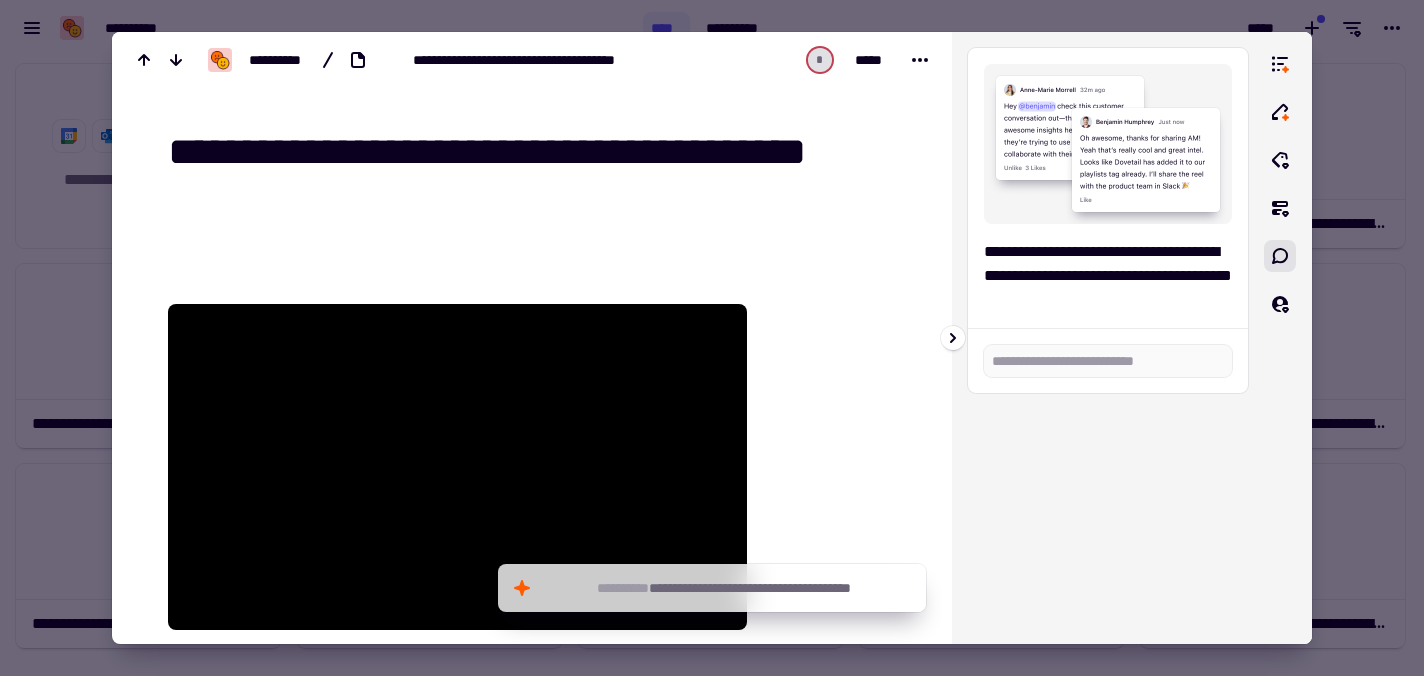 click on "**********" at bounding box center [1108, 338] 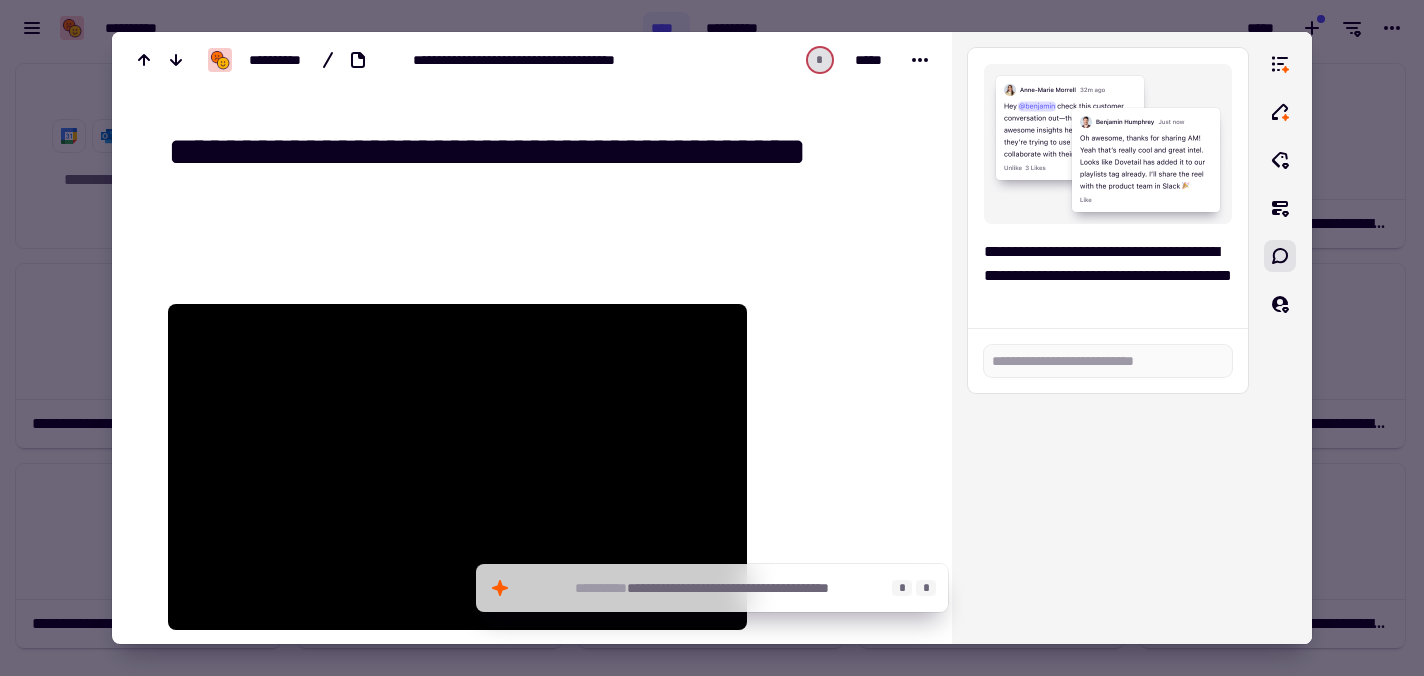 click on "**********" 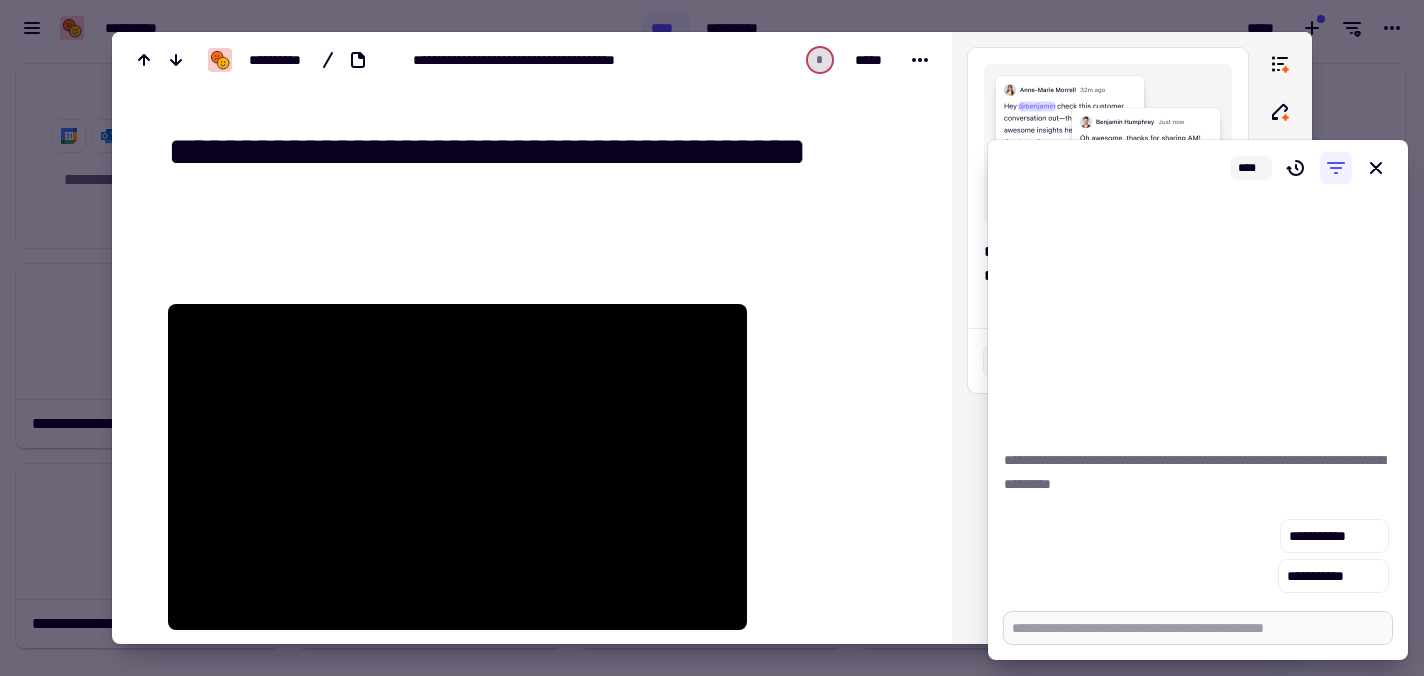 click at bounding box center [1198, 628] 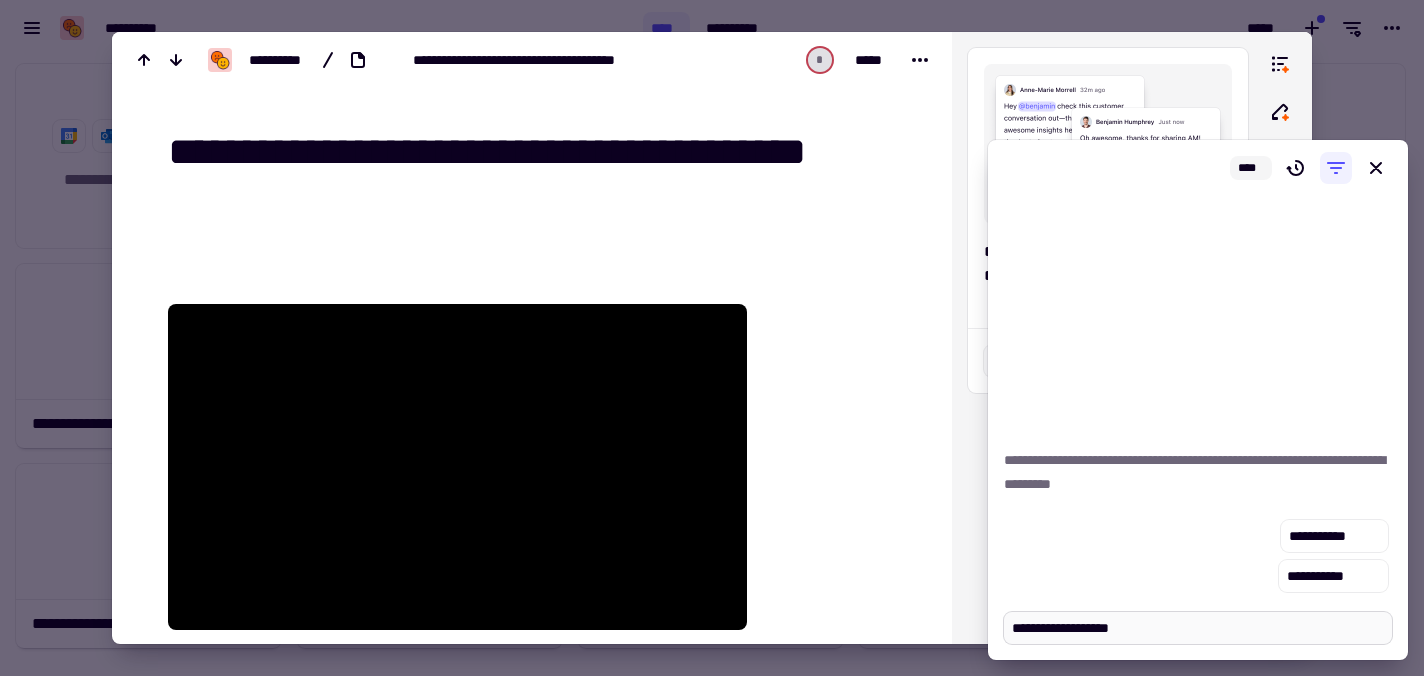 click on "**********" at bounding box center (1198, 628) 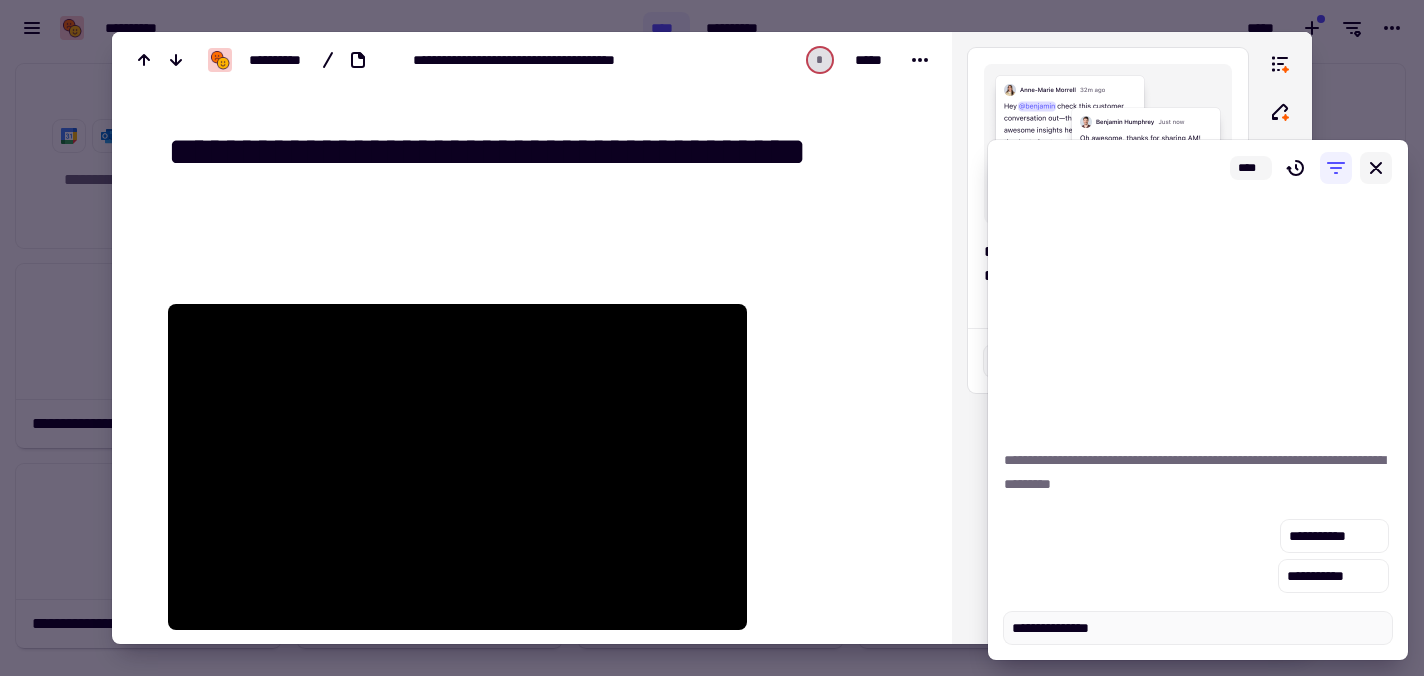 click 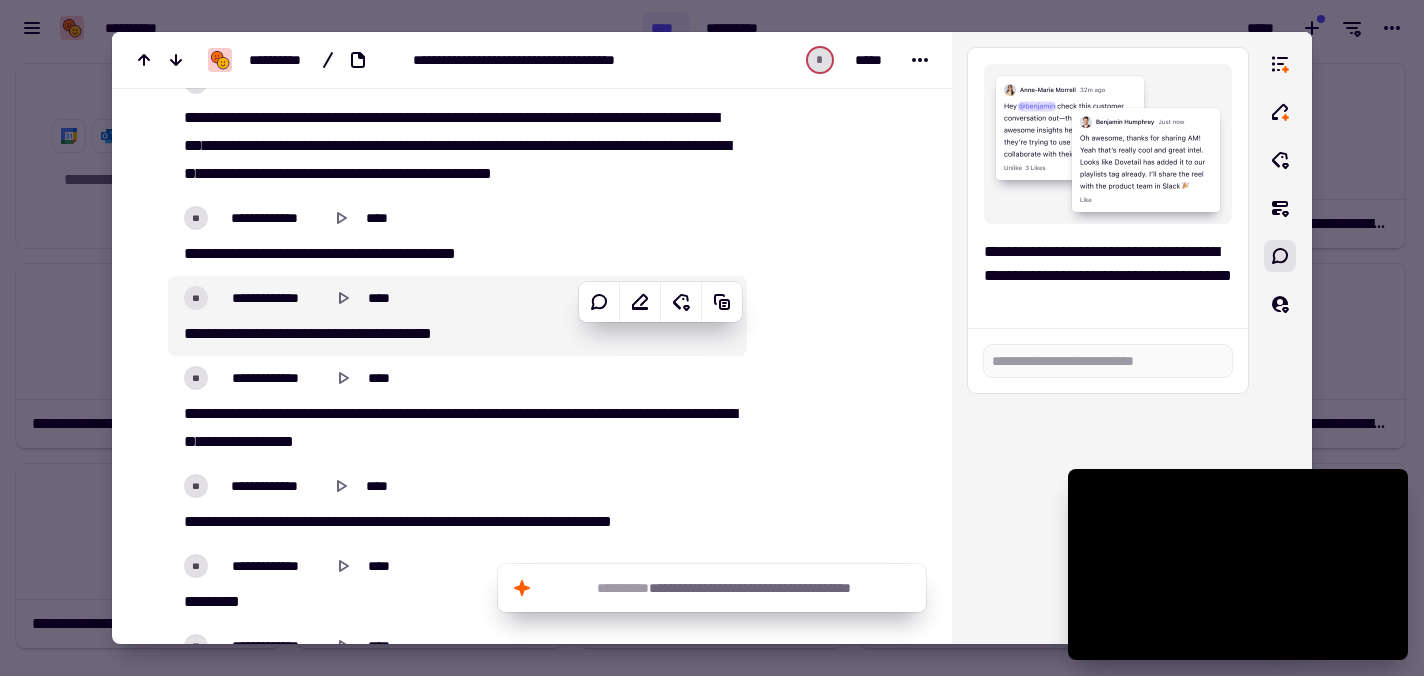 scroll, scrollTop: 426, scrollLeft: 0, axis: vertical 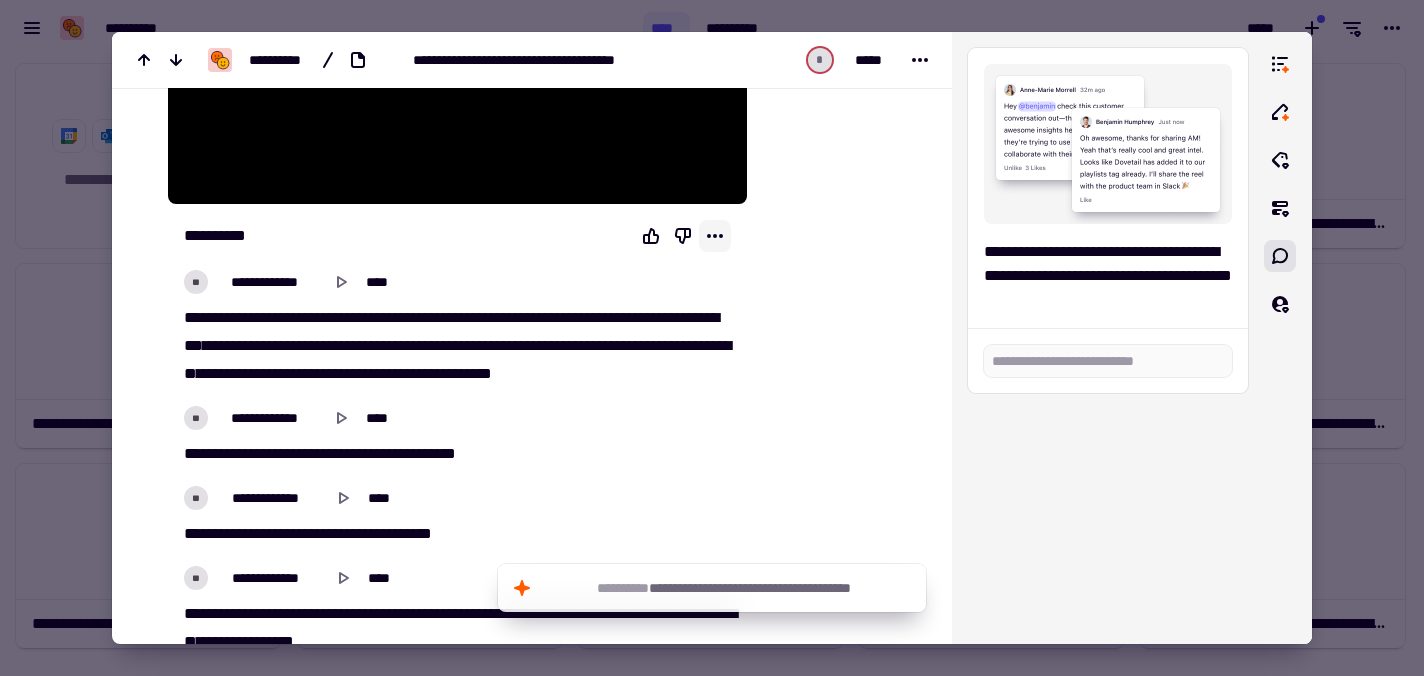 click 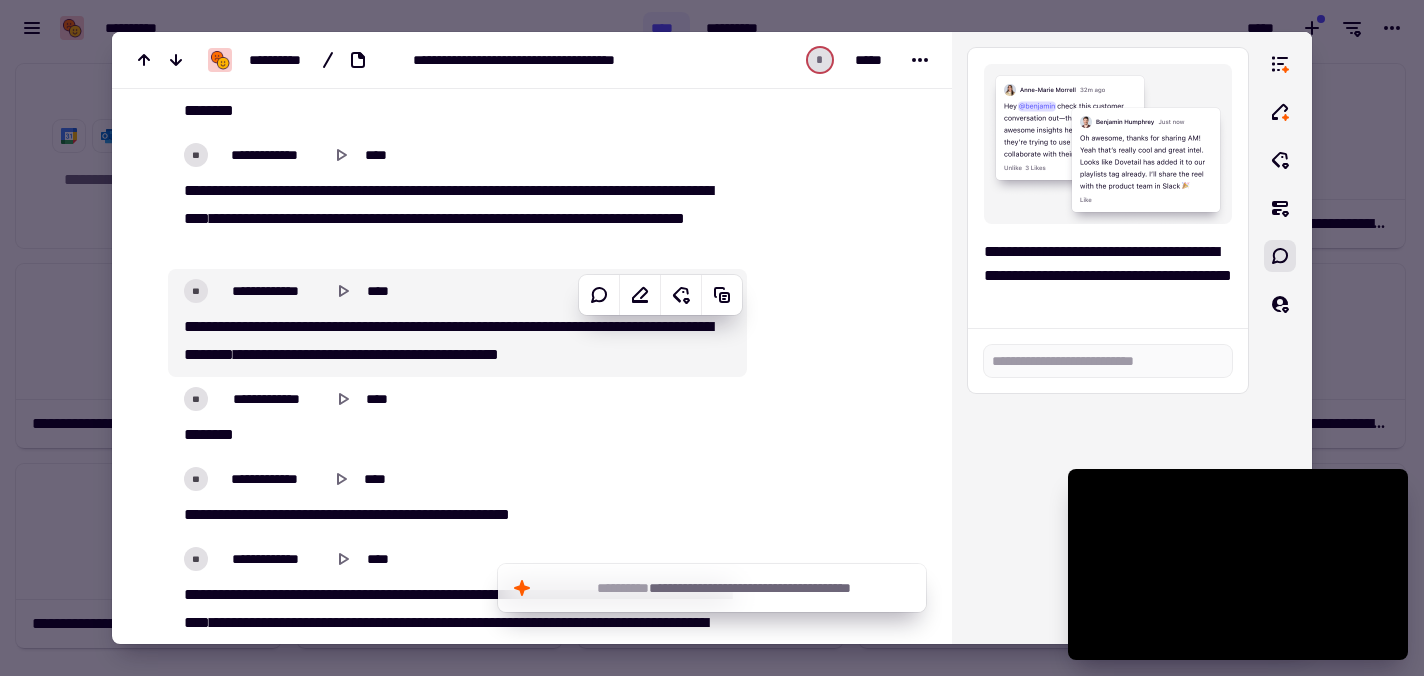 scroll, scrollTop: 1281, scrollLeft: 0, axis: vertical 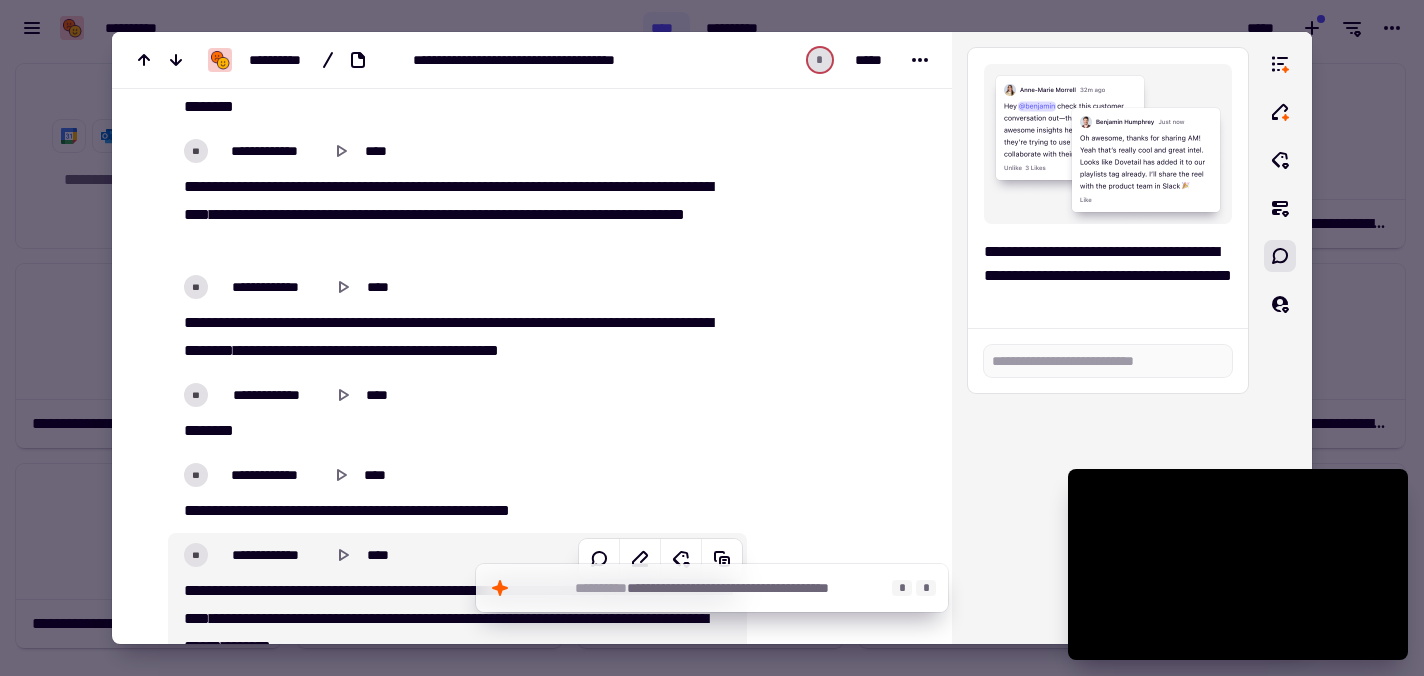 click on "**********" 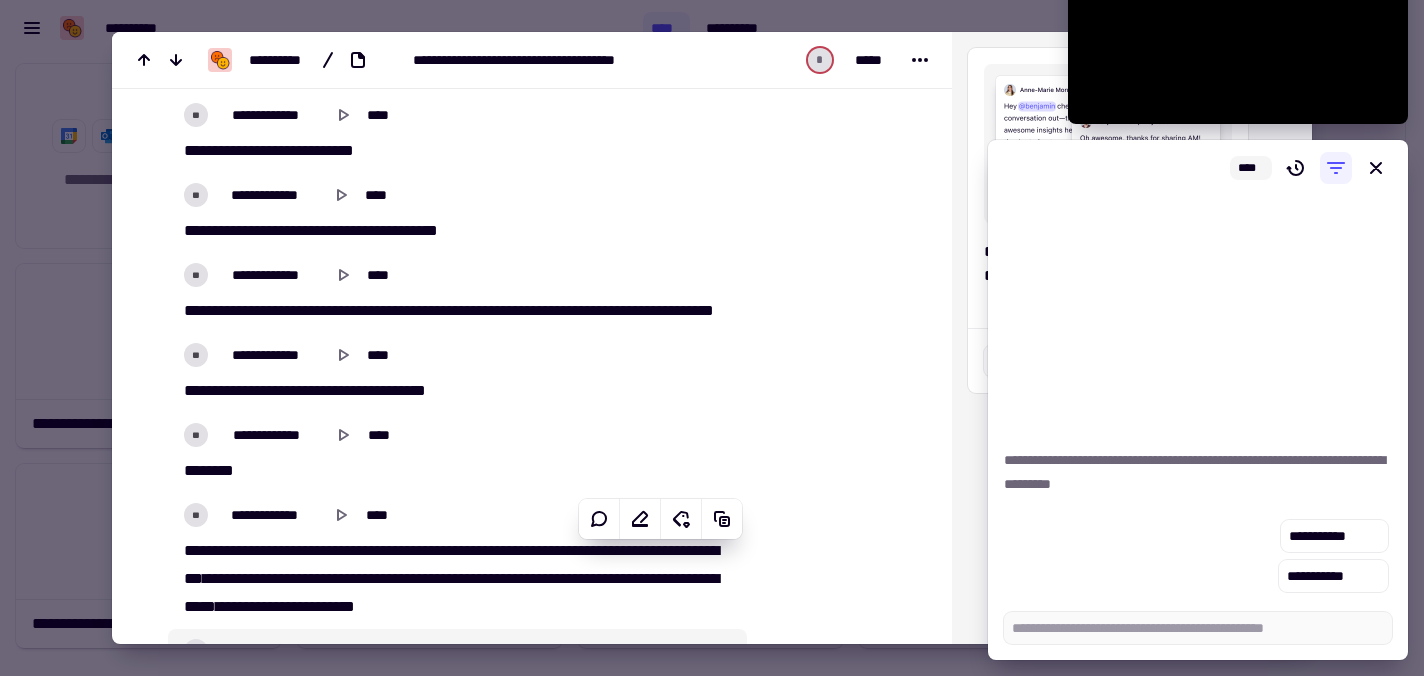 scroll, scrollTop: 2399, scrollLeft: 0, axis: vertical 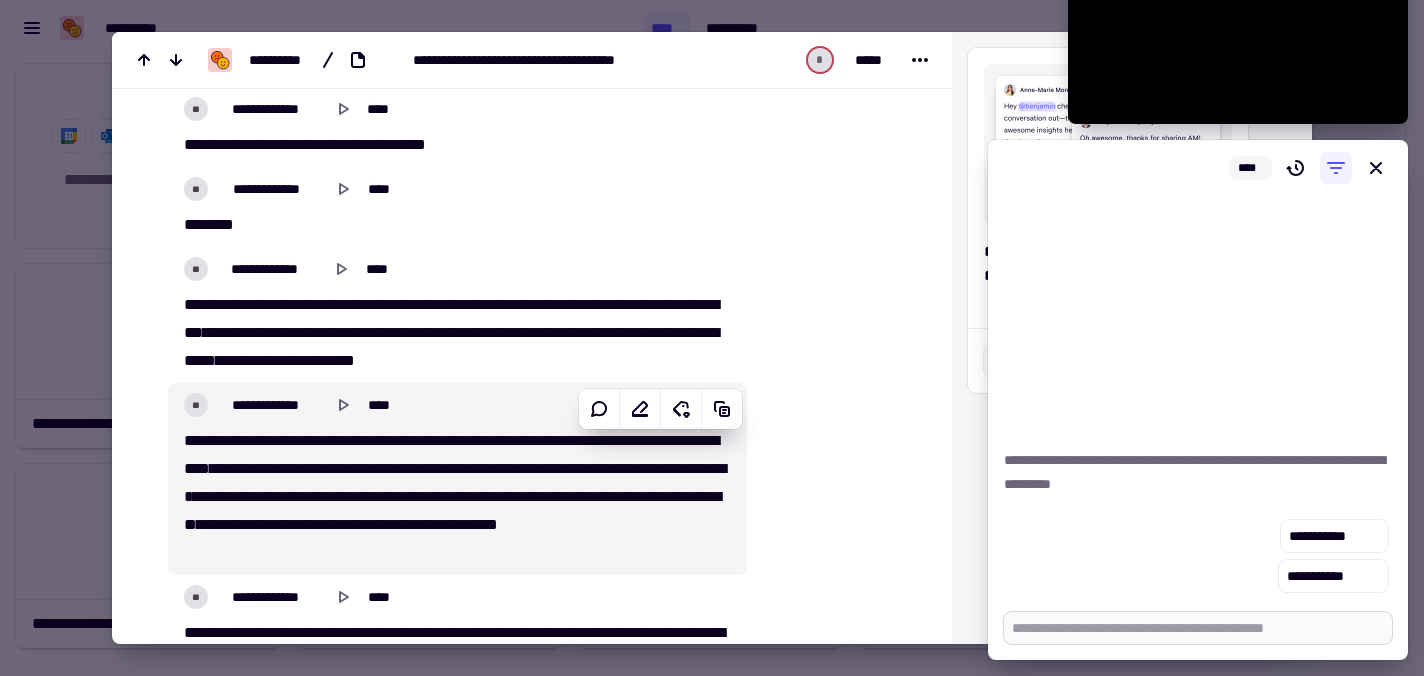 click at bounding box center [1198, 628] 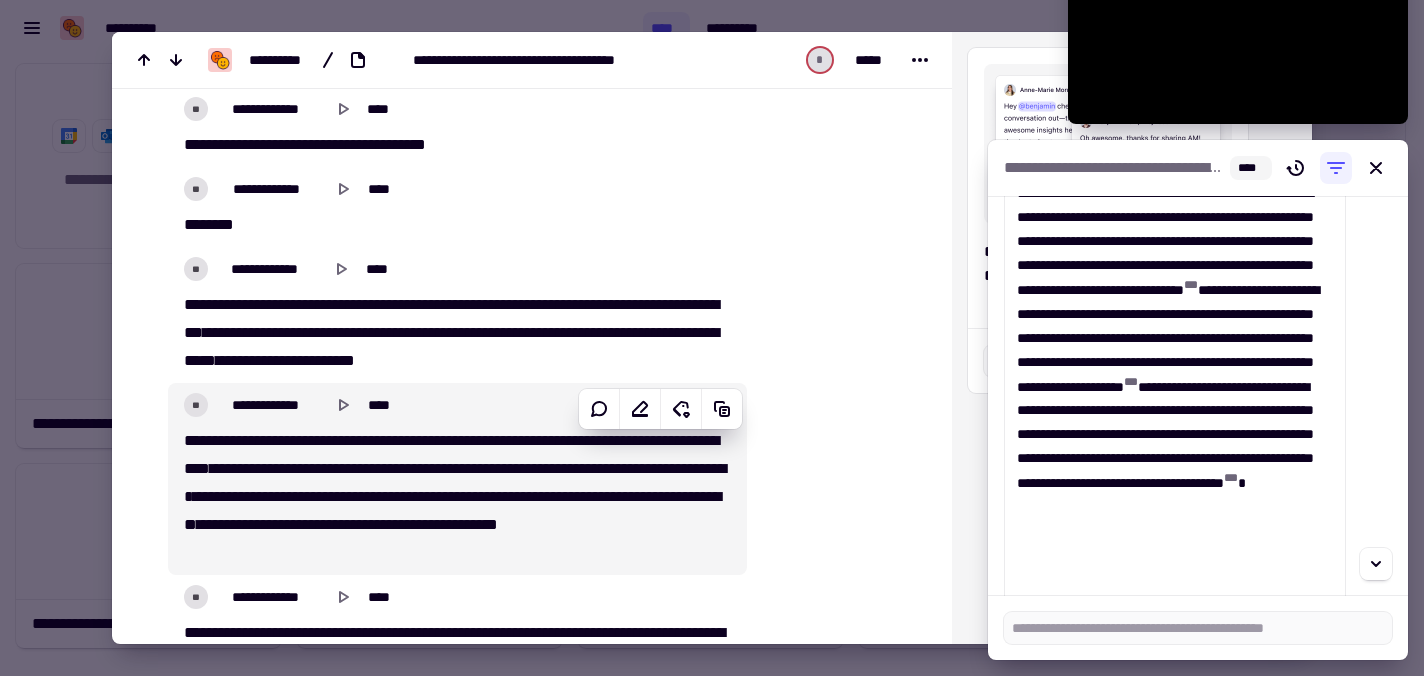 scroll, scrollTop: 140, scrollLeft: 0, axis: vertical 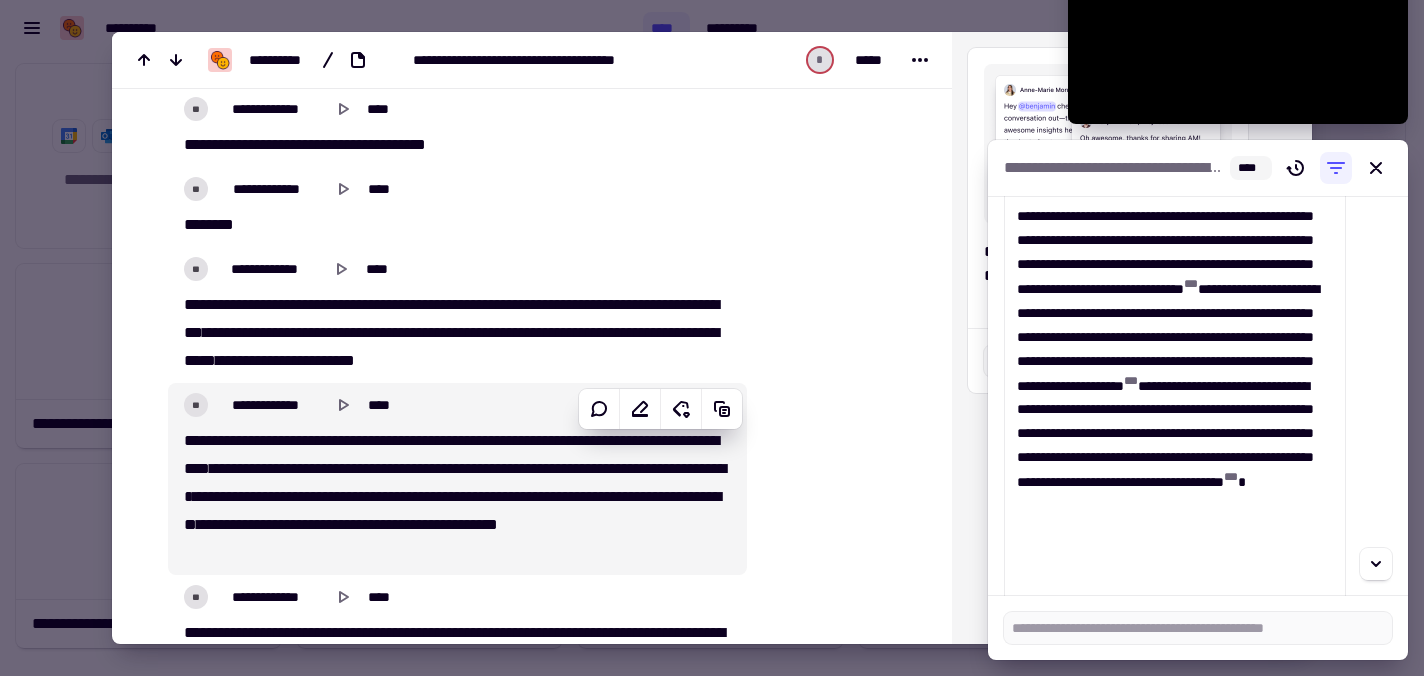 click on "**********" at bounding box center (1175, 385) 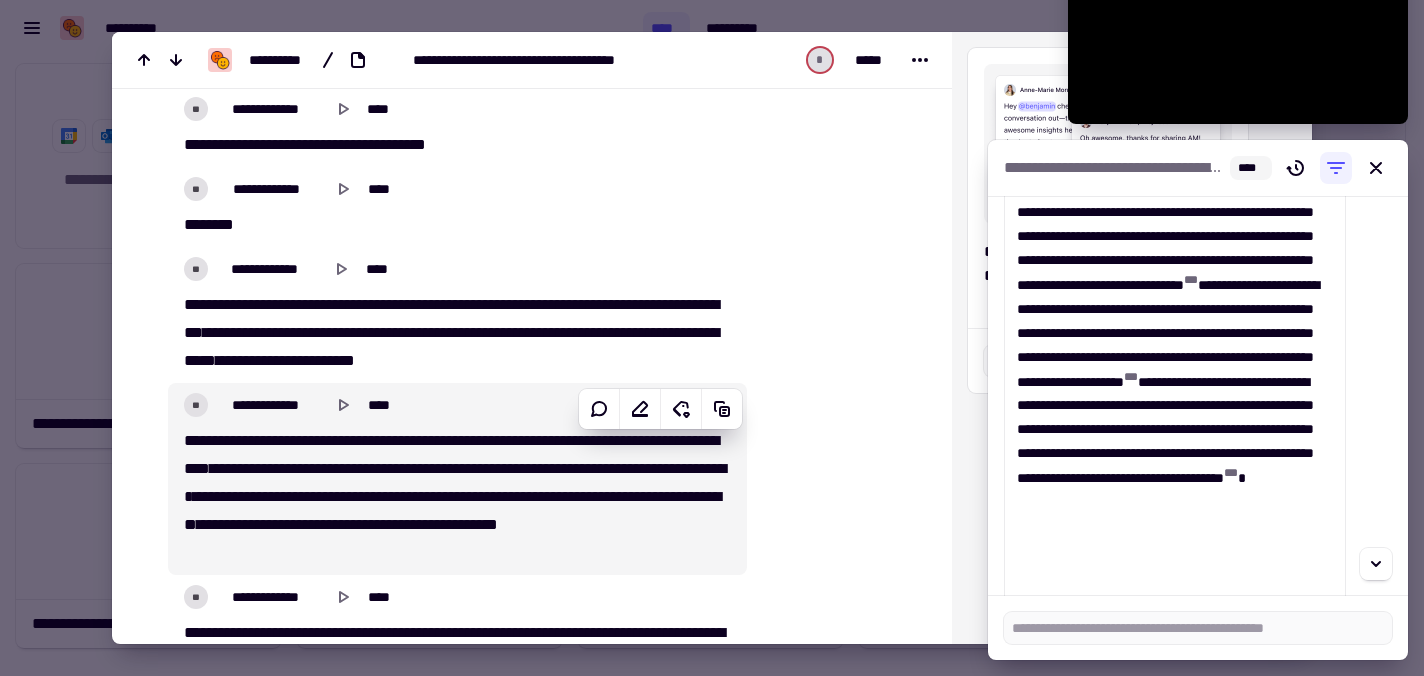 scroll, scrollTop: 0, scrollLeft: 0, axis: both 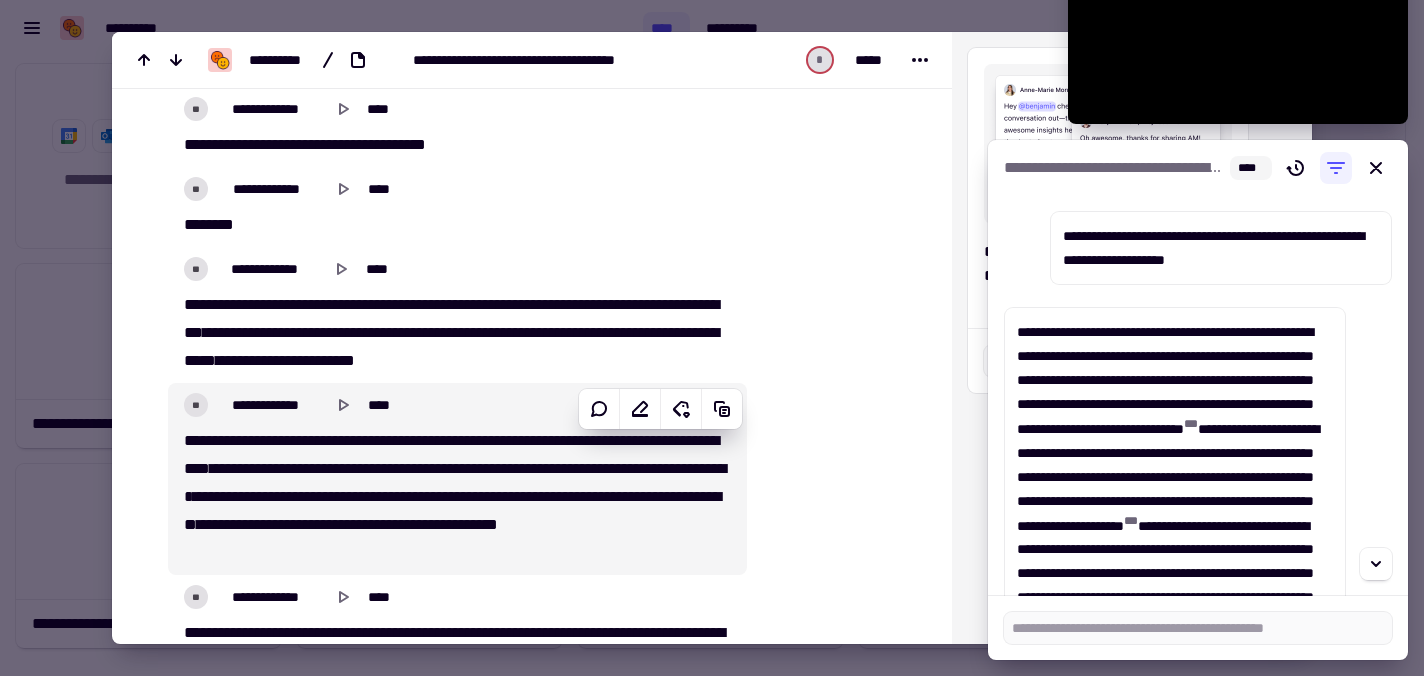 click at bounding box center [1198, 628] 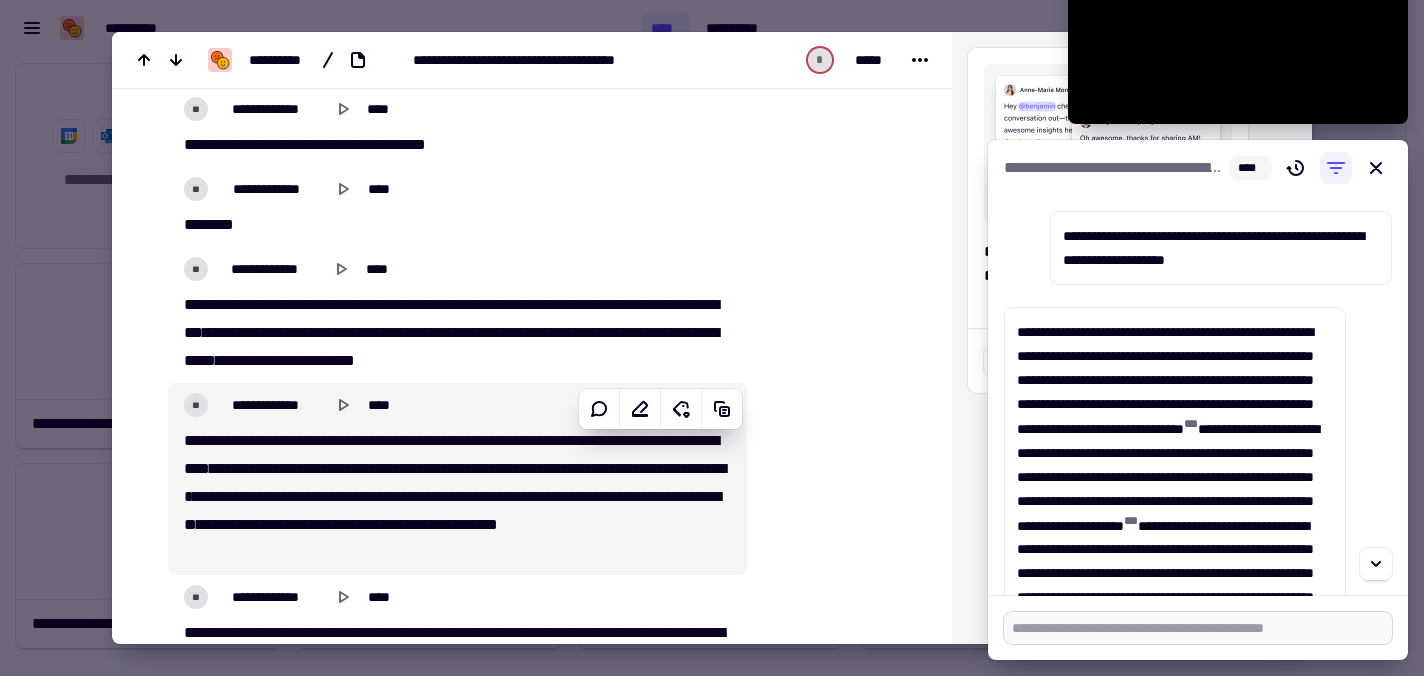 click at bounding box center (1198, 628) 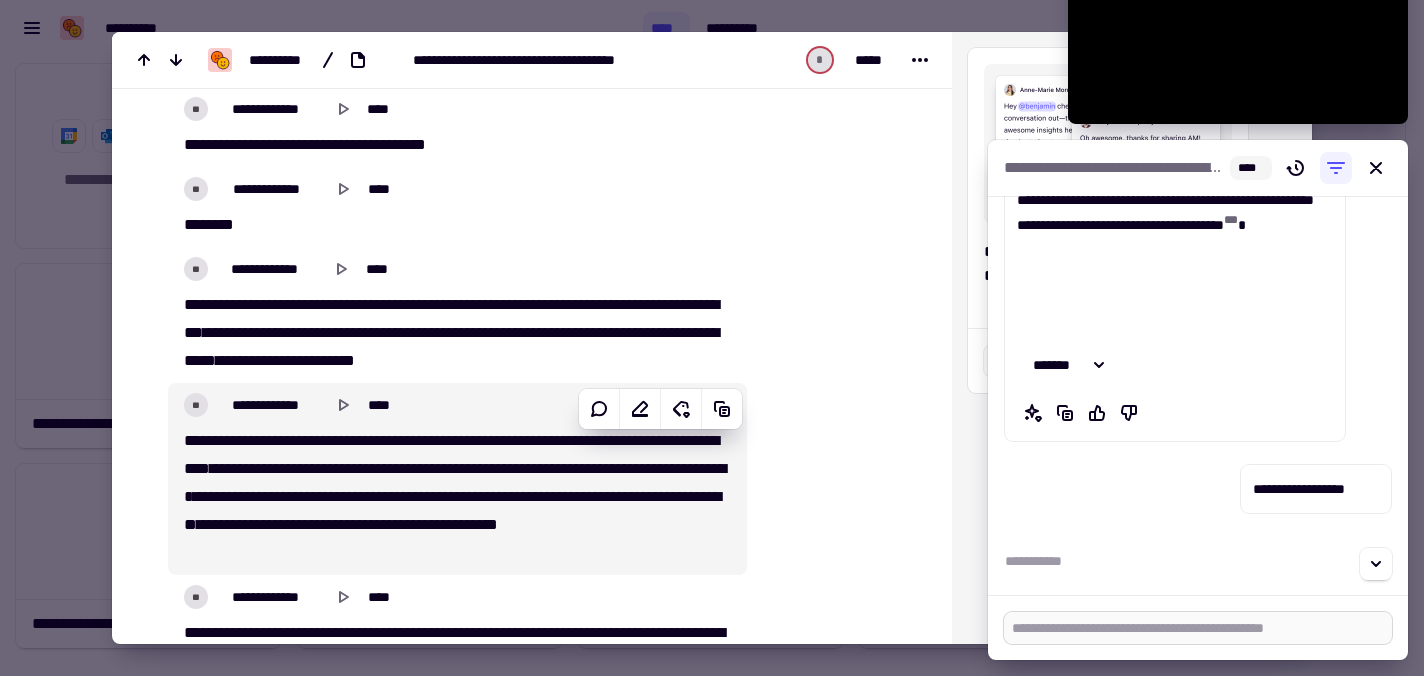 scroll, scrollTop: 410, scrollLeft: 0, axis: vertical 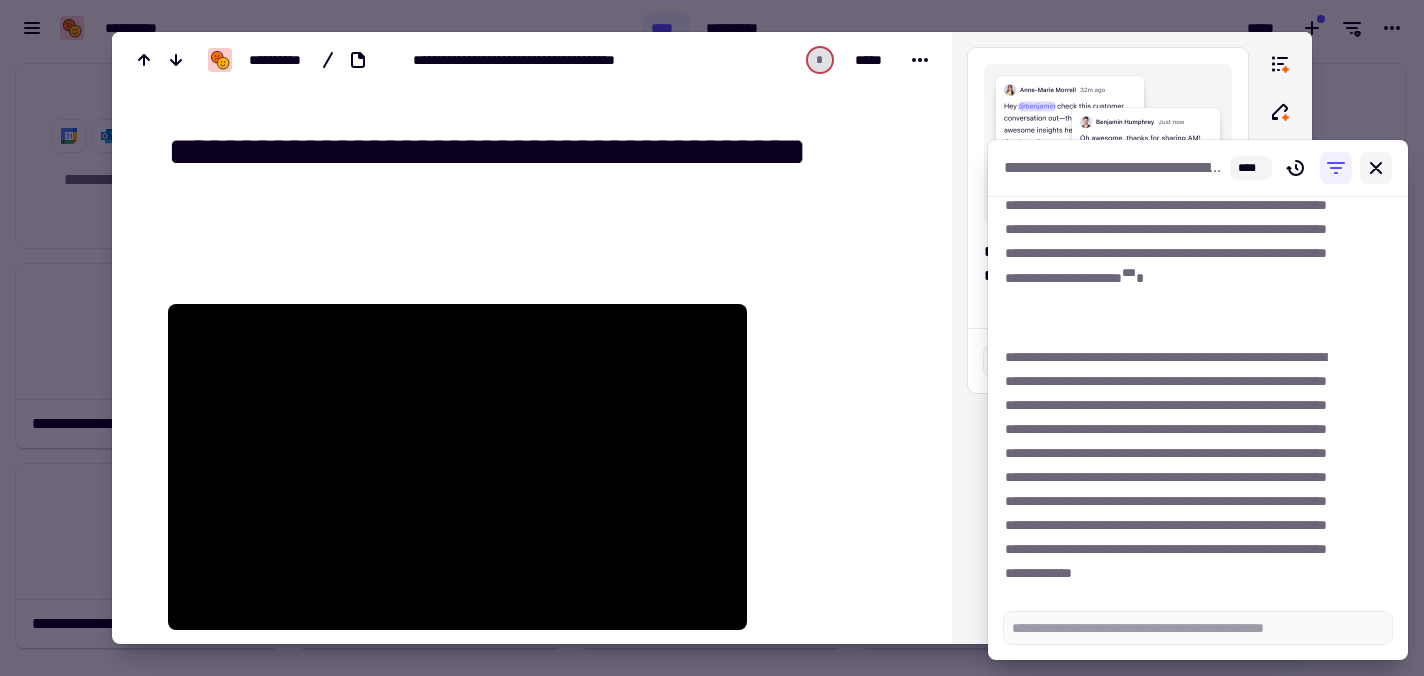 click 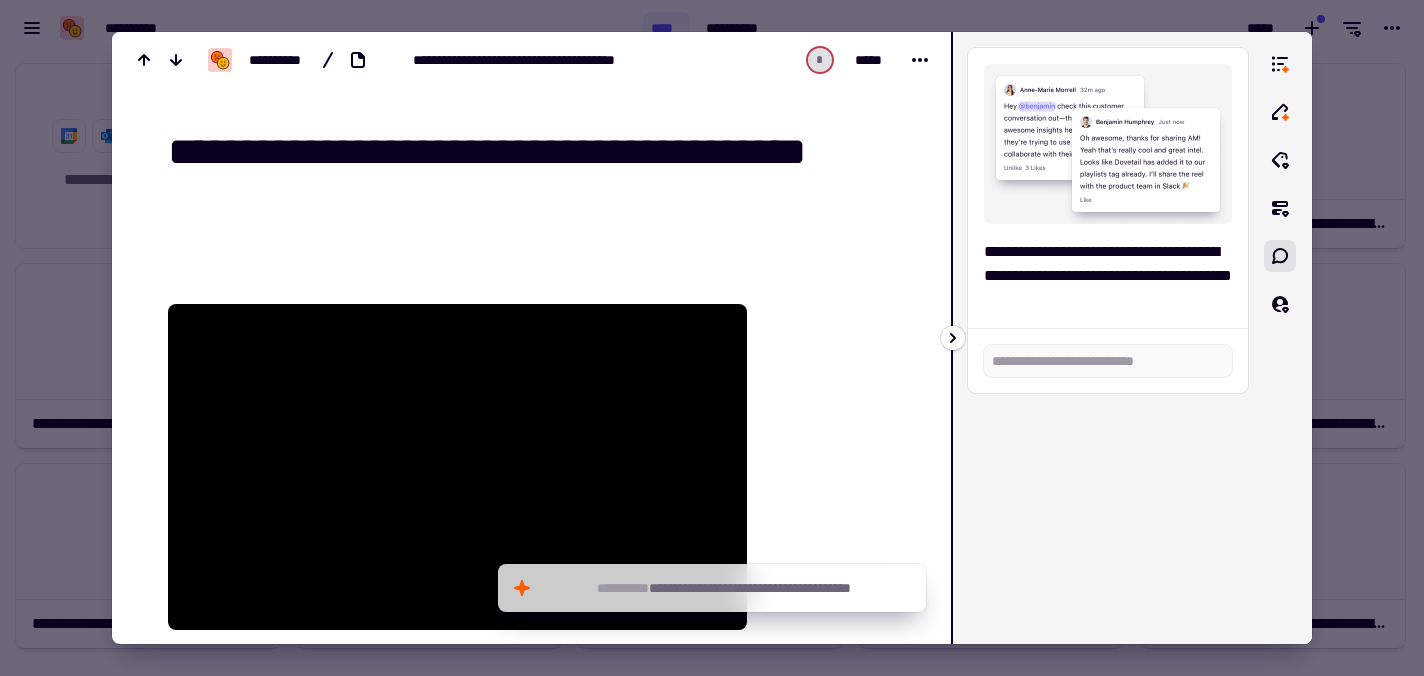 click 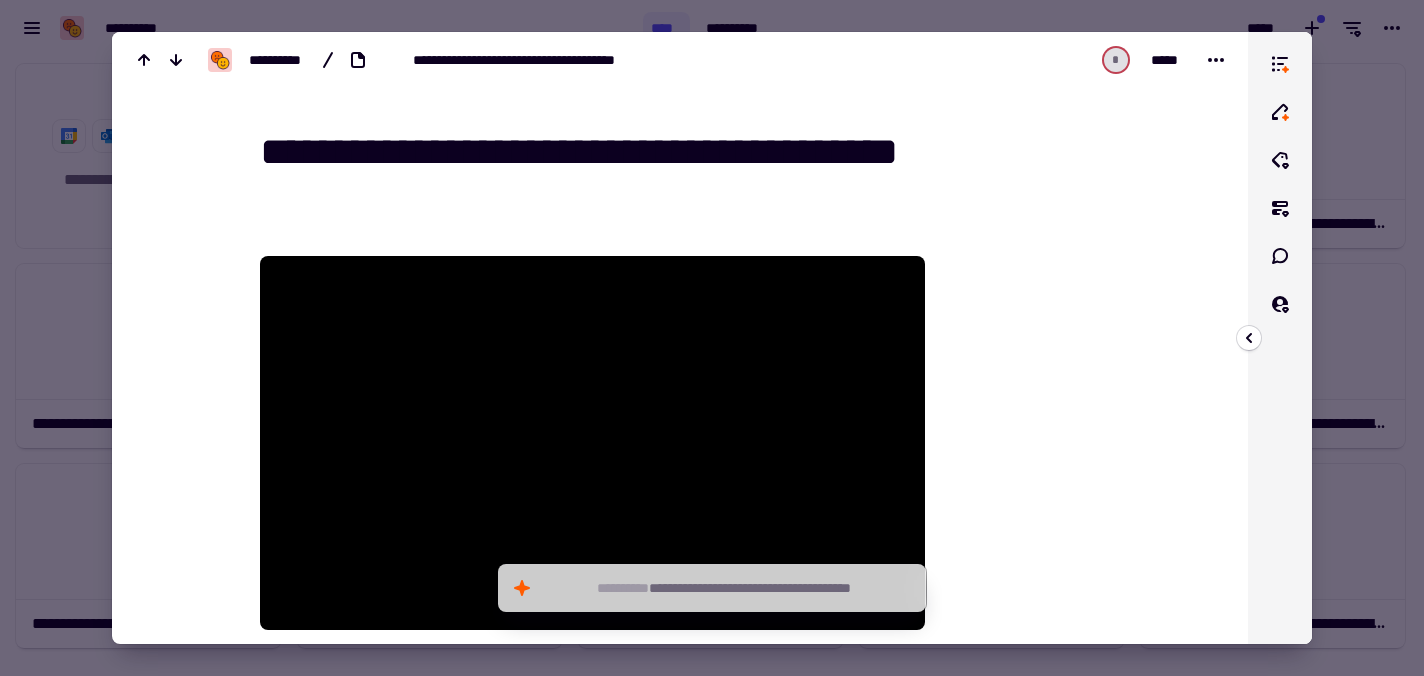 click at bounding box center [712, 338] 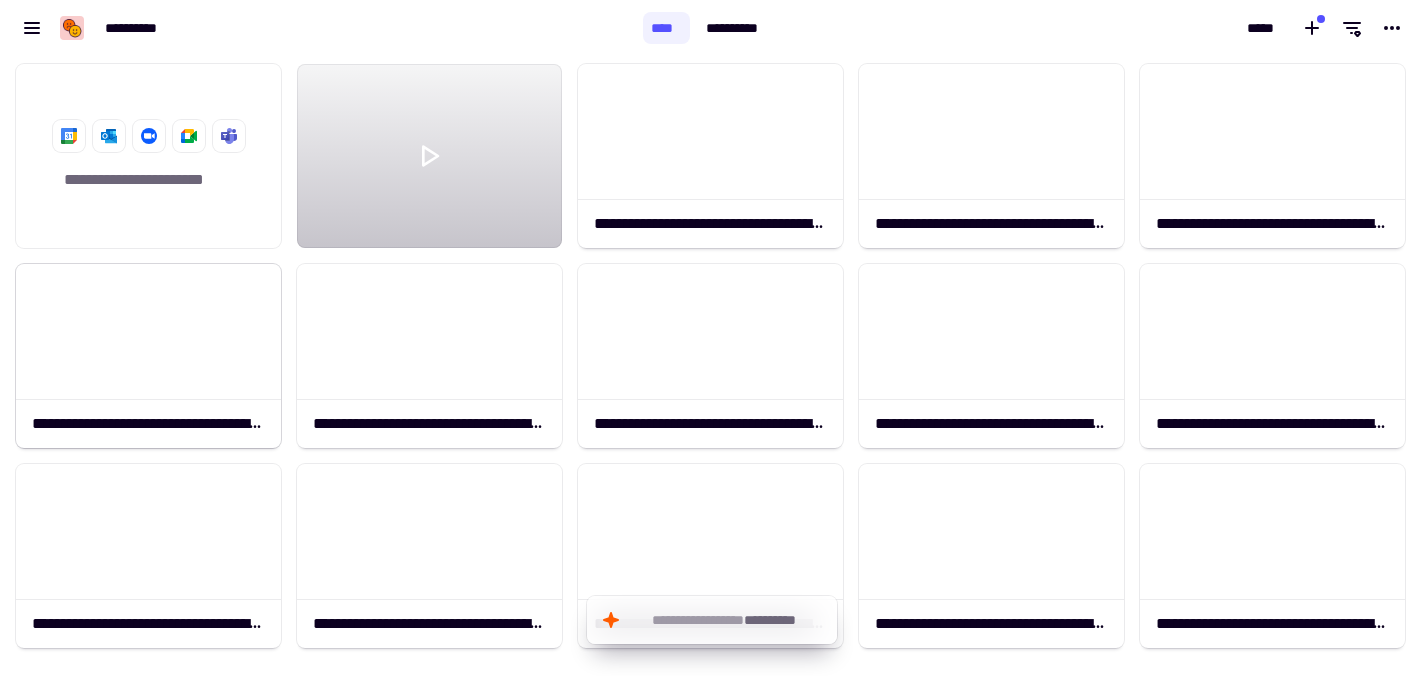 click 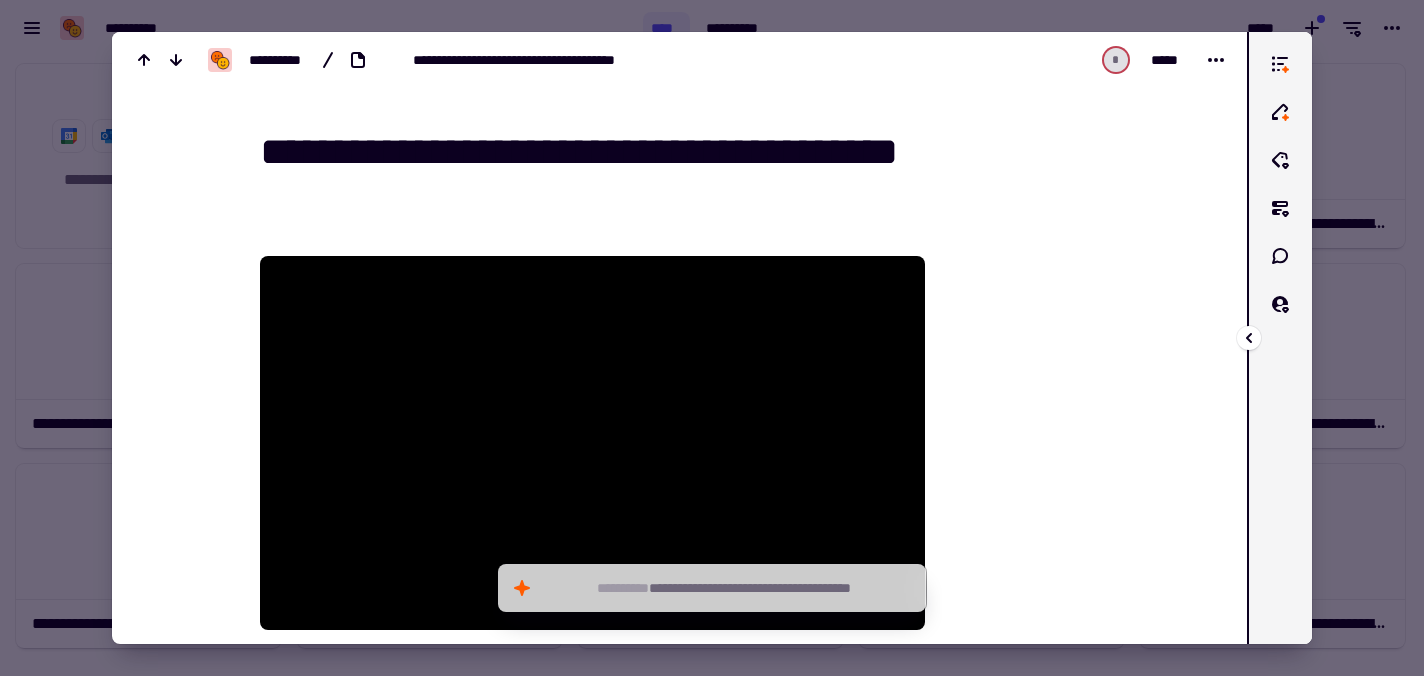 click at bounding box center (1252, 338) 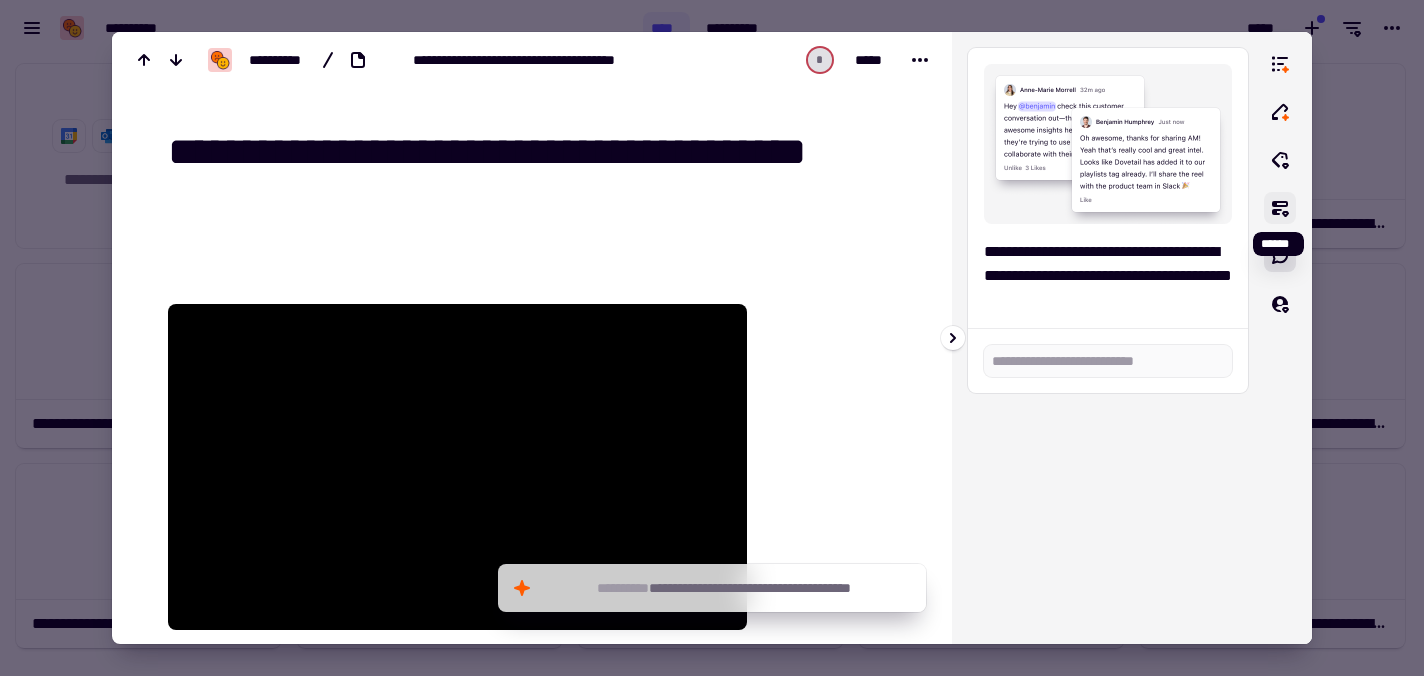 click 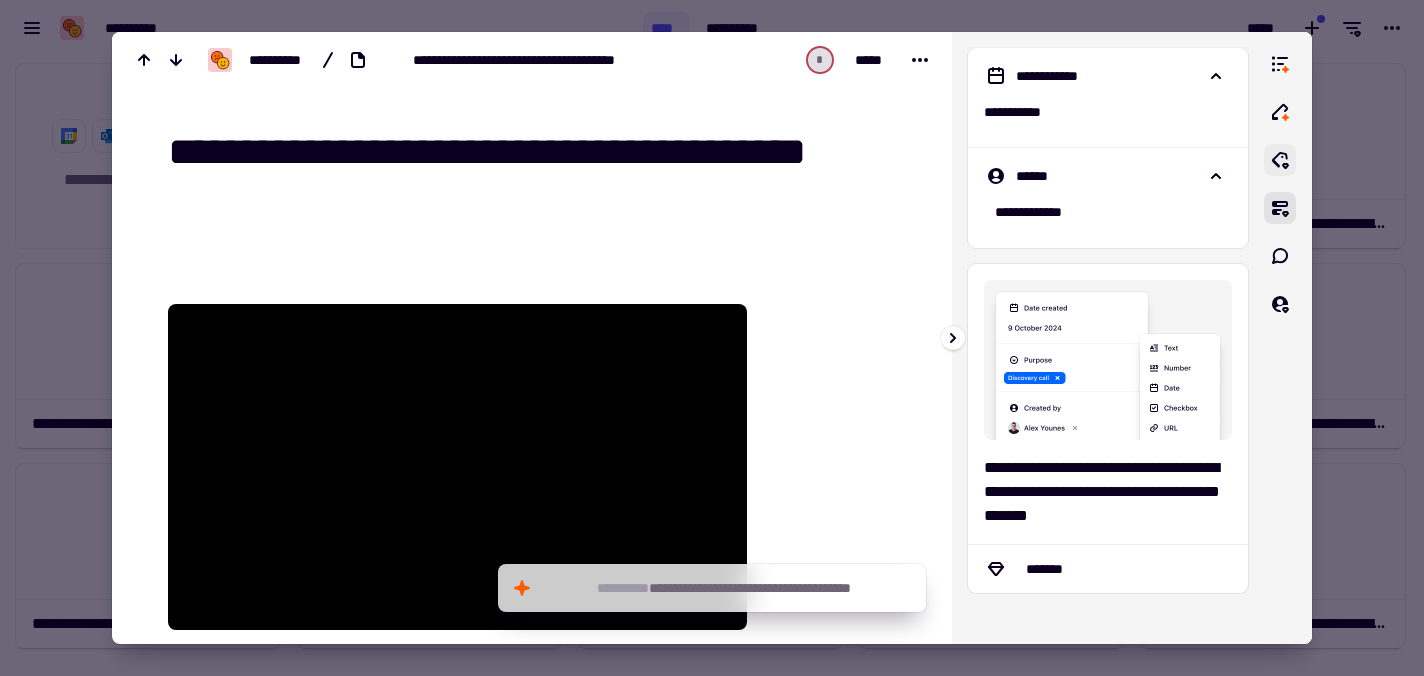 click 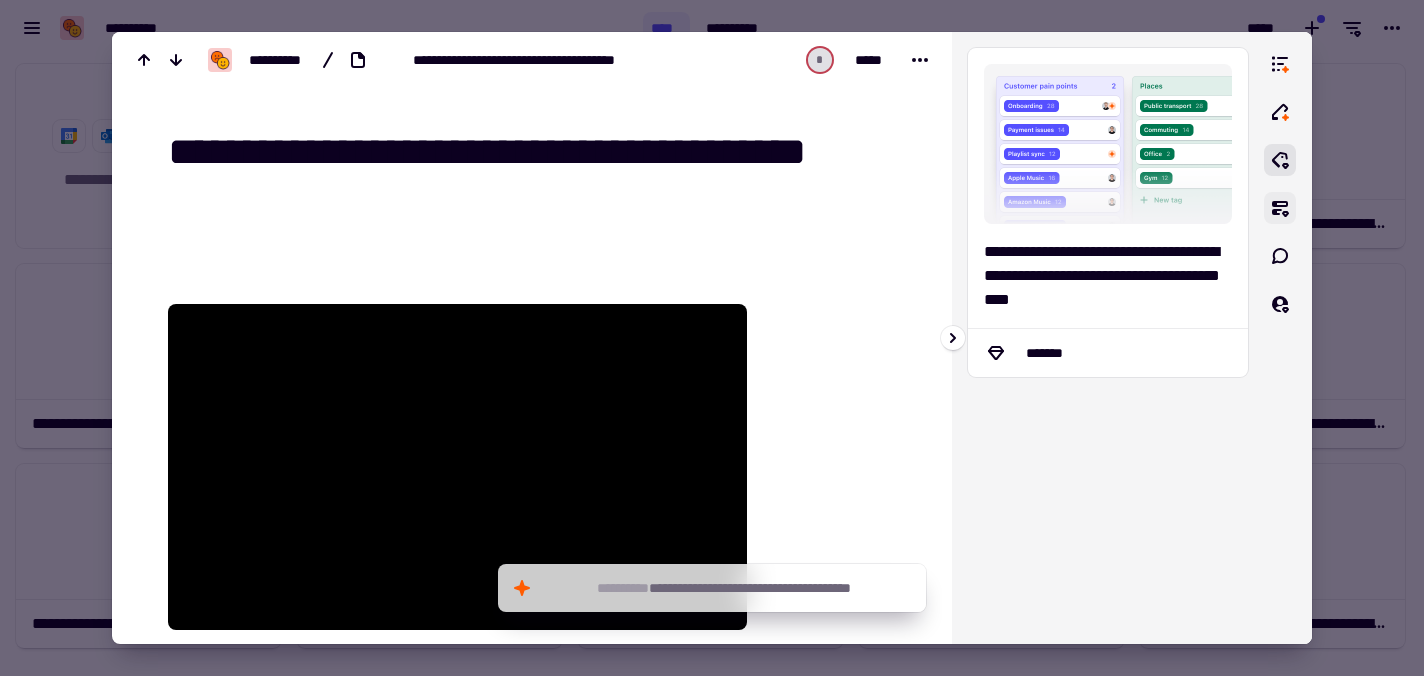 click 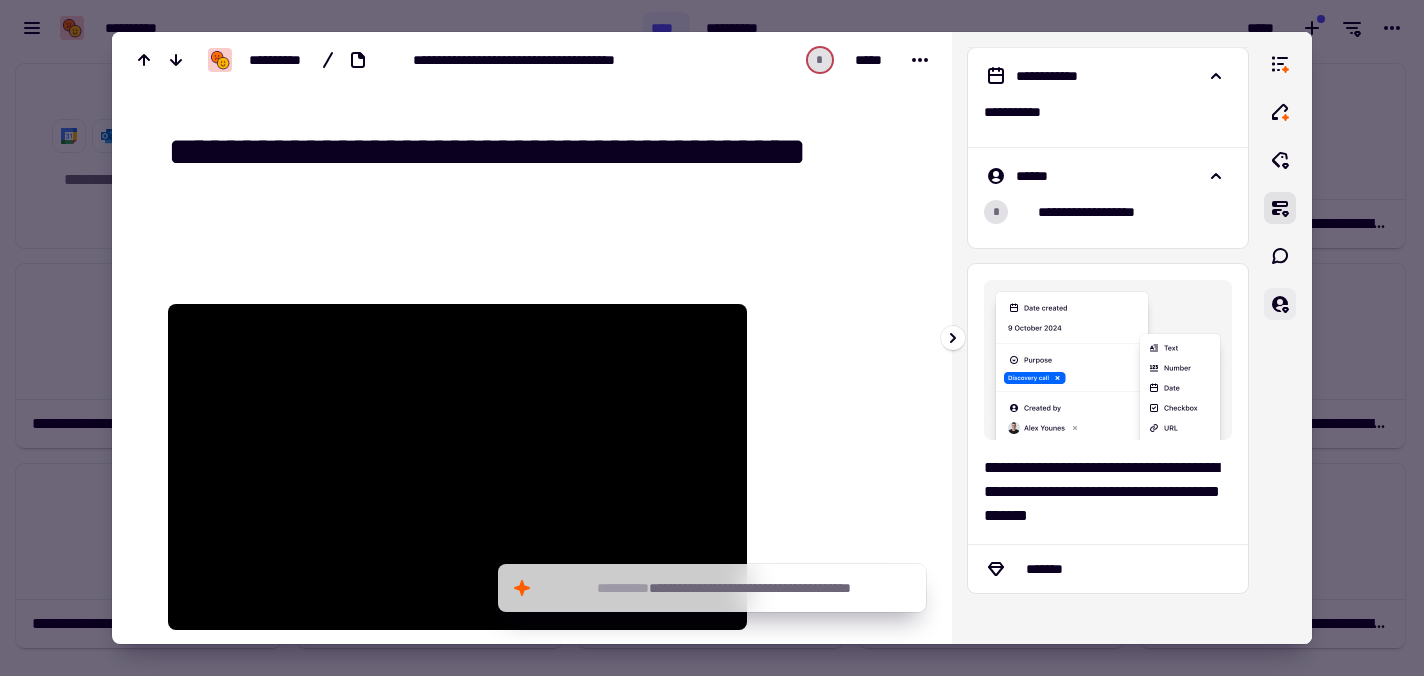 click 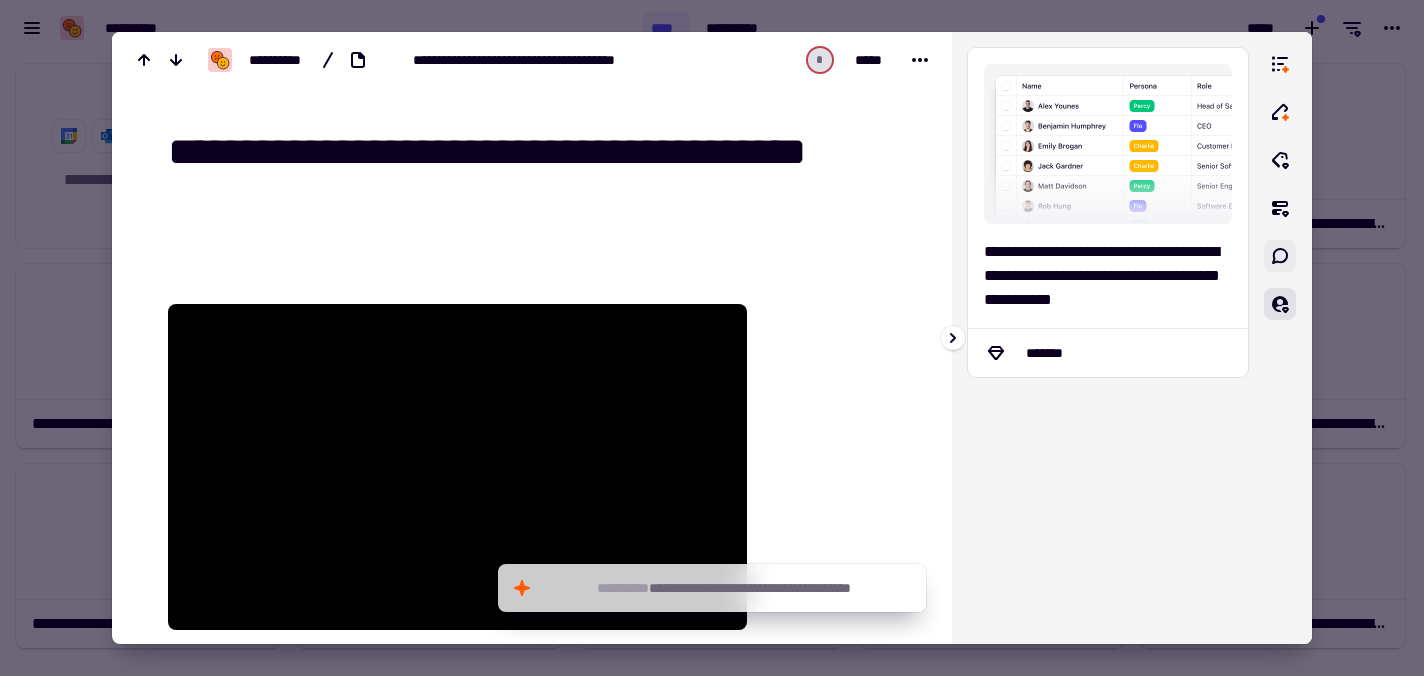 click 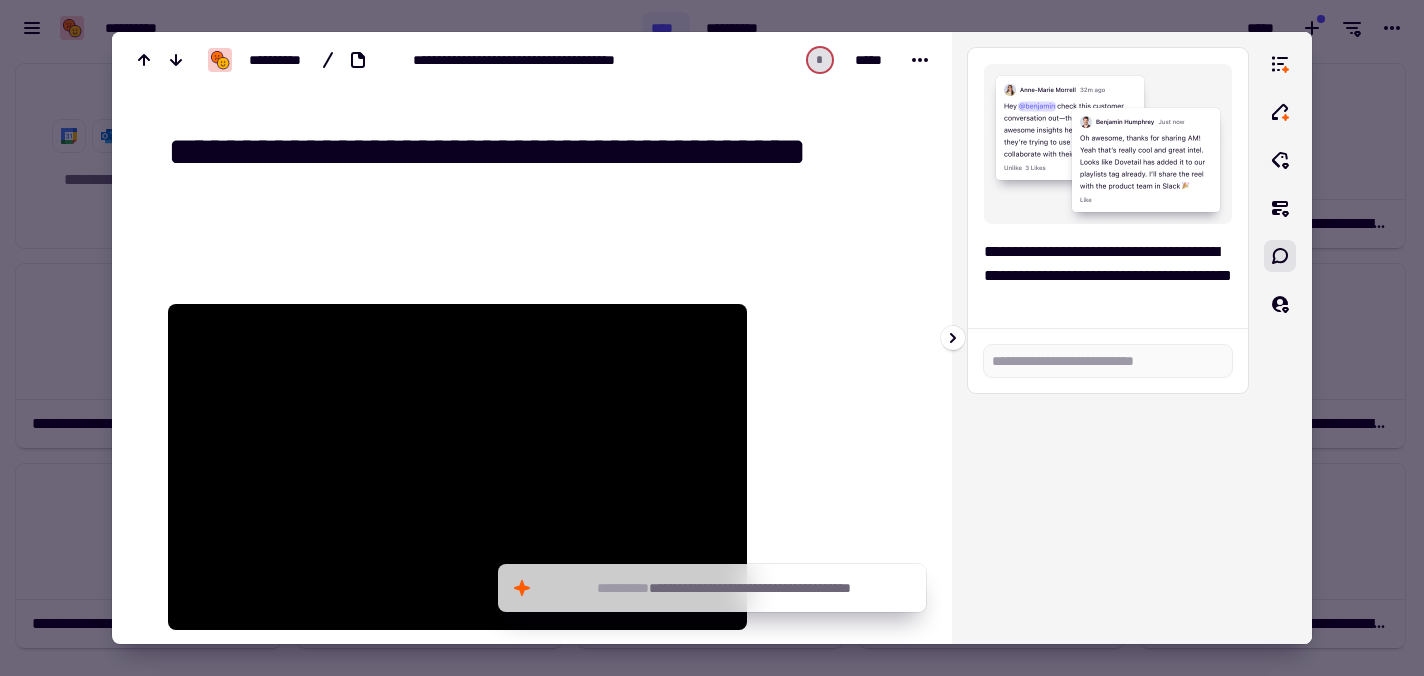 click at bounding box center (1280, 338) 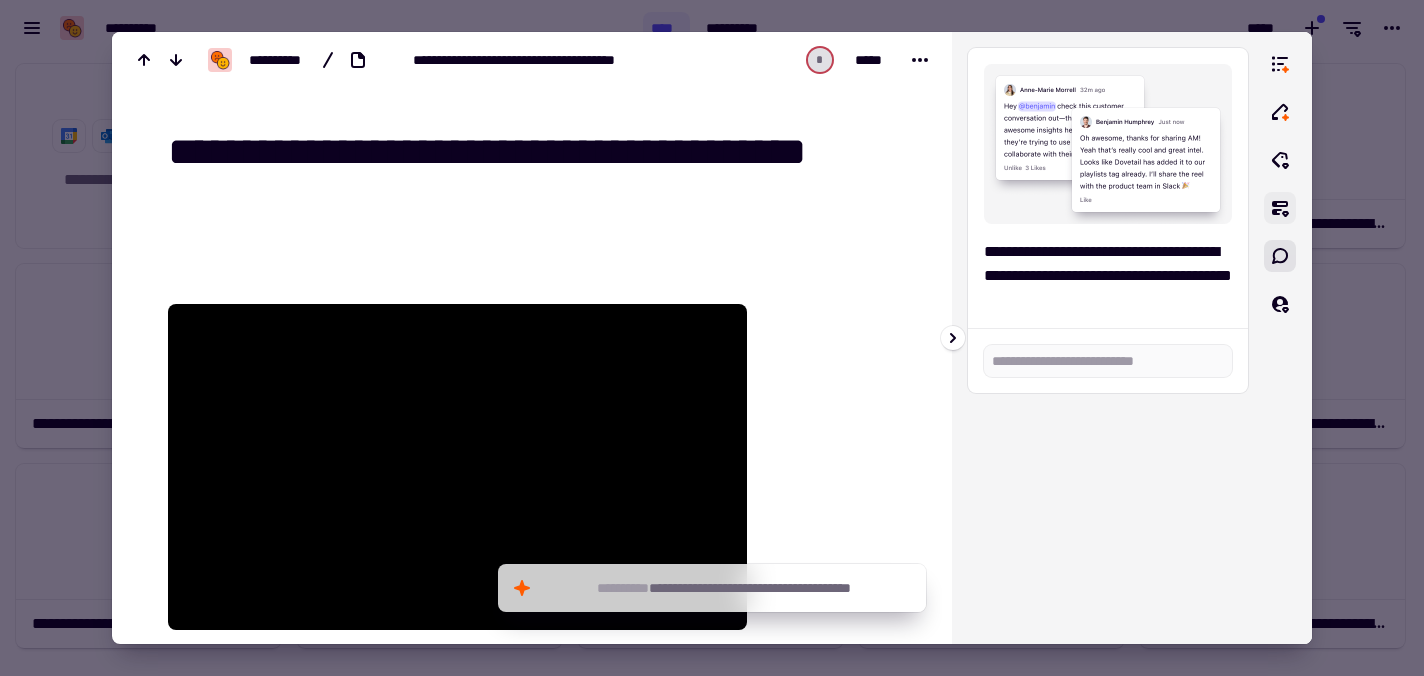 click 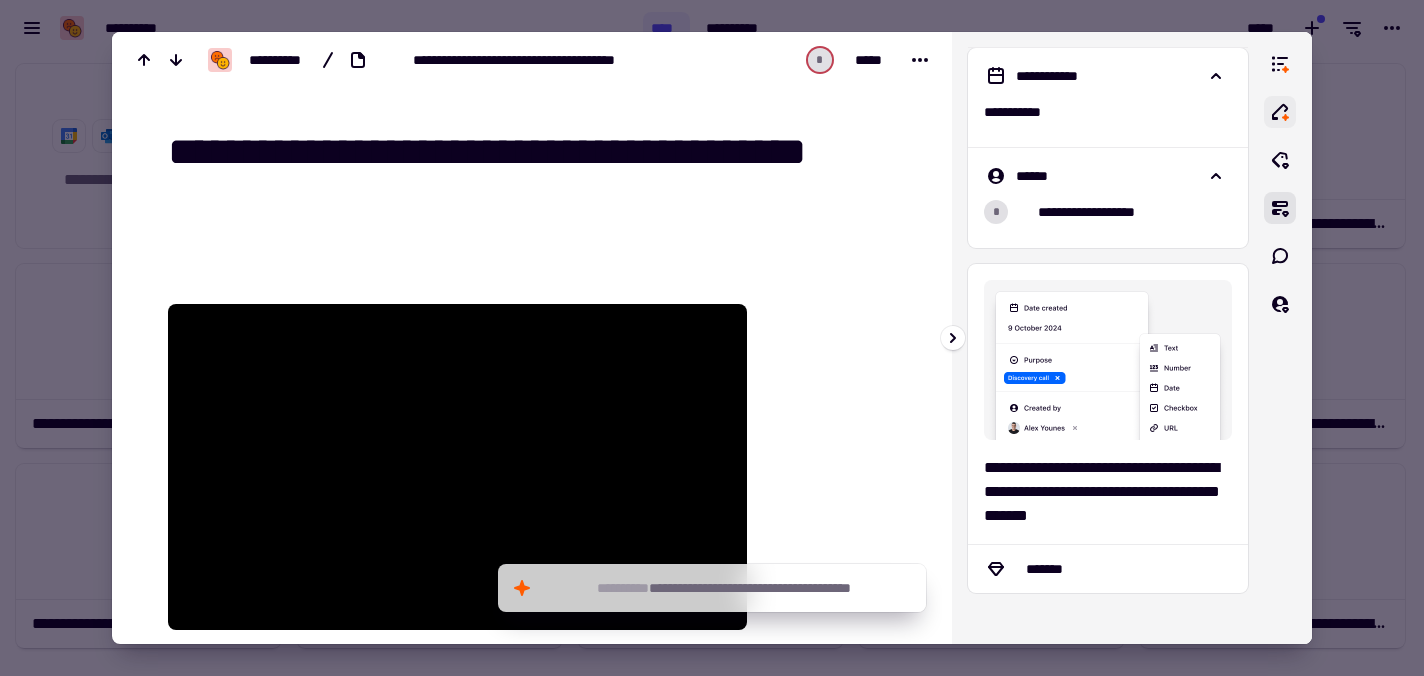 click 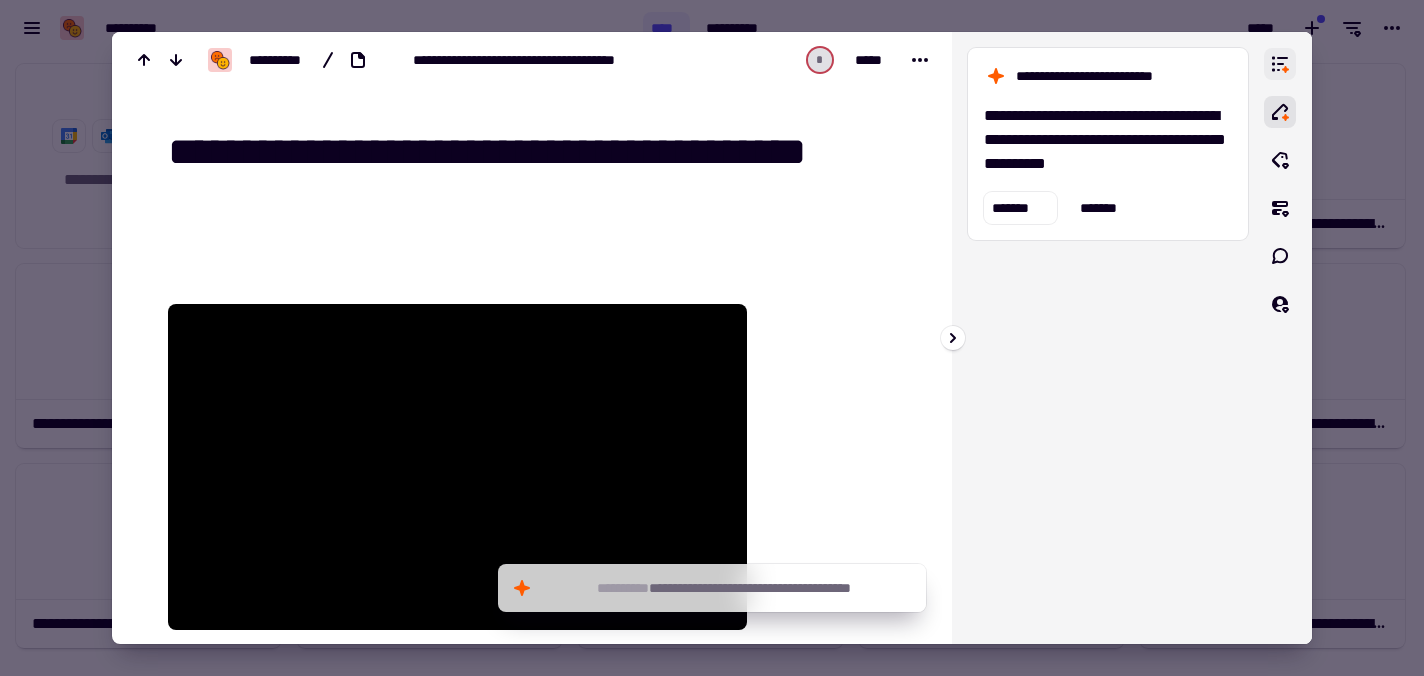 click 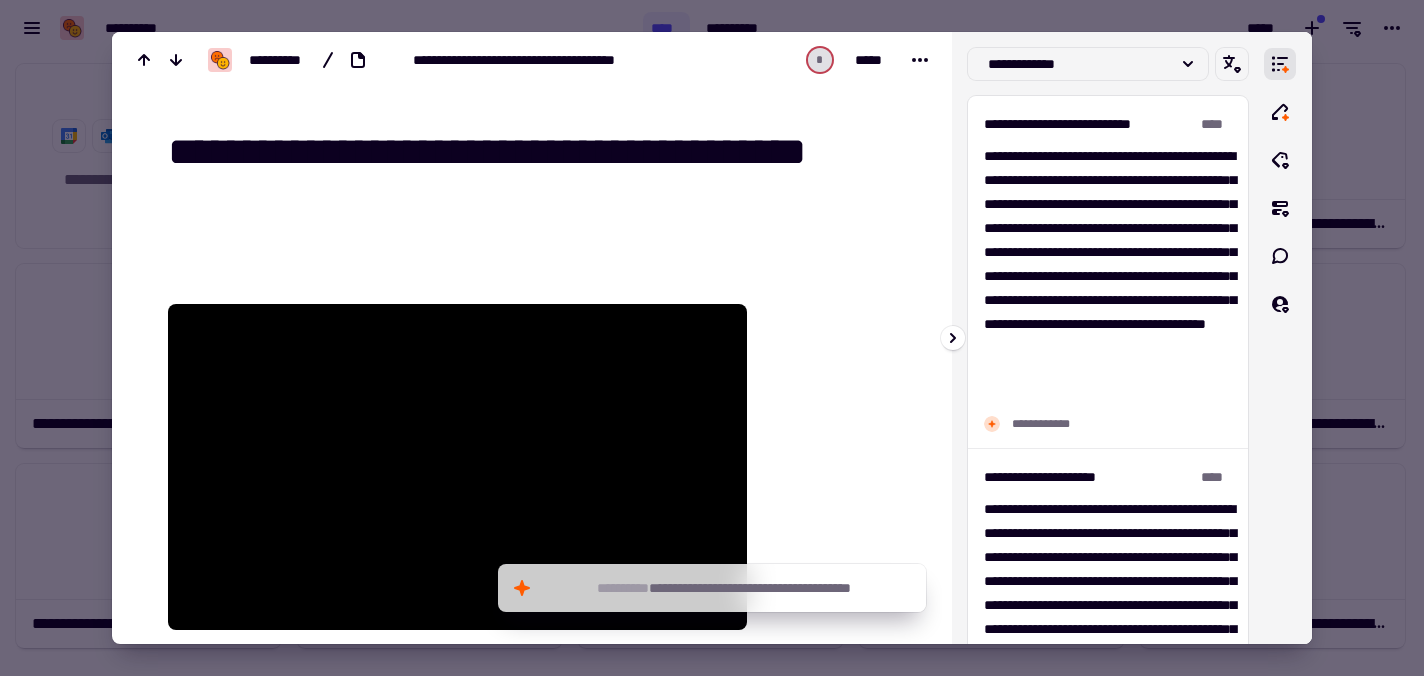 click on "**********" at bounding box center [1108, 338] 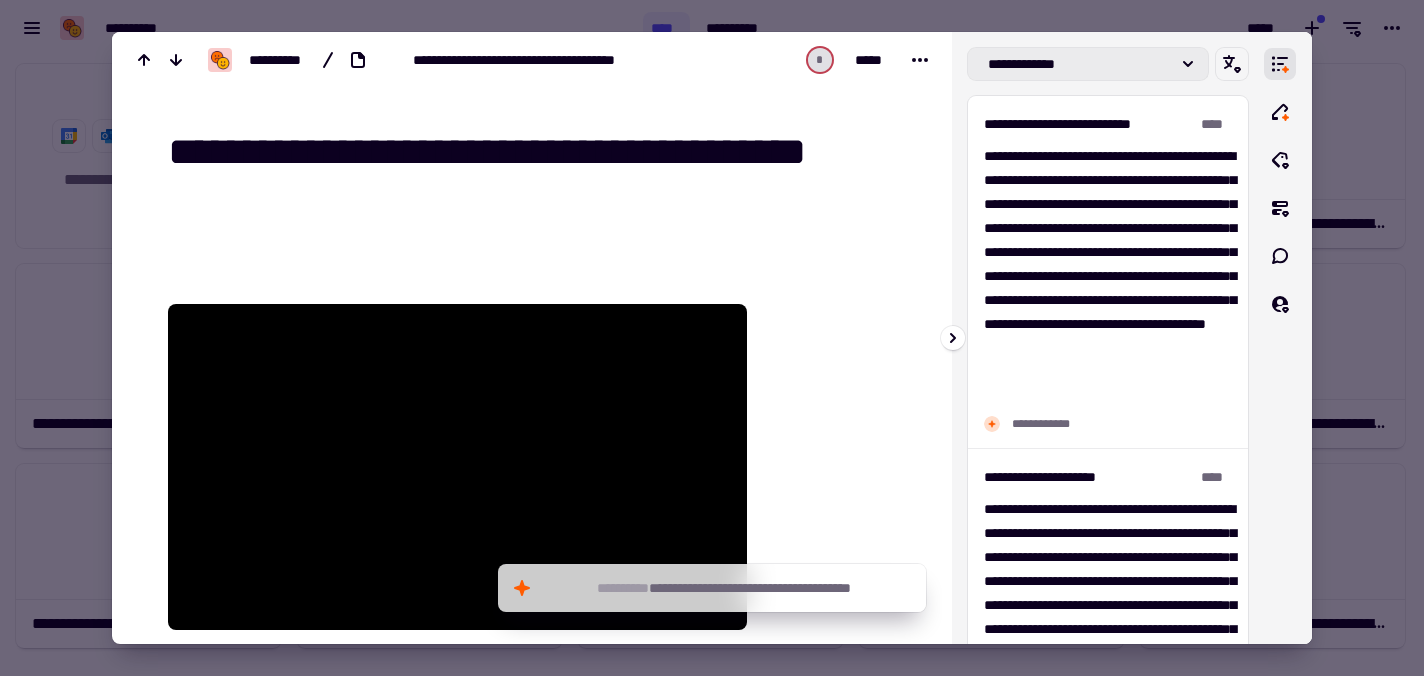 click on "**********" 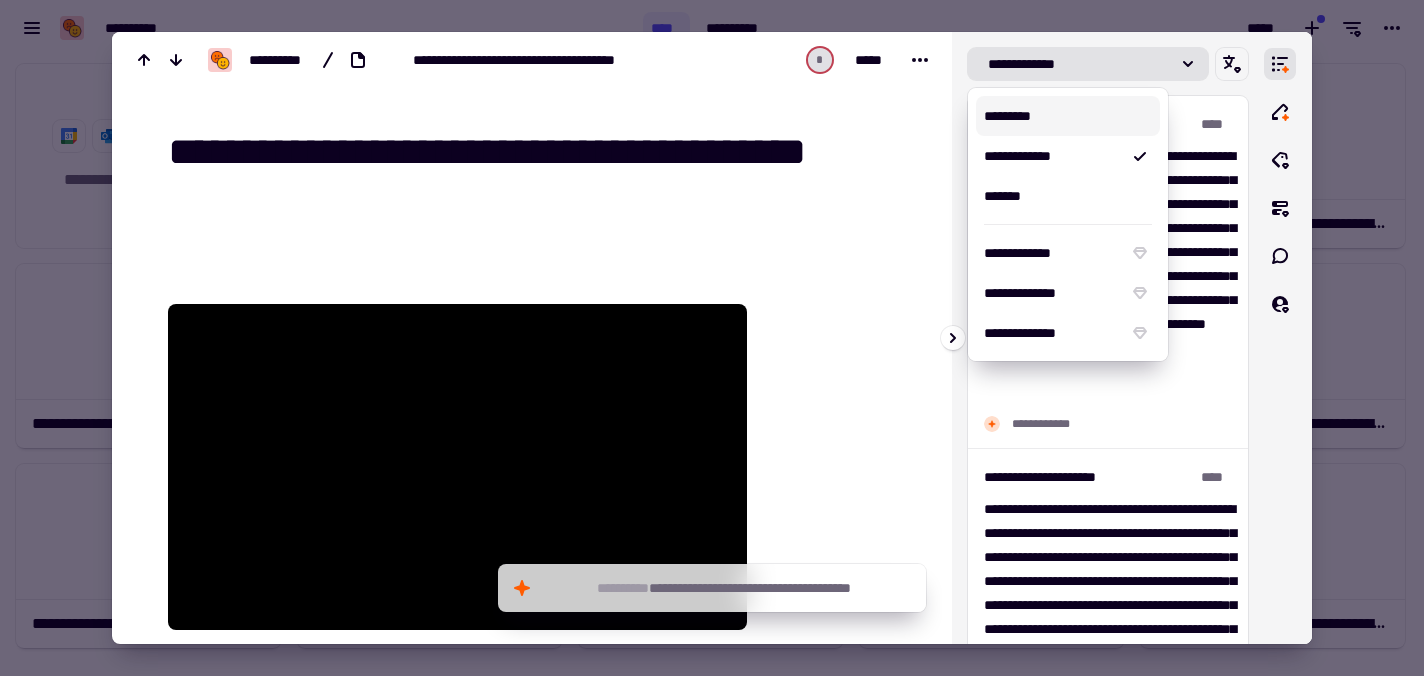 click on "*********" at bounding box center (1068, 116) 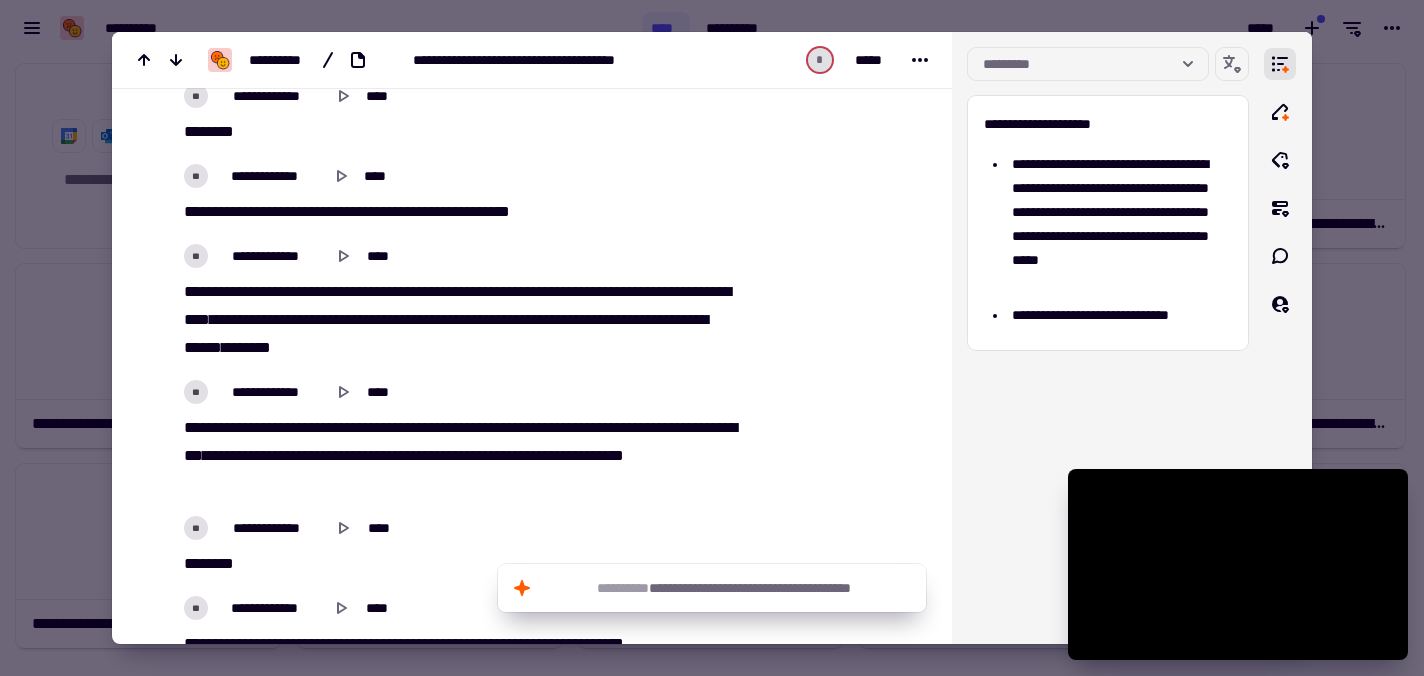scroll, scrollTop: 1756, scrollLeft: 0, axis: vertical 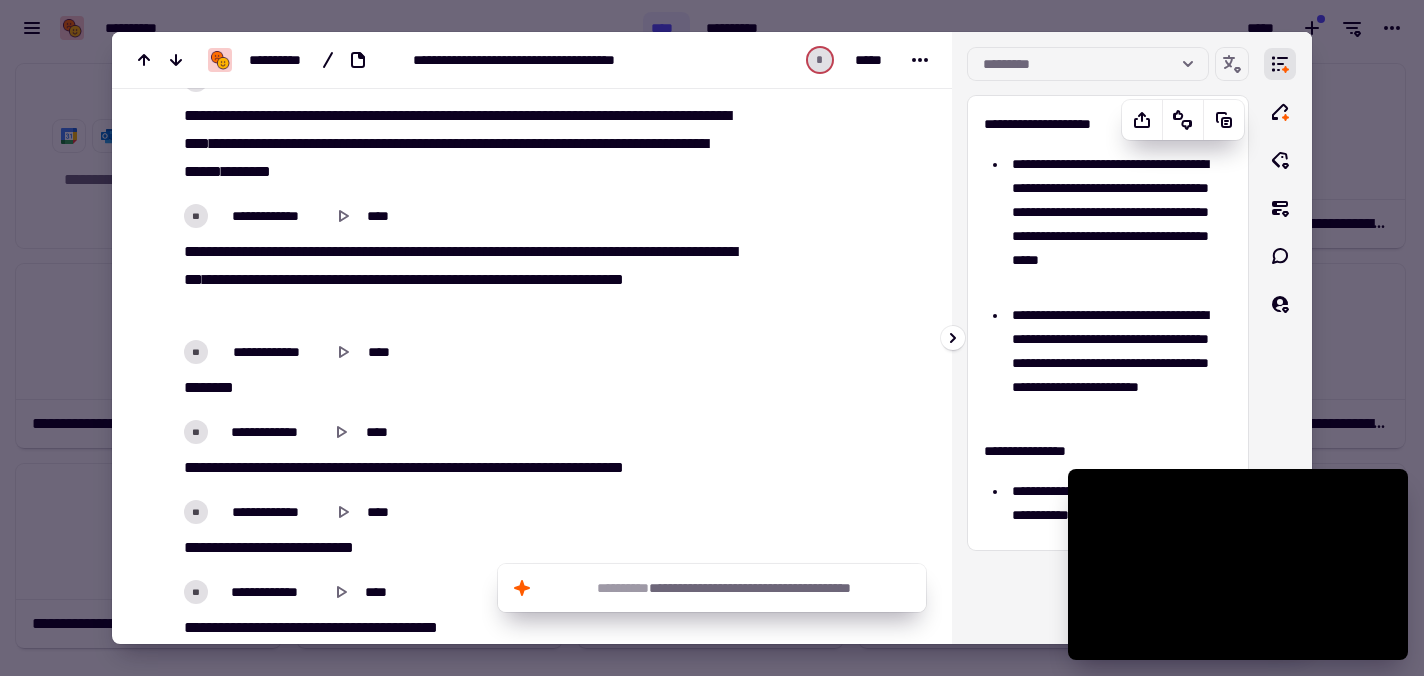 click on "**********" at bounding box center (1119, 363) 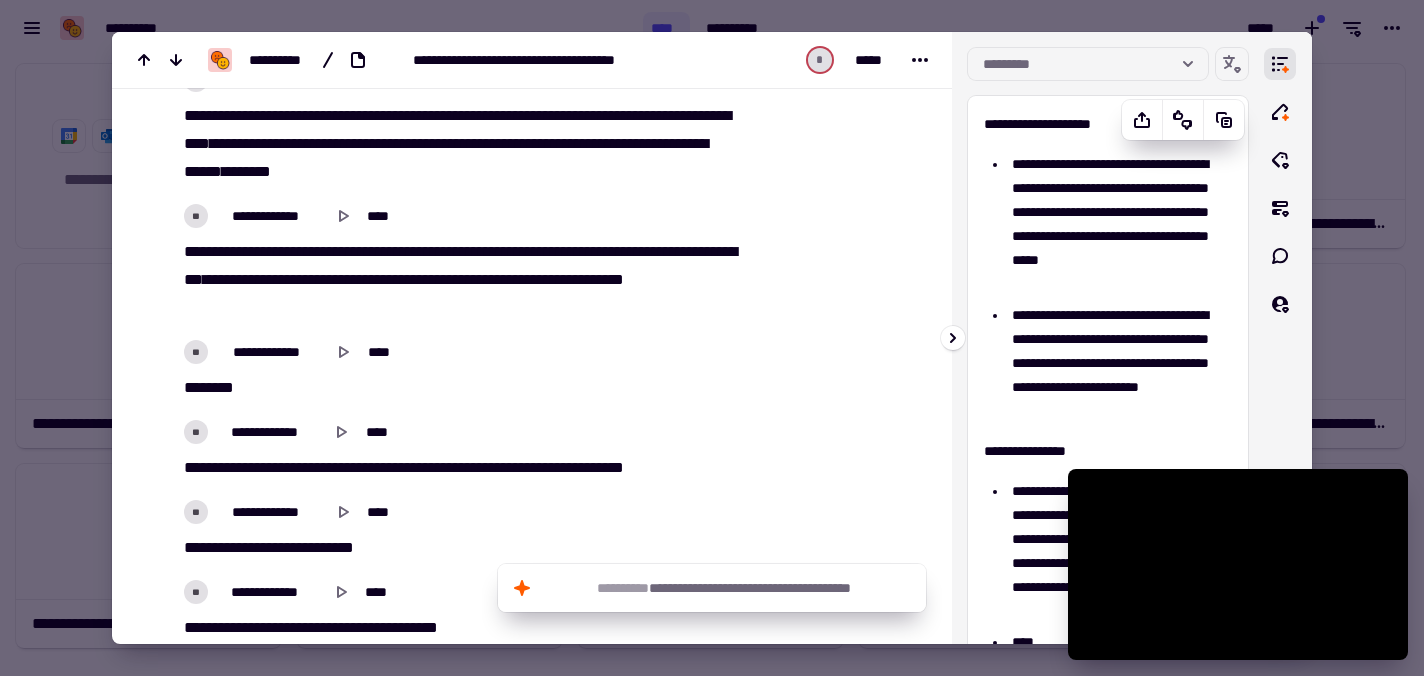 click on "**********" at bounding box center (1119, 363) 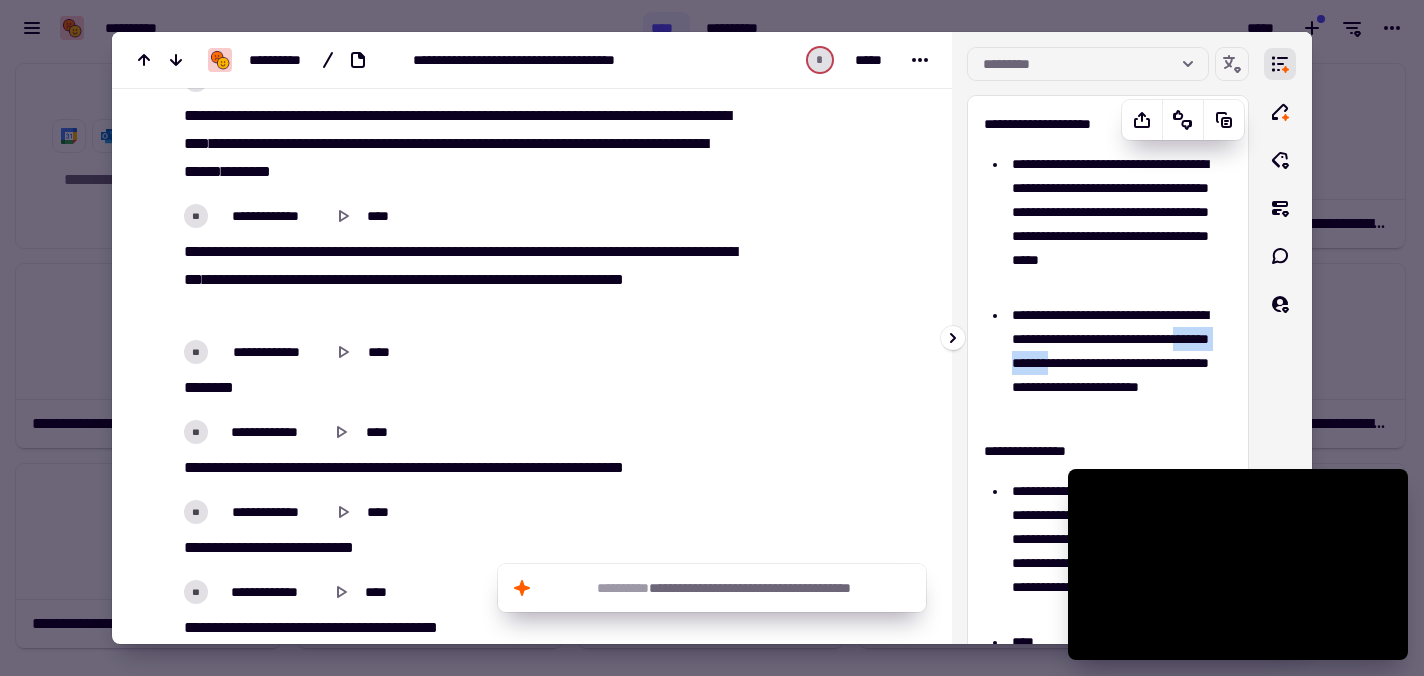 click on "**********" at bounding box center [1119, 363] 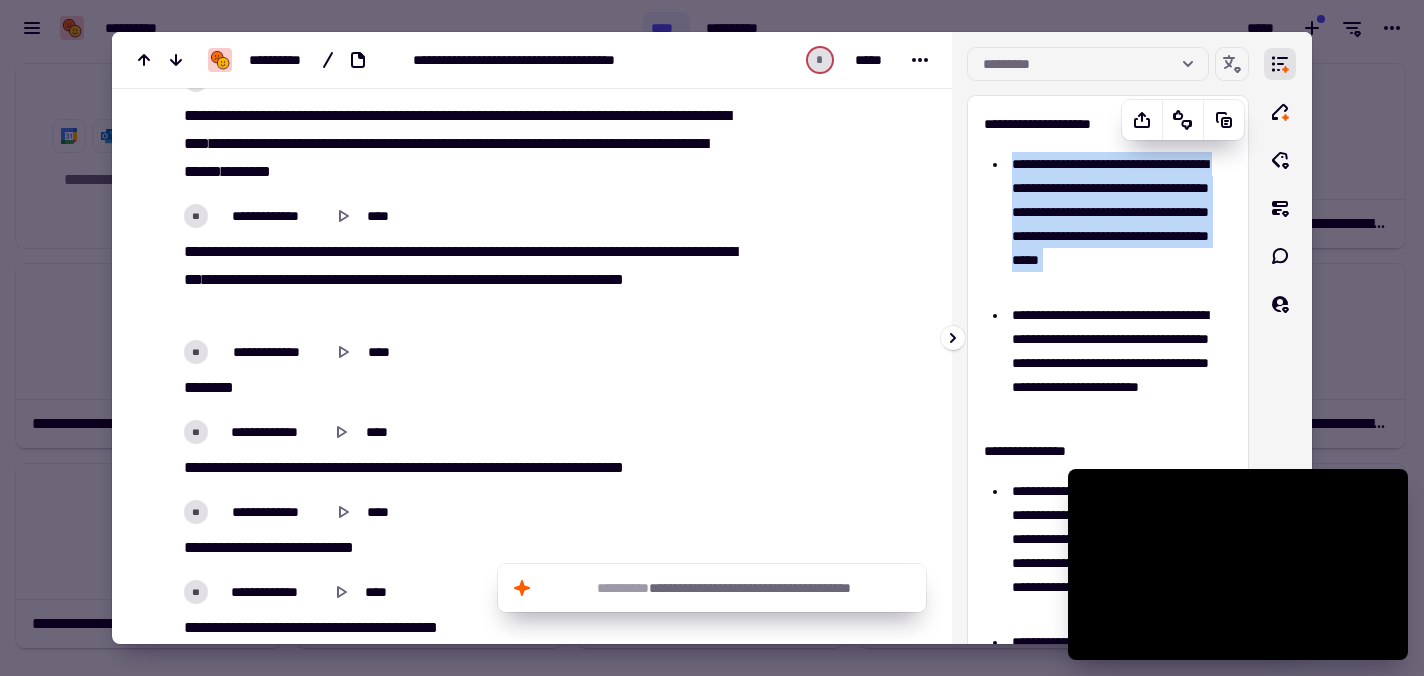 click on "**********" at bounding box center [1119, 363] 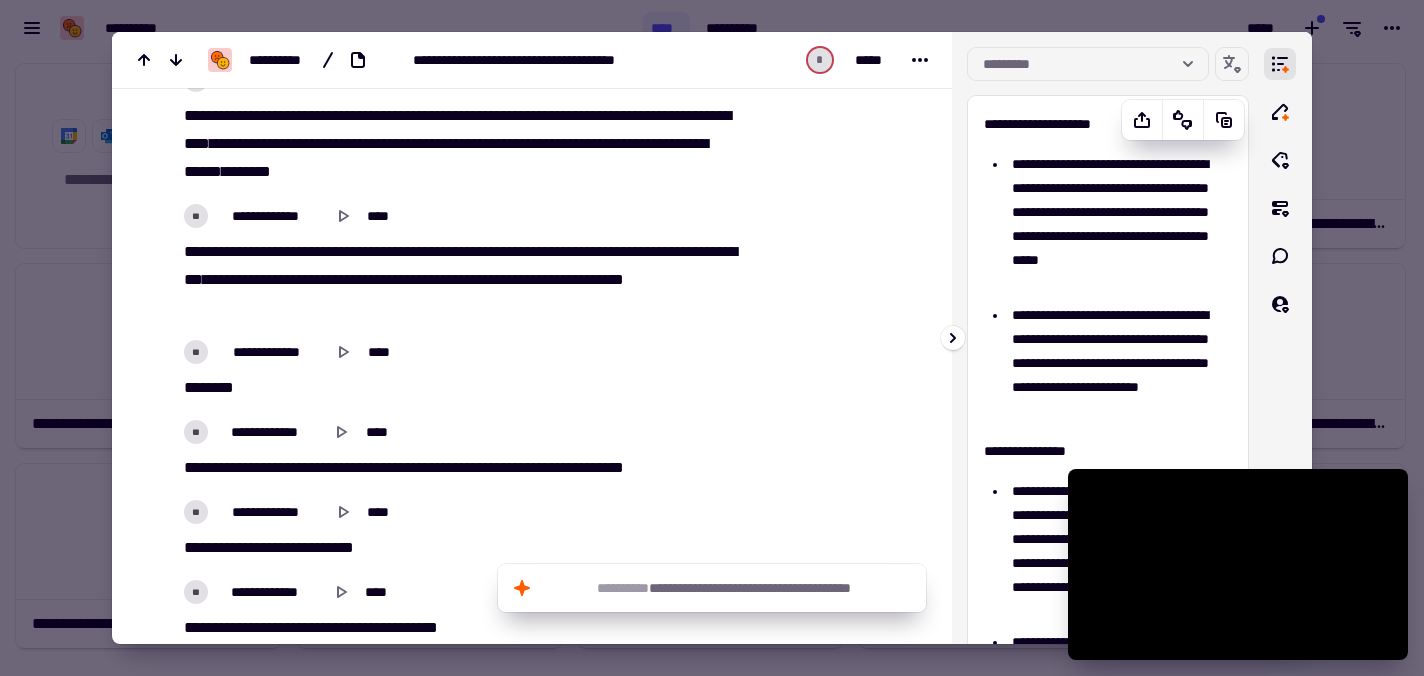 click on "**********" at bounding box center [1119, 363] 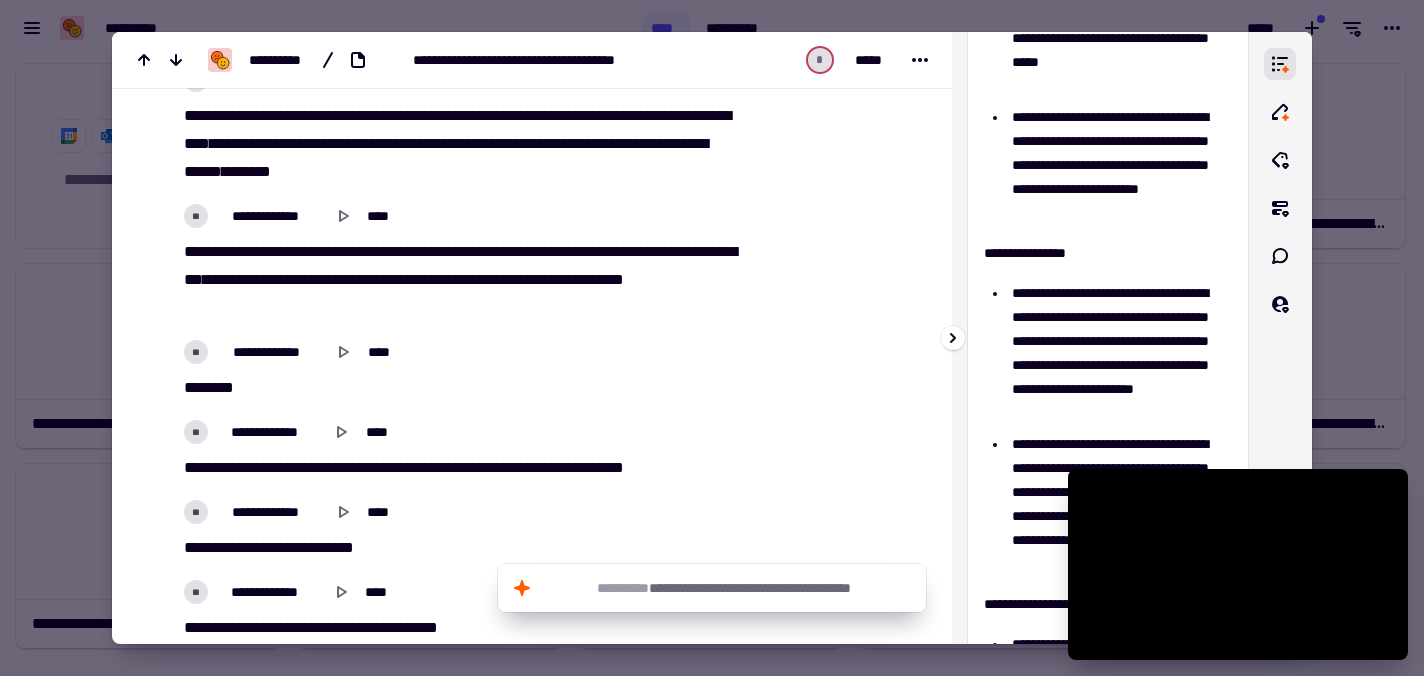 scroll, scrollTop: 464, scrollLeft: 0, axis: vertical 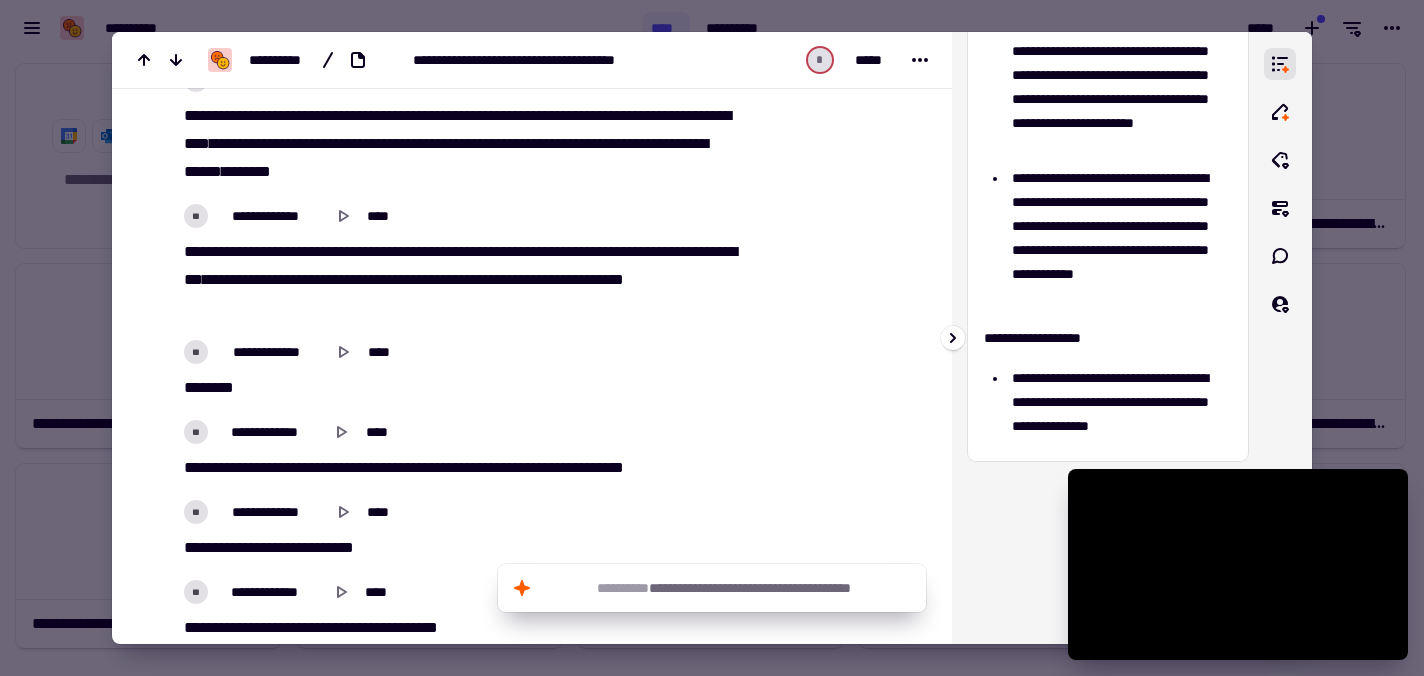 click on "**********" at bounding box center [1119, 402] 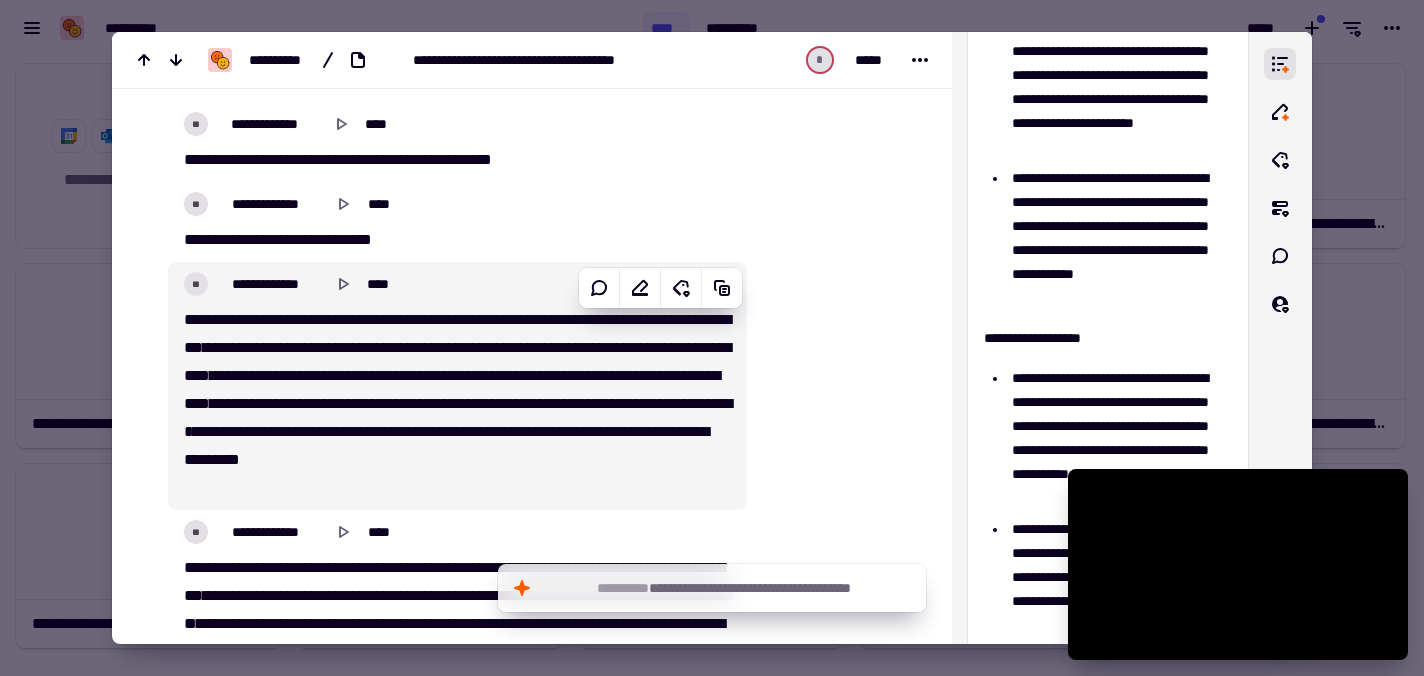 scroll, scrollTop: 5382, scrollLeft: 0, axis: vertical 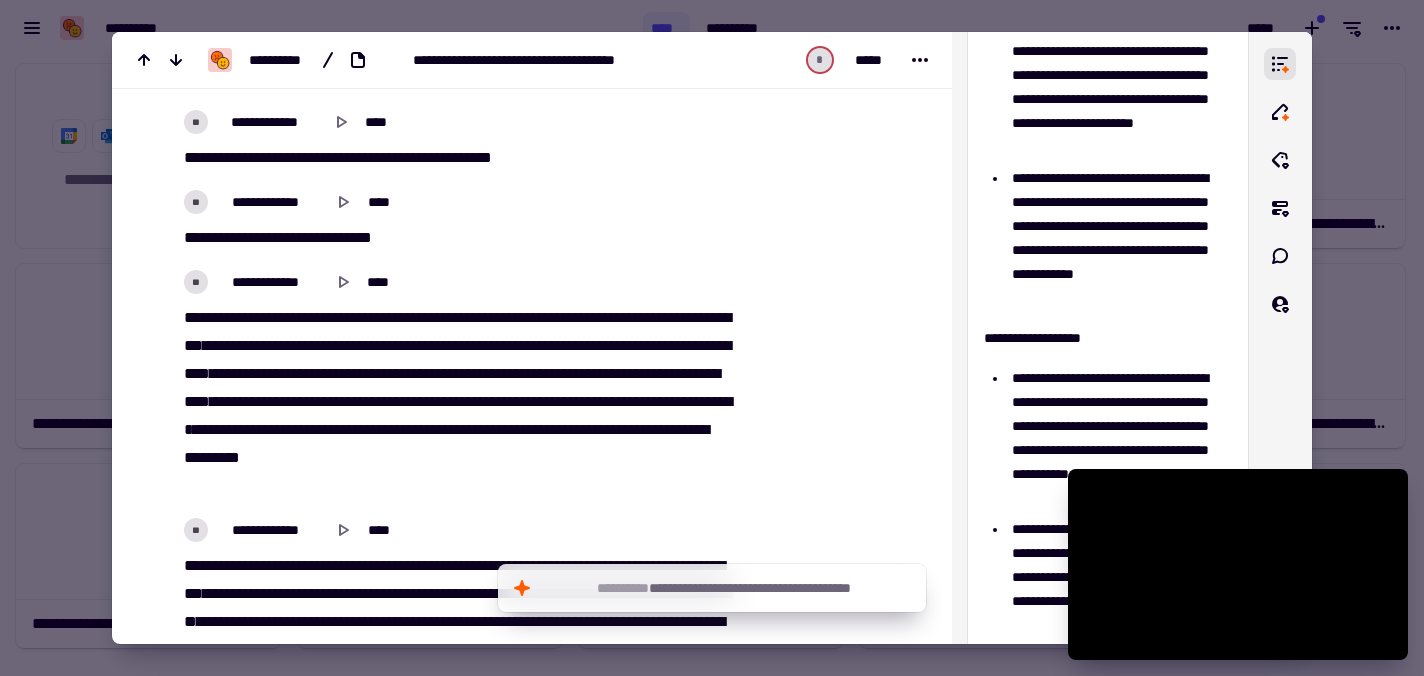 click at bounding box center [712, 338] 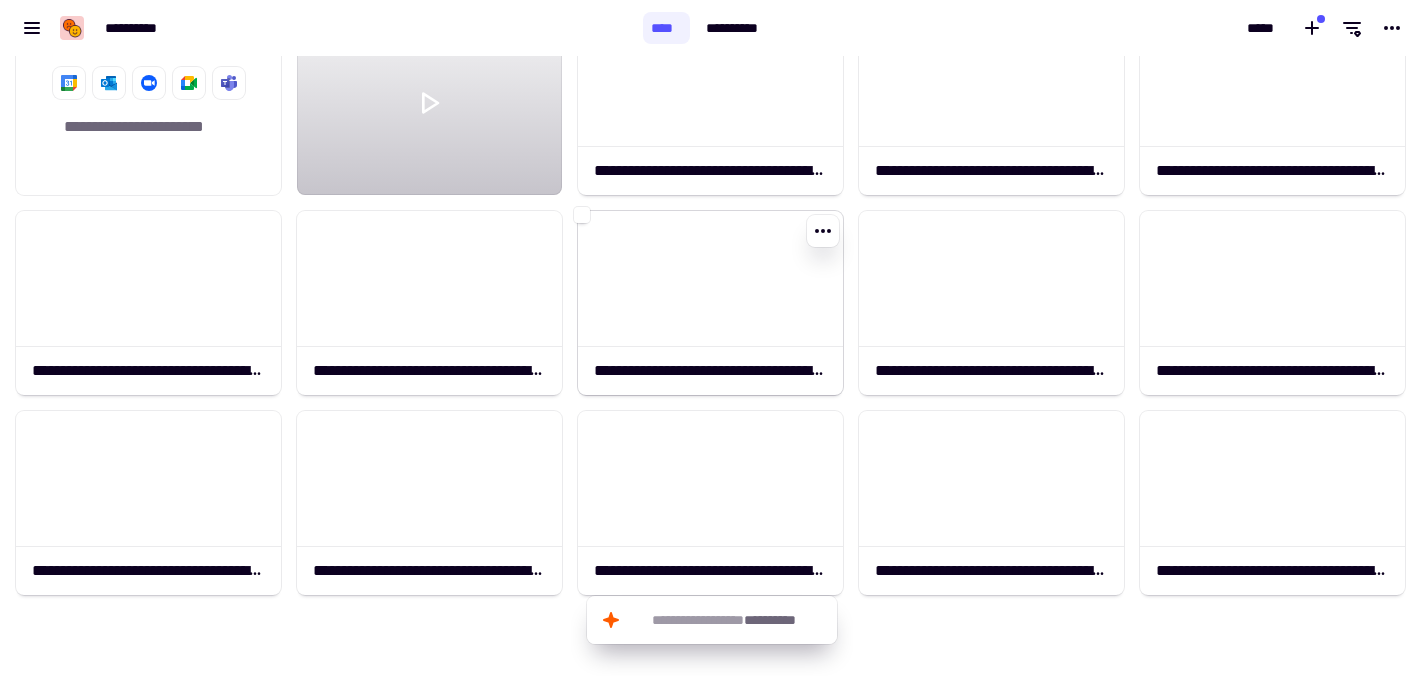 scroll, scrollTop: 60, scrollLeft: 0, axis: vertical 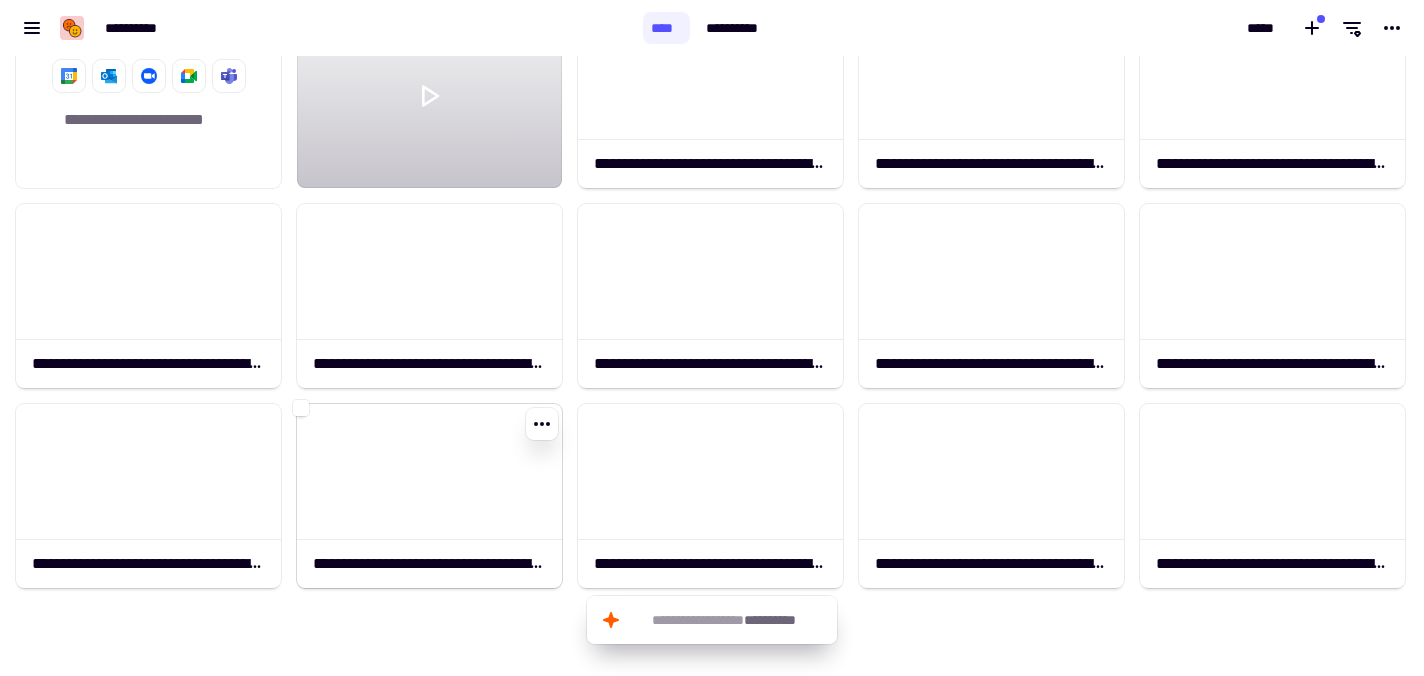 click 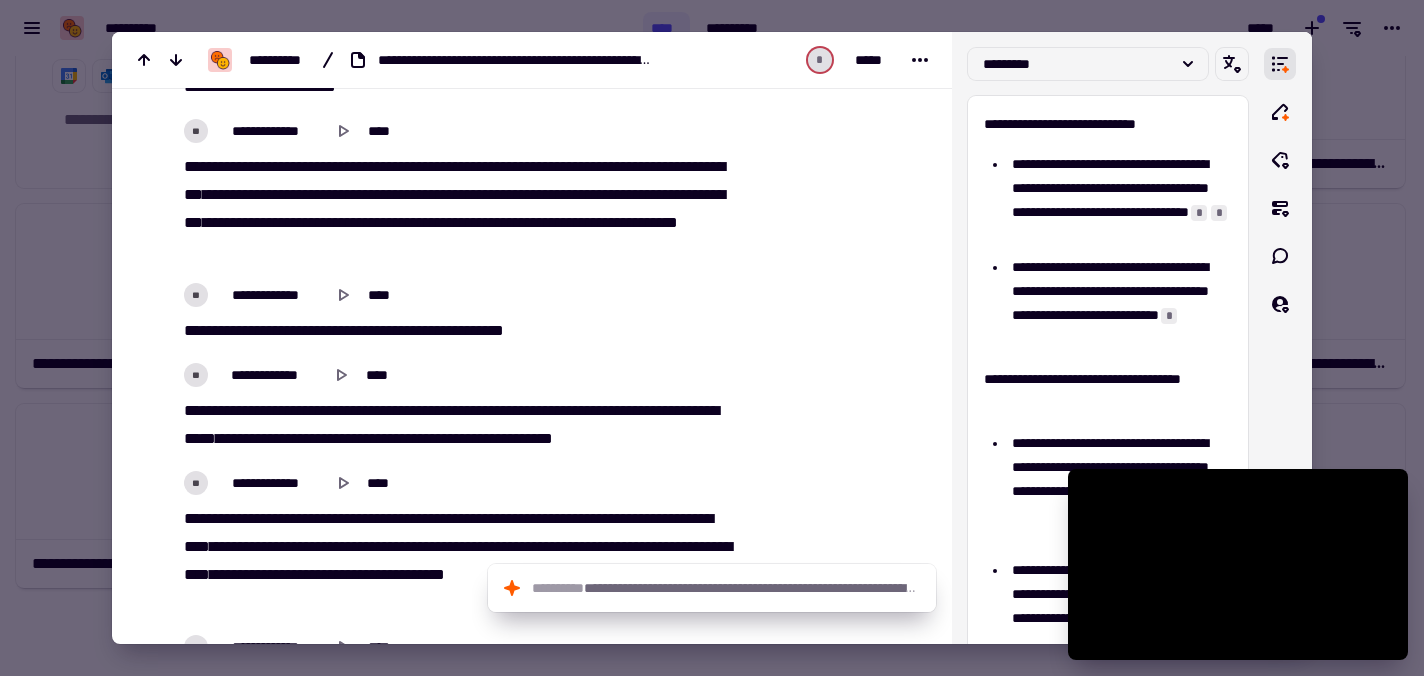 scroll, scrollTop: 3768, scrollLeft: 0, axis: vertical 